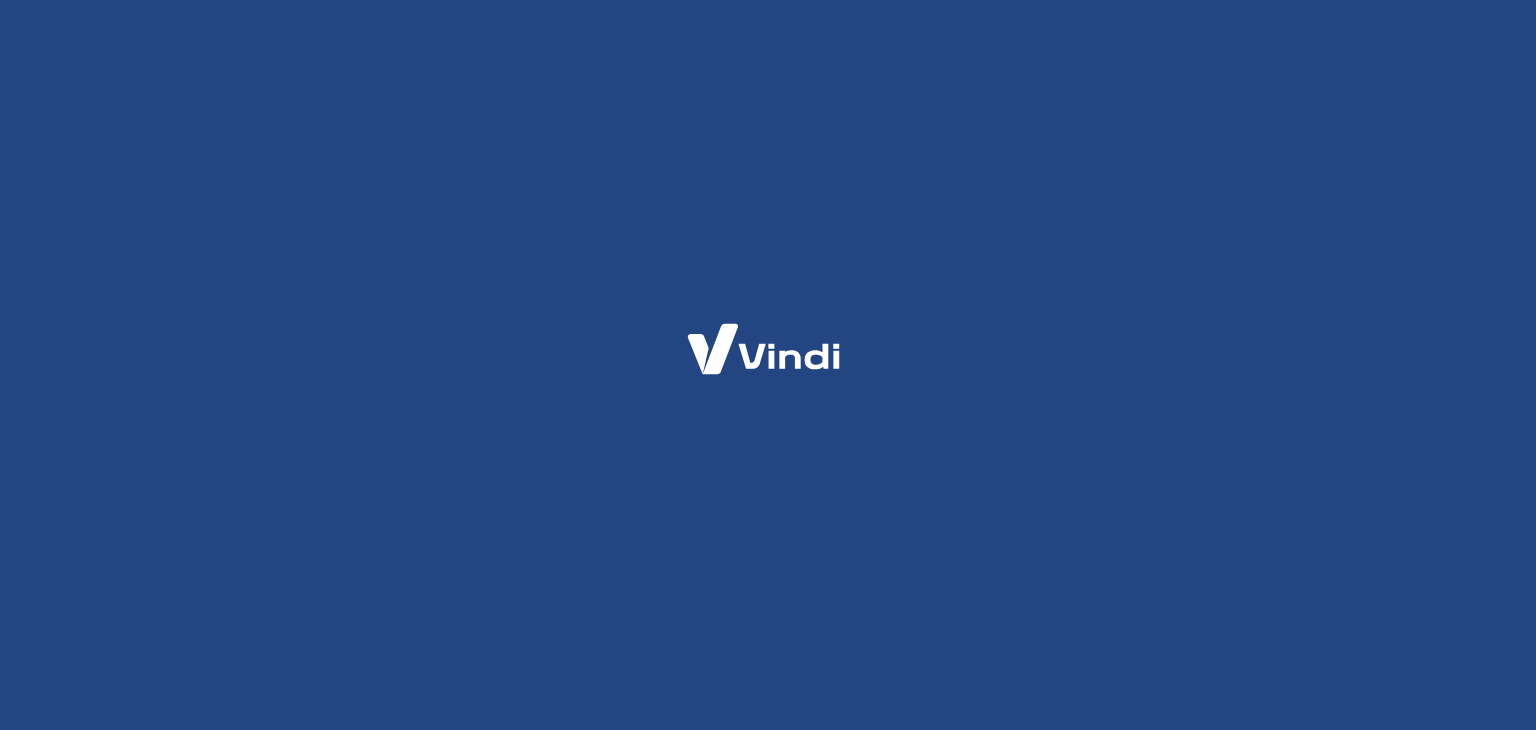 scroll, scrollTop: 0, scrollLeft: 0, axis: both 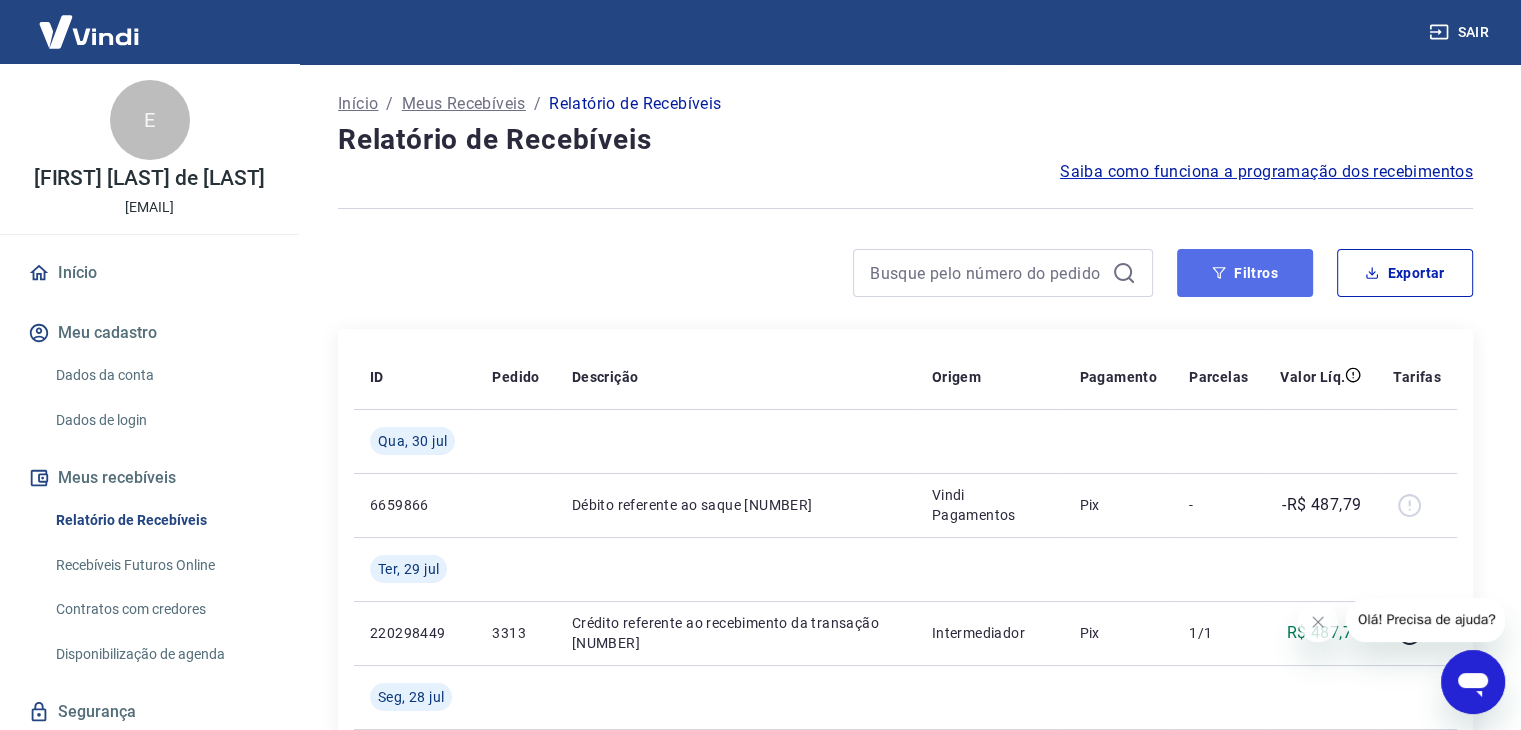 click on "Filtros" at bounding box center [1245, 273] 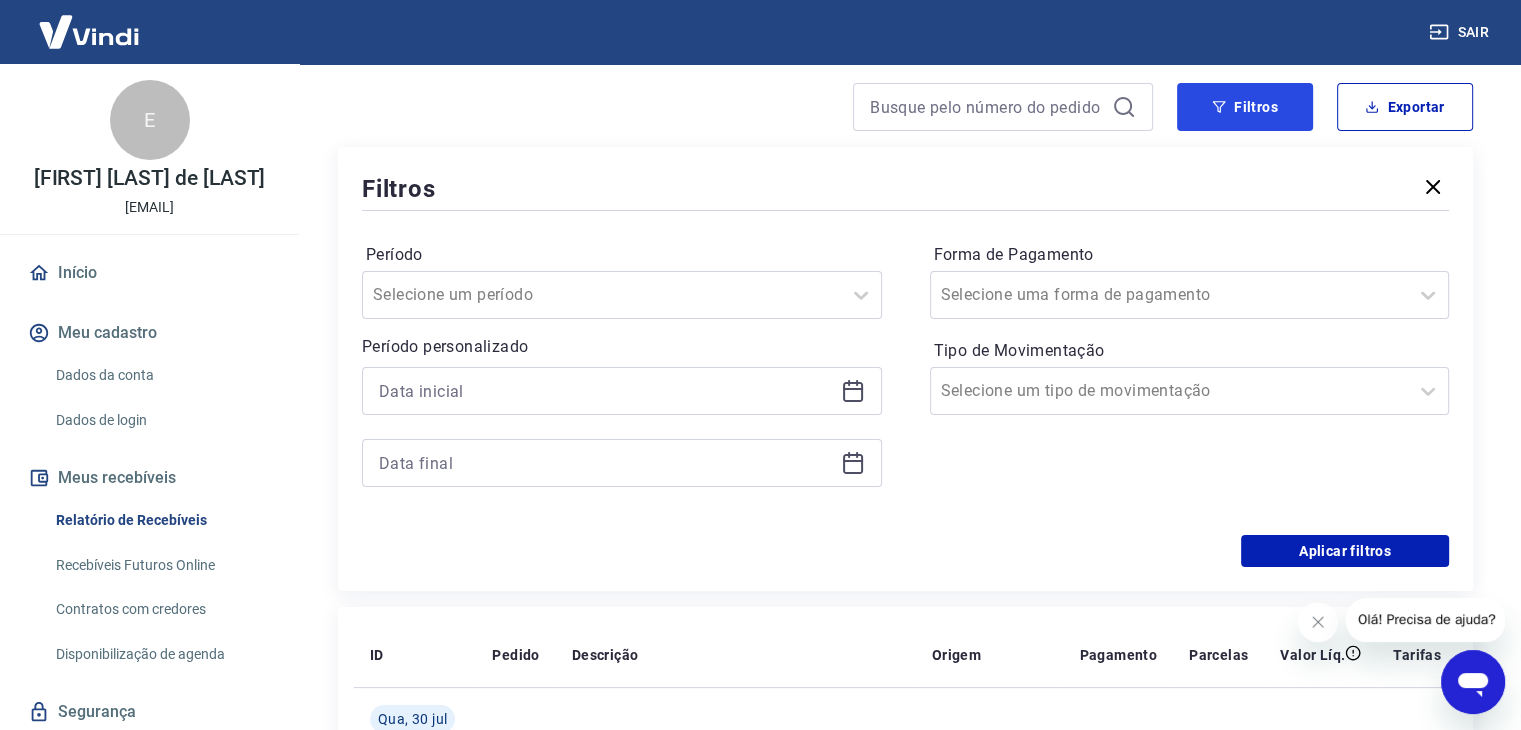 scroll, scrollTop: 200, scrollLeft: 0, axis: vertical 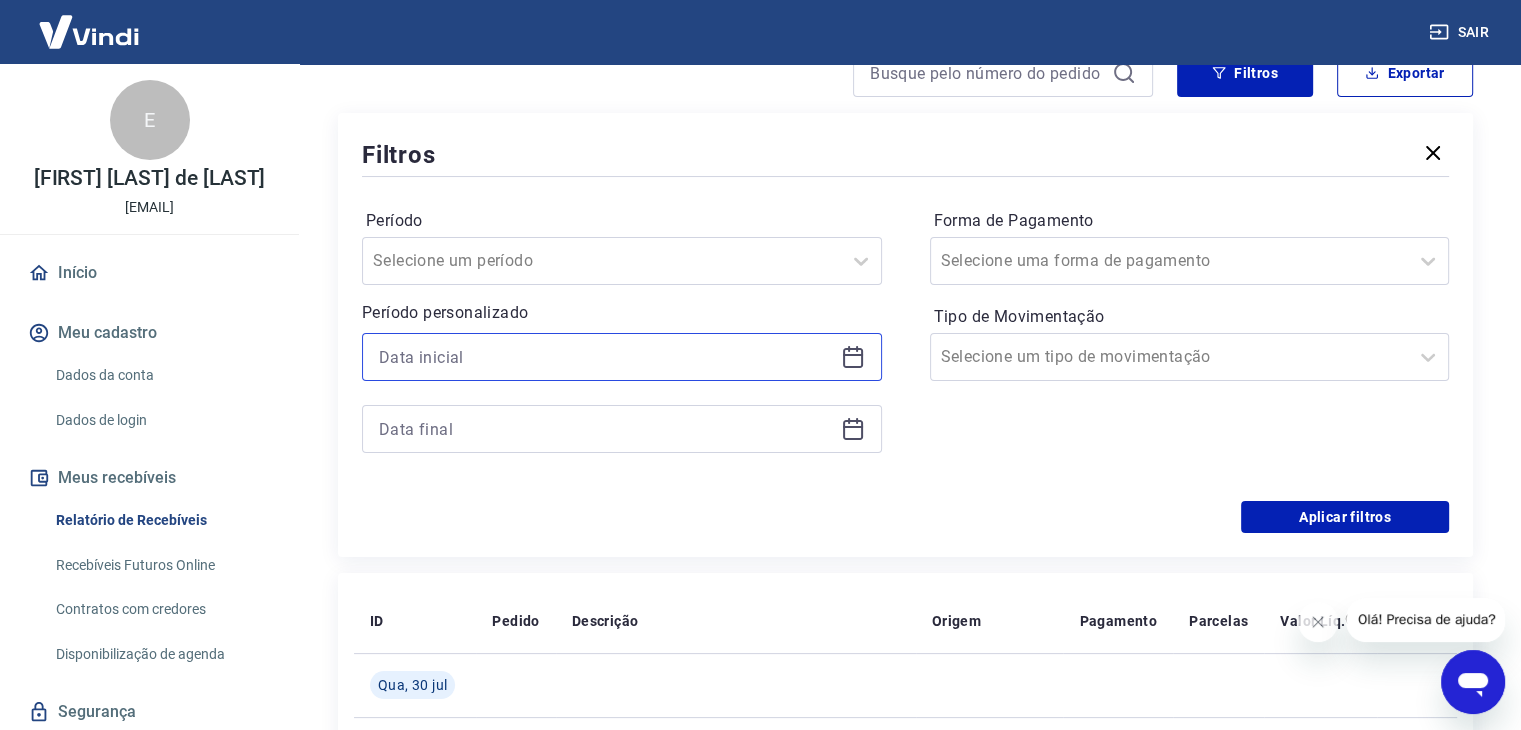 click at bounding box center (606, 357) 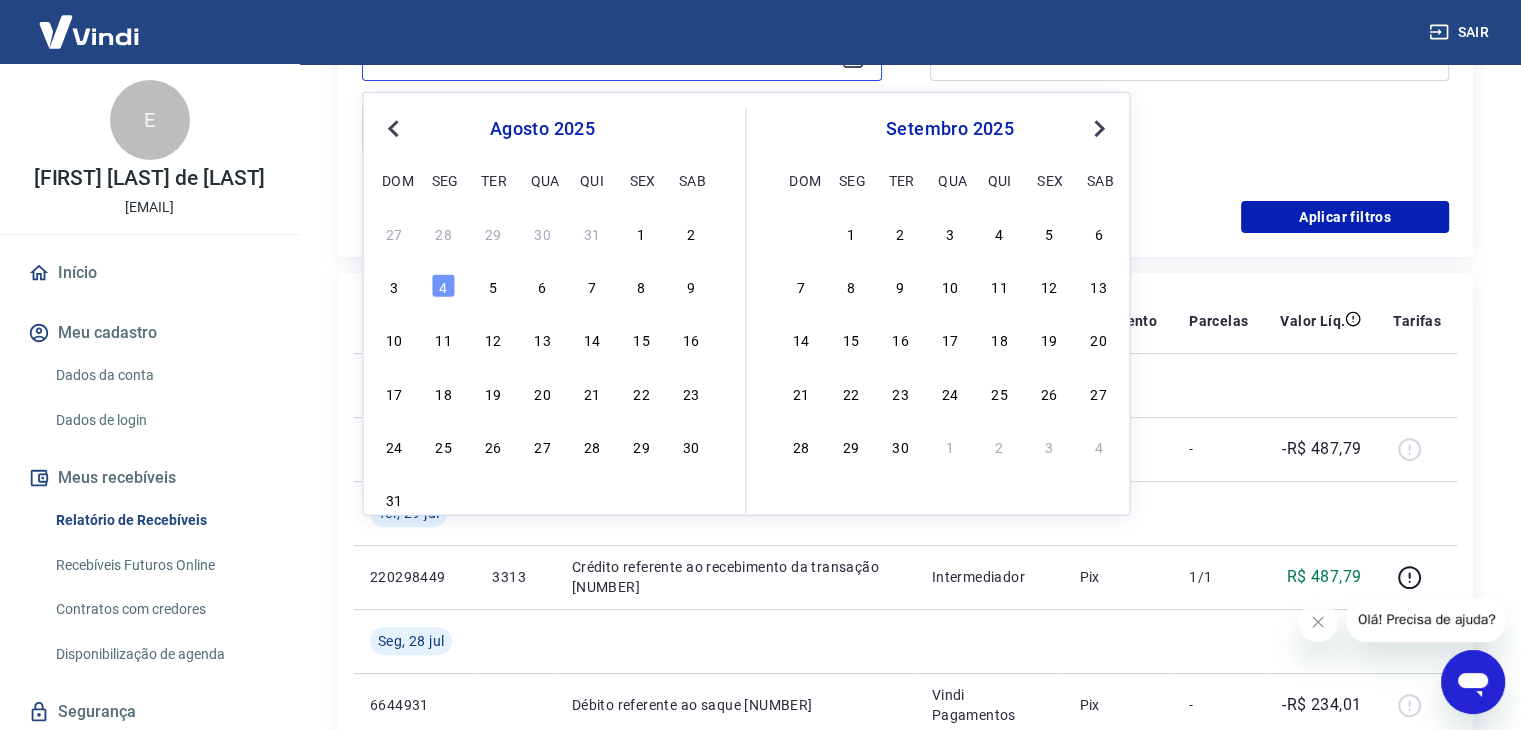 scroll, scrollTop: 400, scrollLeft: 0, axis: vertical 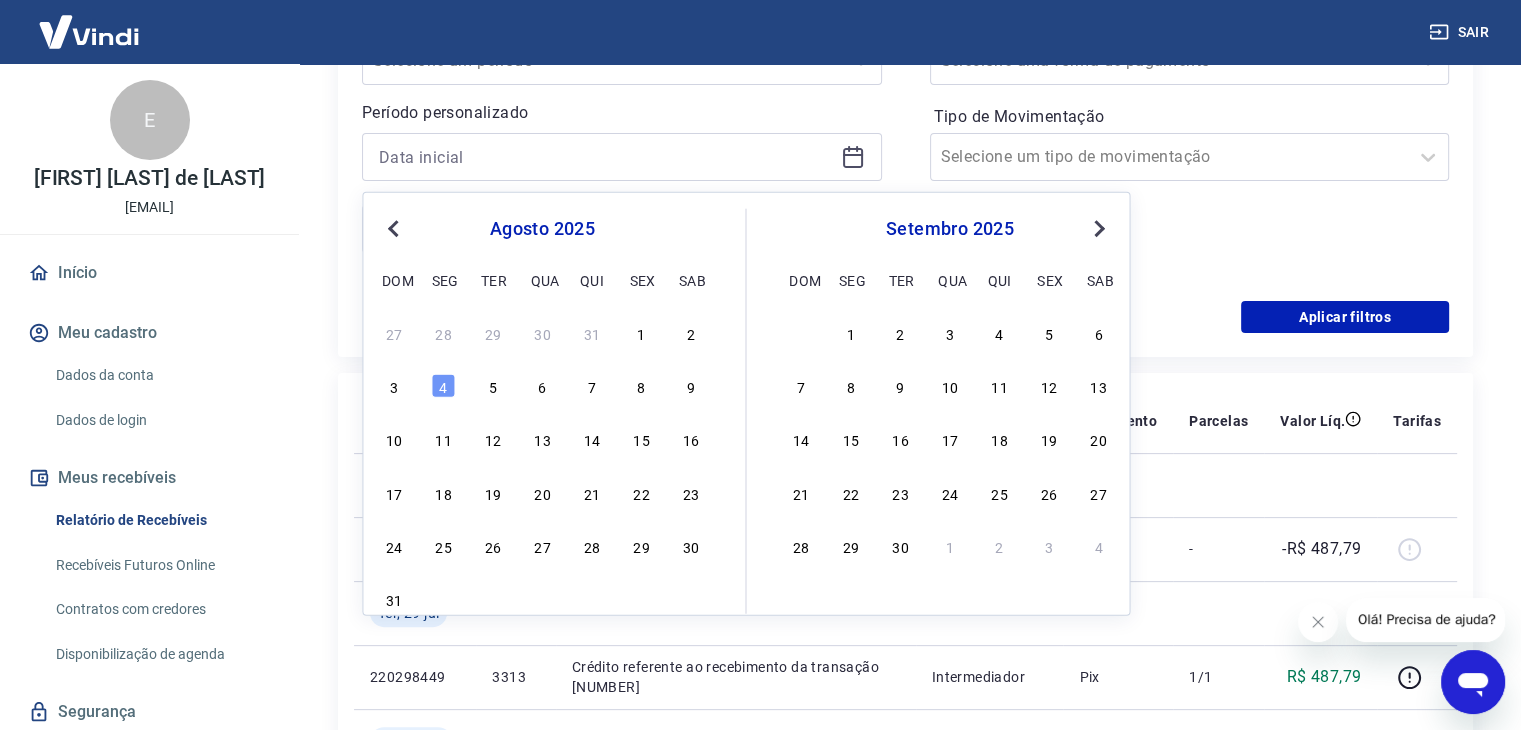 click on "Previous Month" at bounding box center [393, 229] 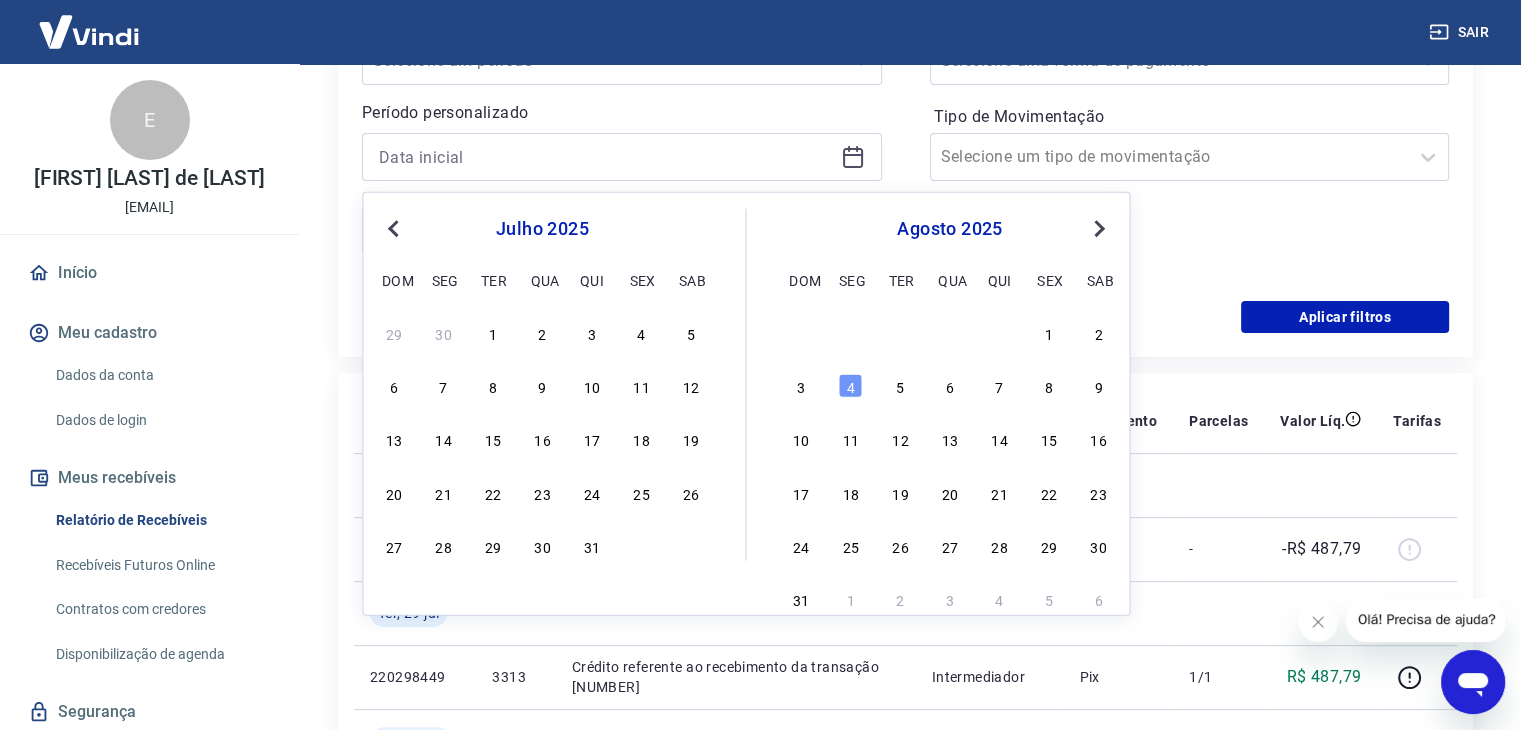 click on "Previous Month" at bounding box center [395, 227] 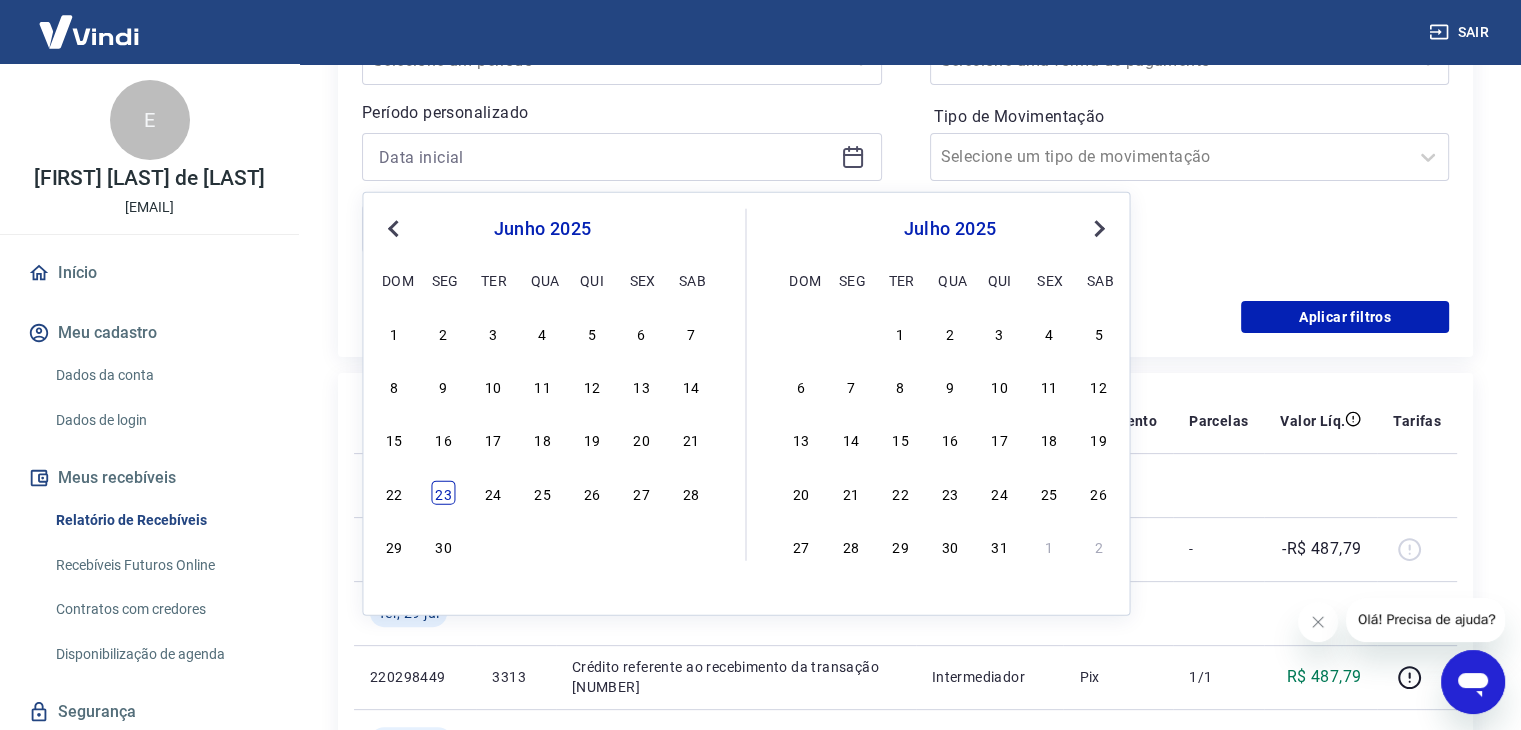 click on "23" at bounding box center [444, 492] 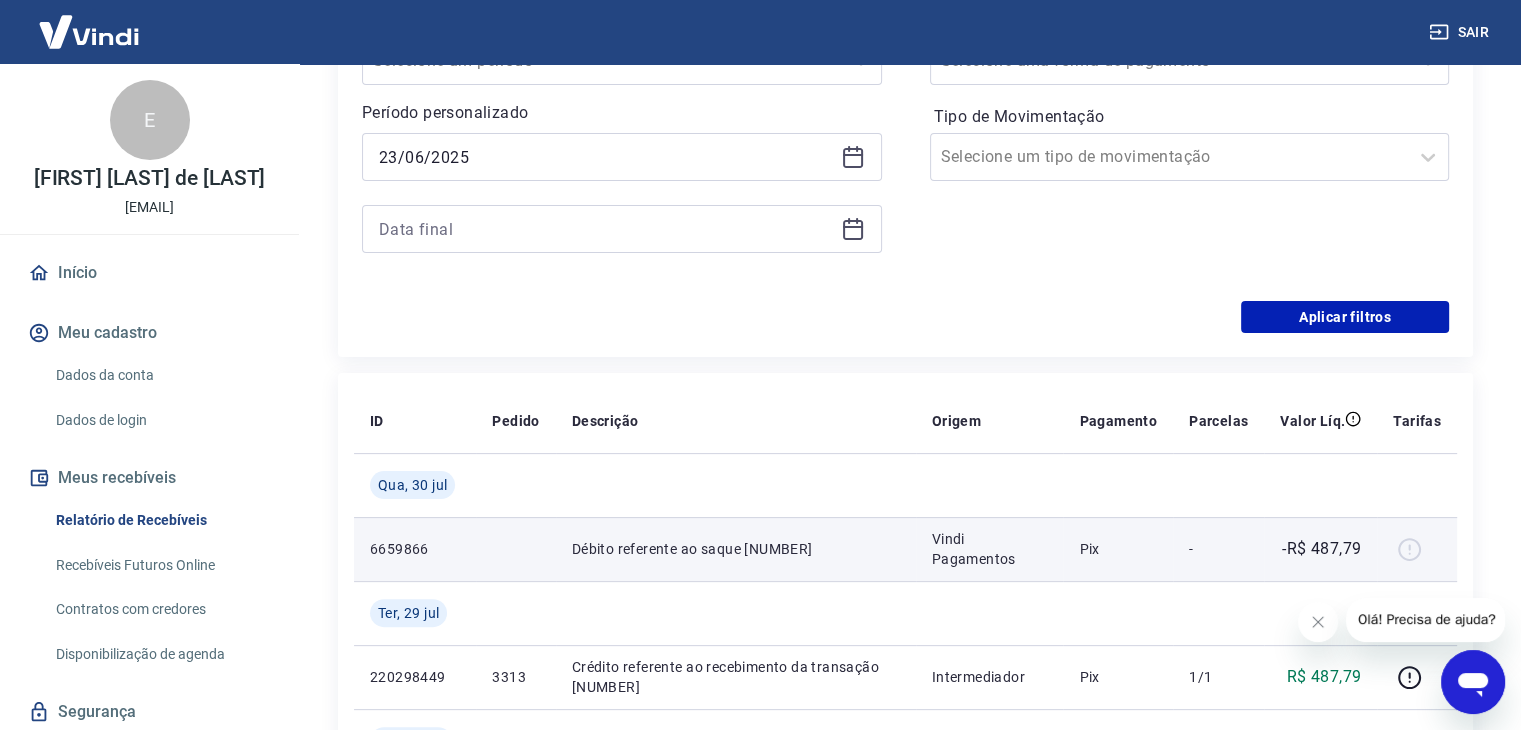 type on "23/06/2025" 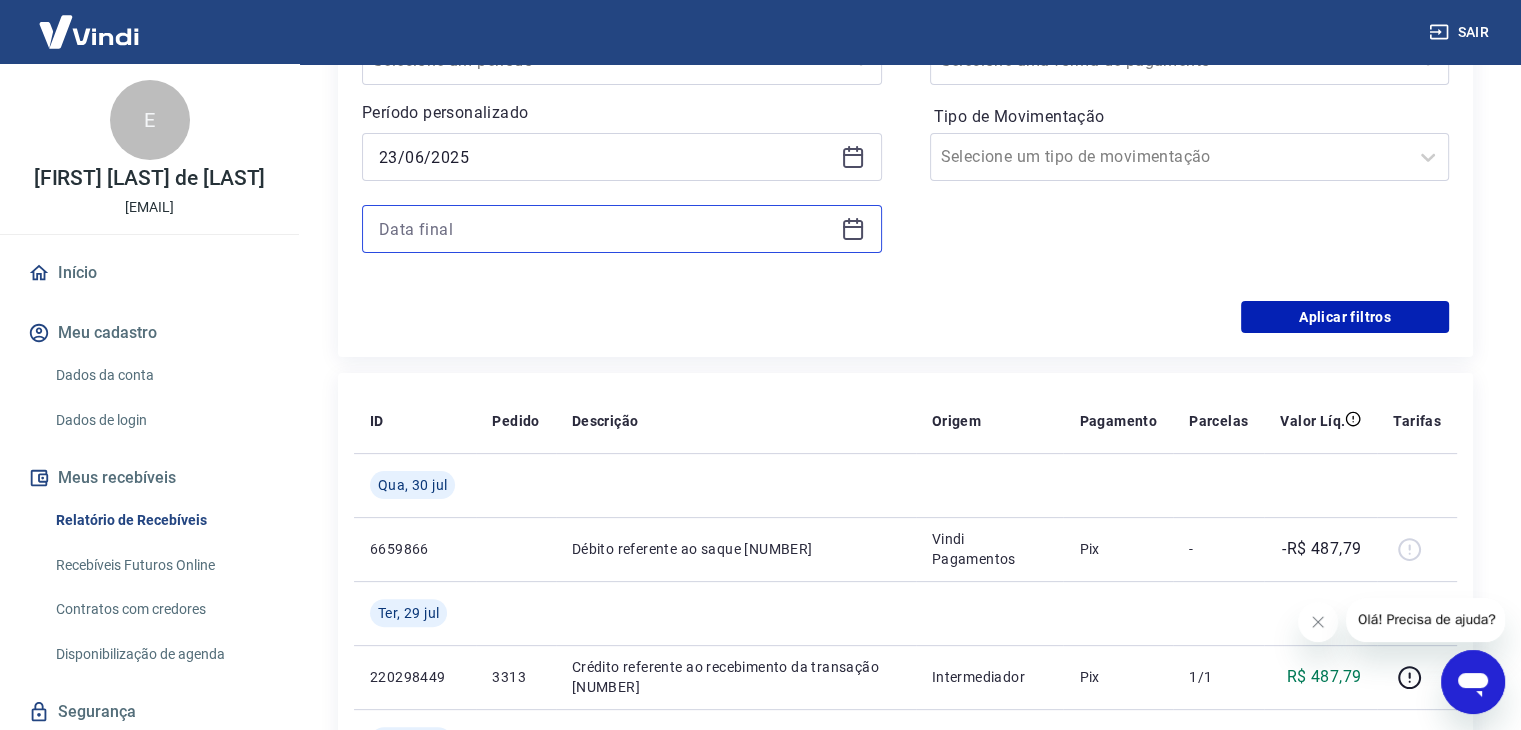 click at bounding box center (606, 229) 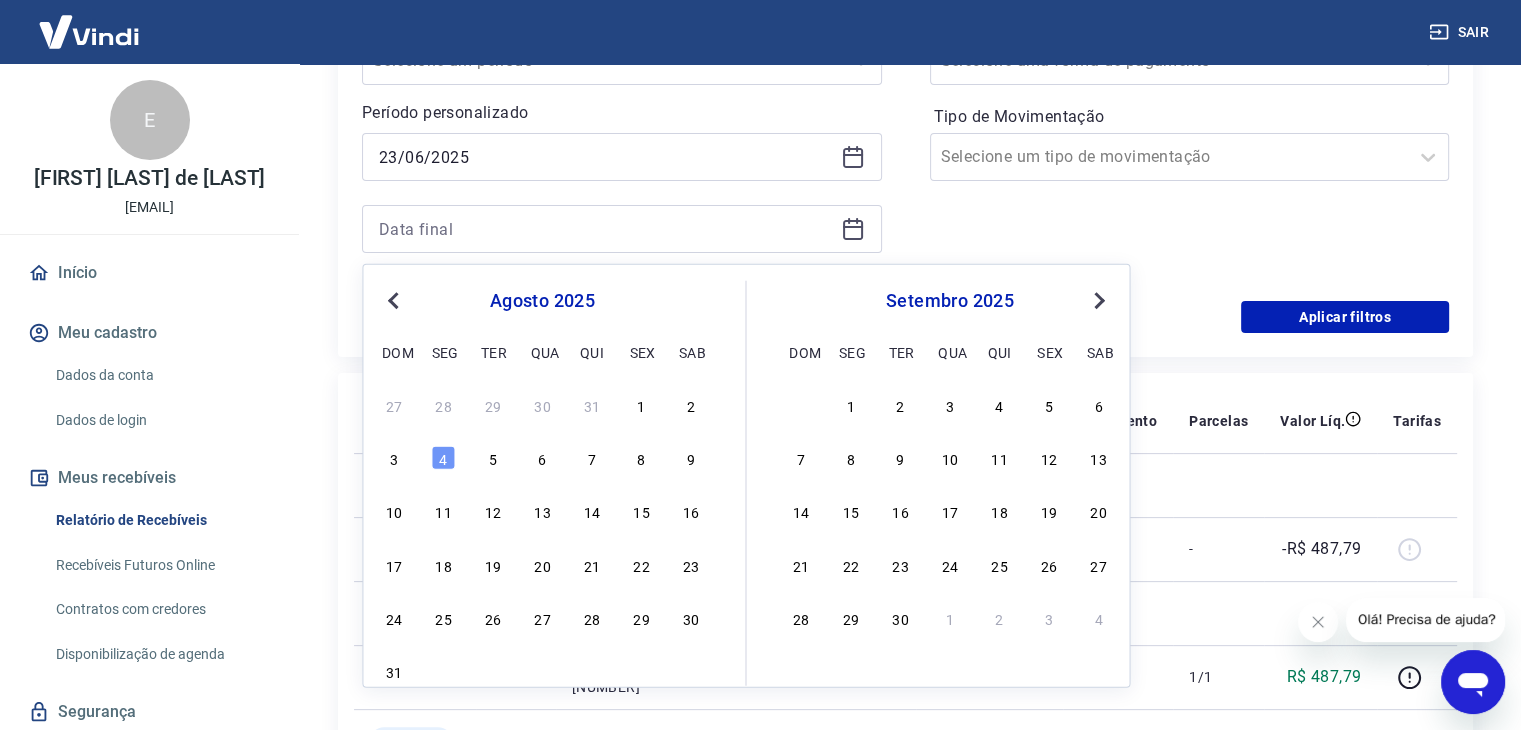 click on "Previous Month" at bounding box center (395, 299) 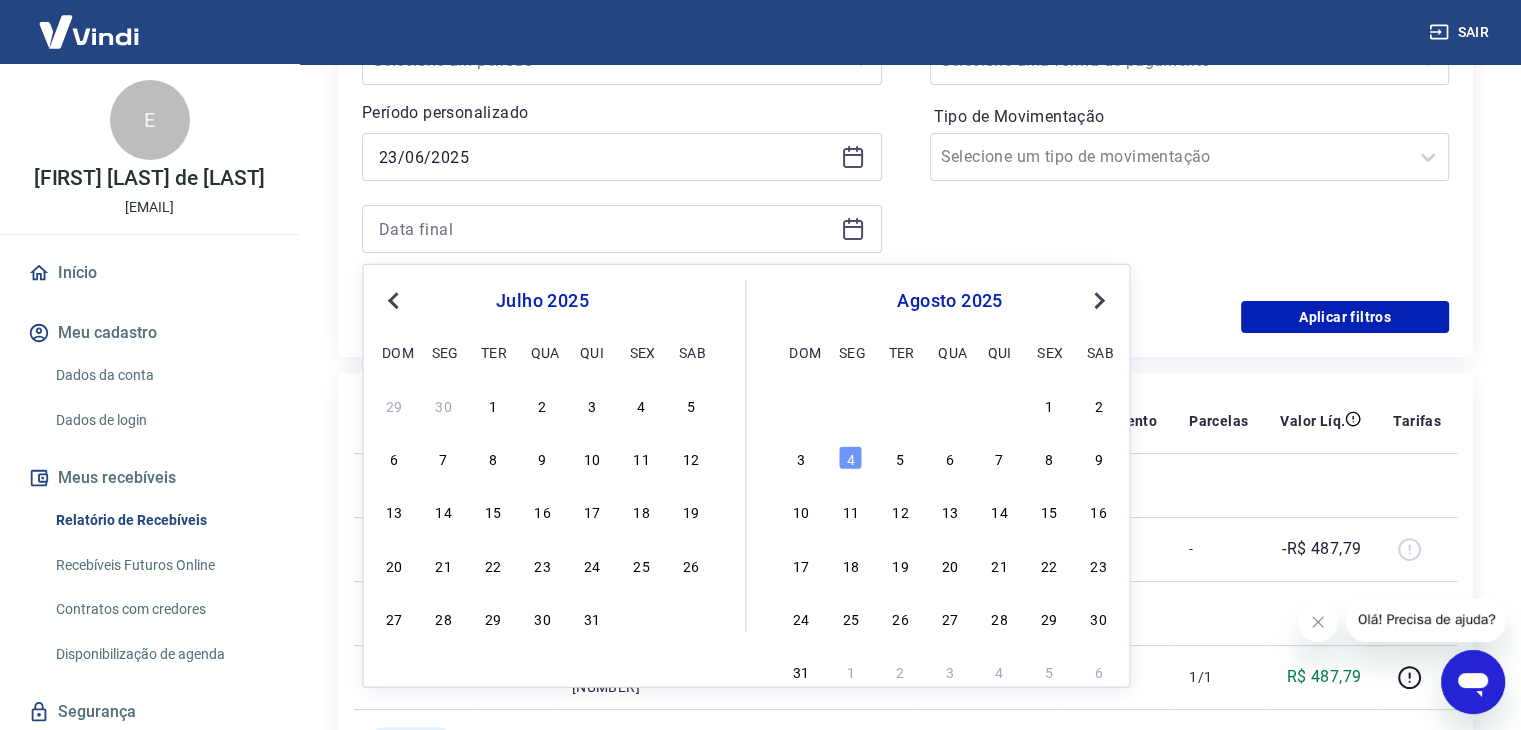 click on "Previous Month" at bounding box center [395, 299] 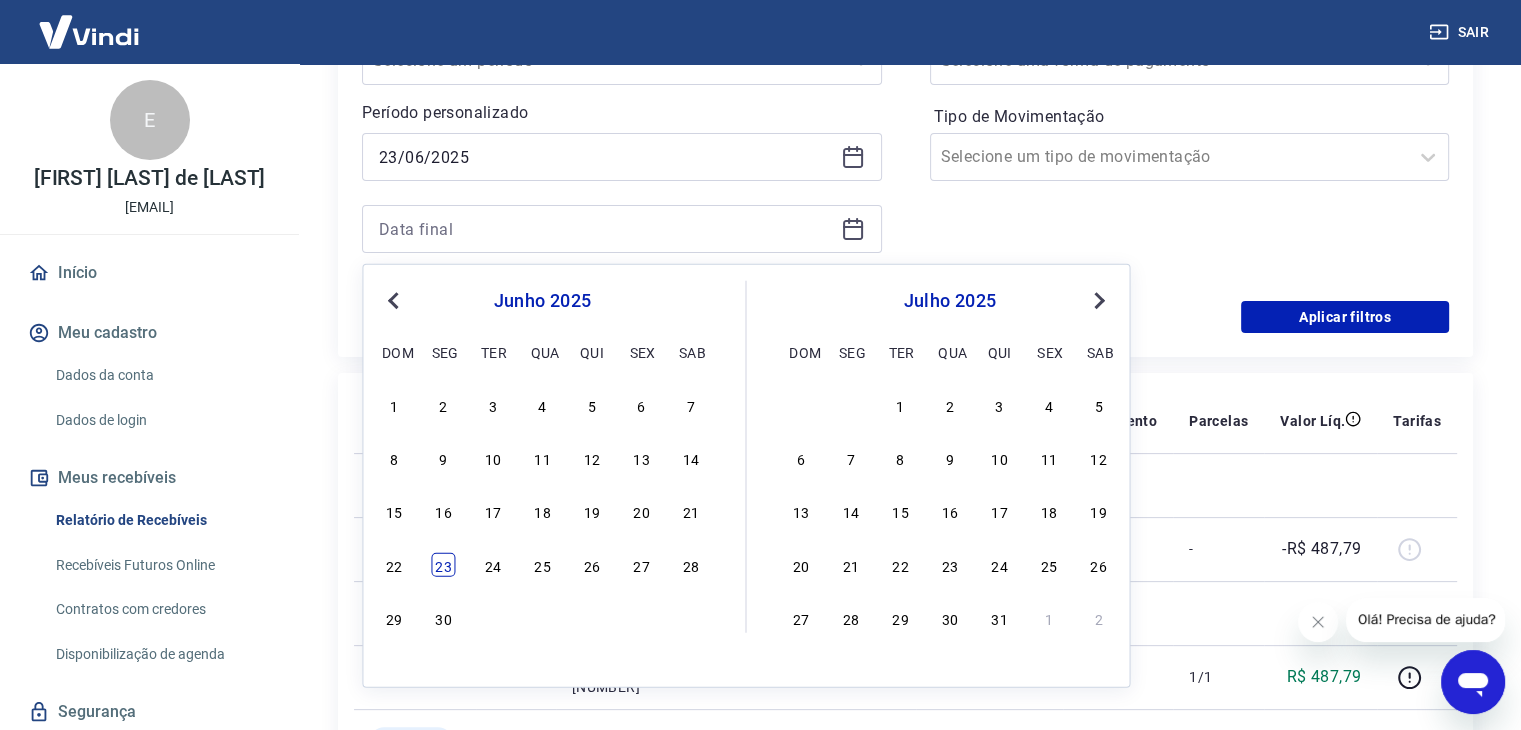 click on "23" at bounding box center [444, 564] 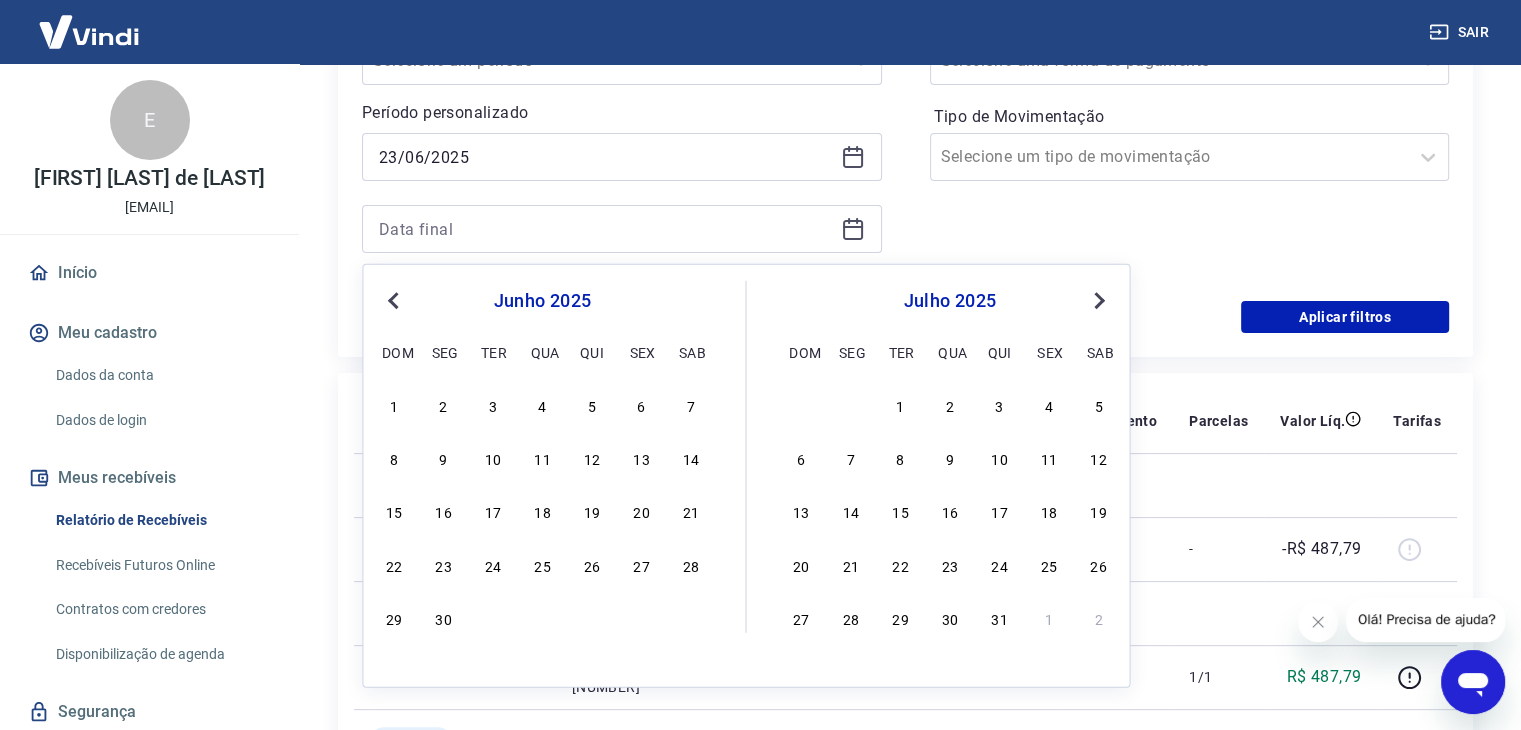 type on "23/06/2025" 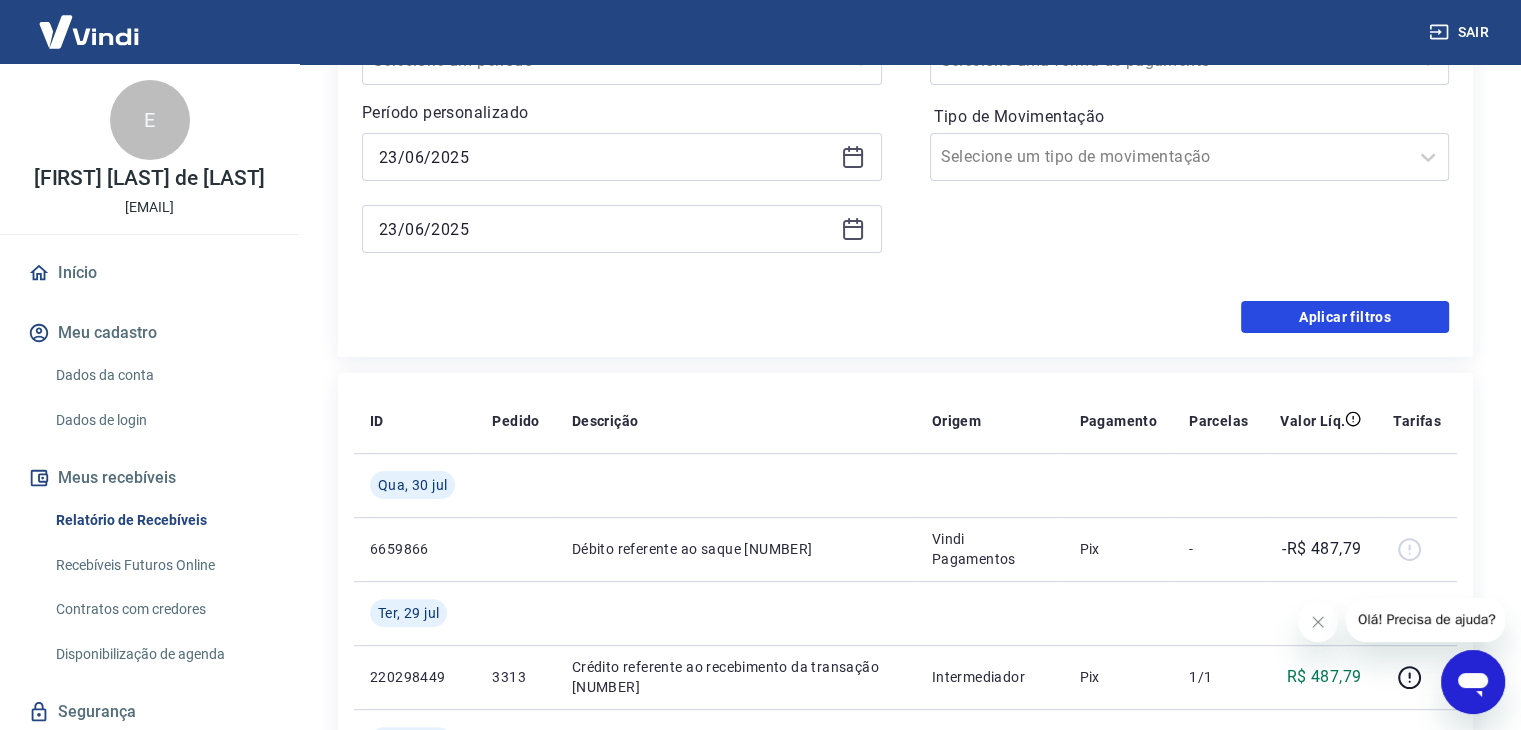 click on "Aplicar filtros" at bounding box center [1345, 317] 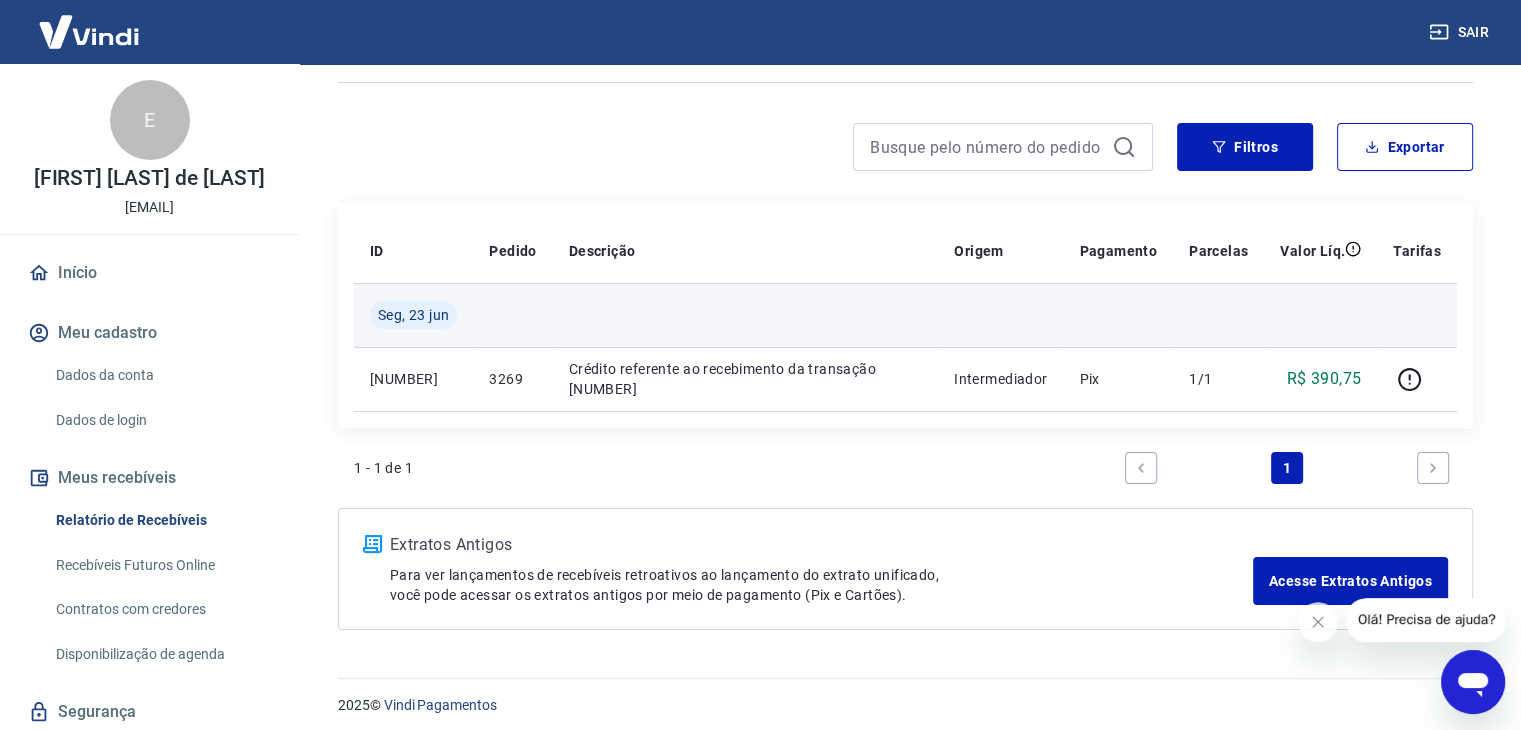 scroll, scrollTop: 135, scrollLeft: 0, axis: vertical 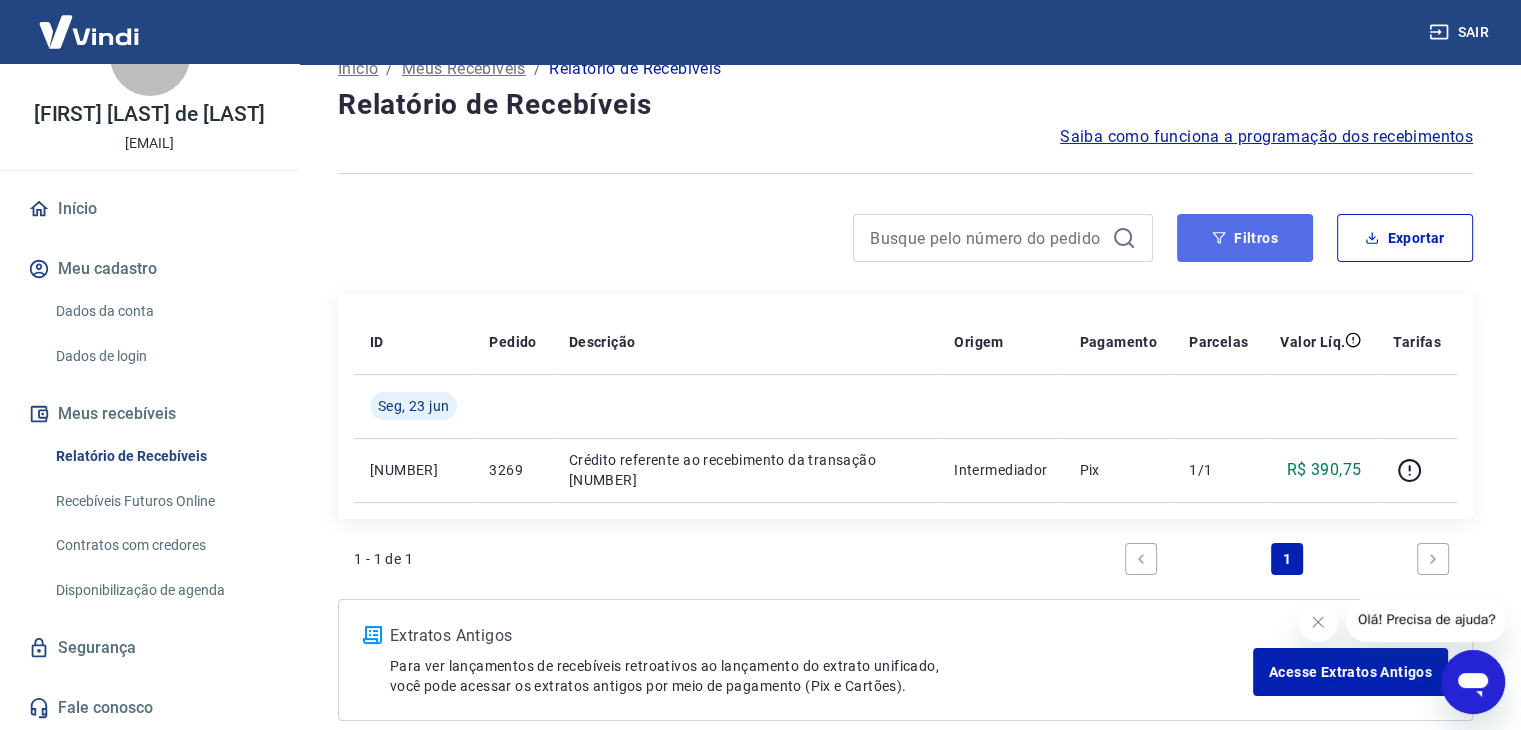 click on "Filtros" at bounding box center [1245, 238] 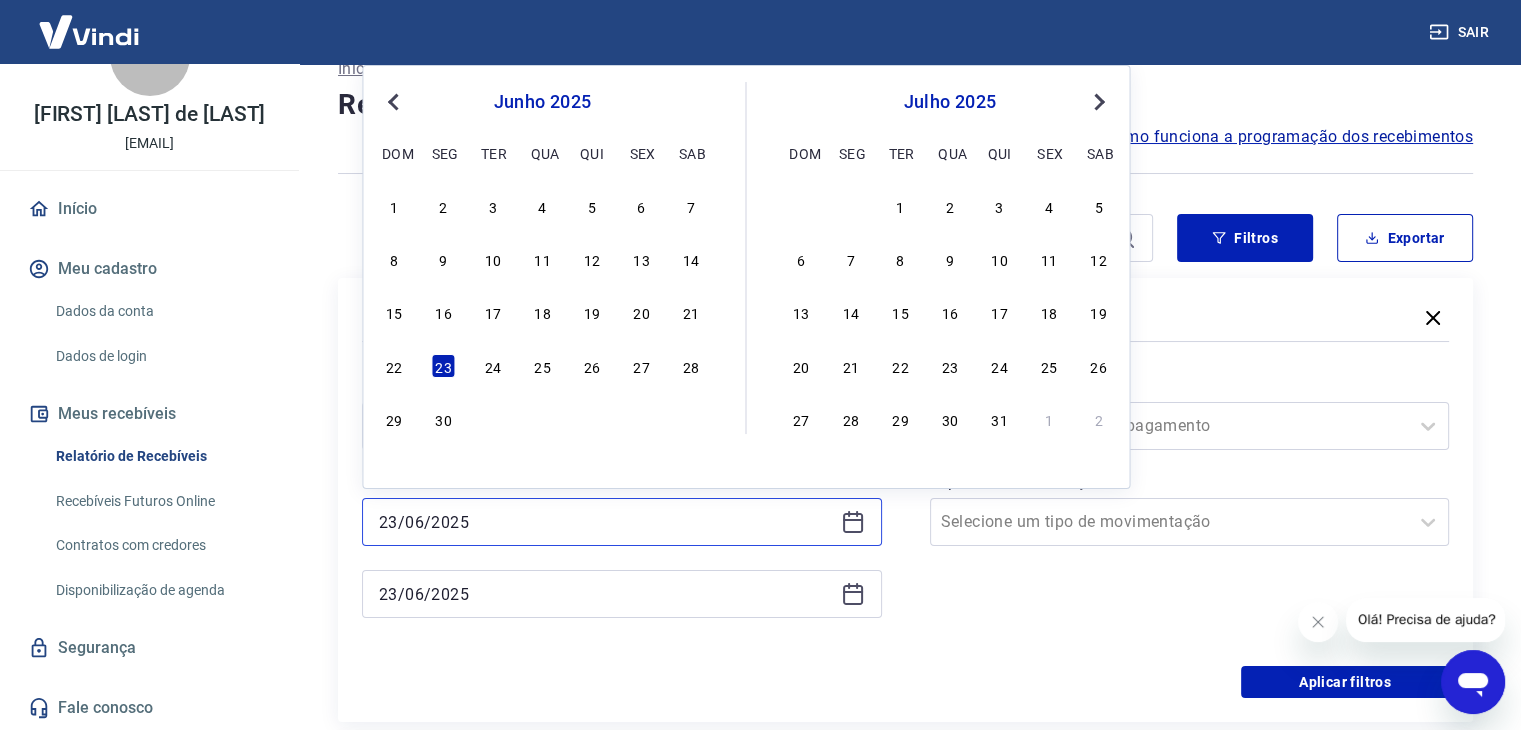 click on "23/06/2025" at bounding box center [606, 522] 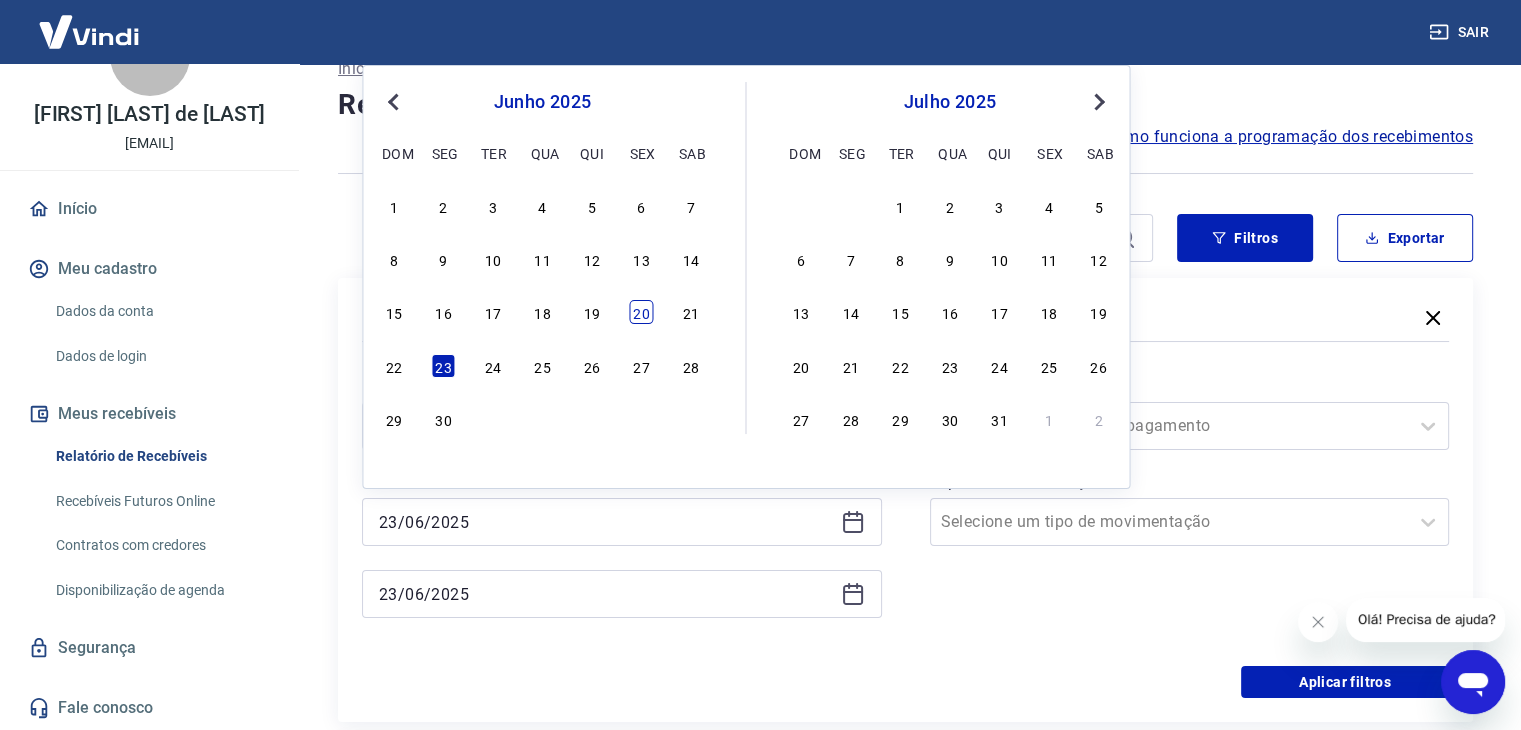 click on "20" at bounding box center (641, 312) 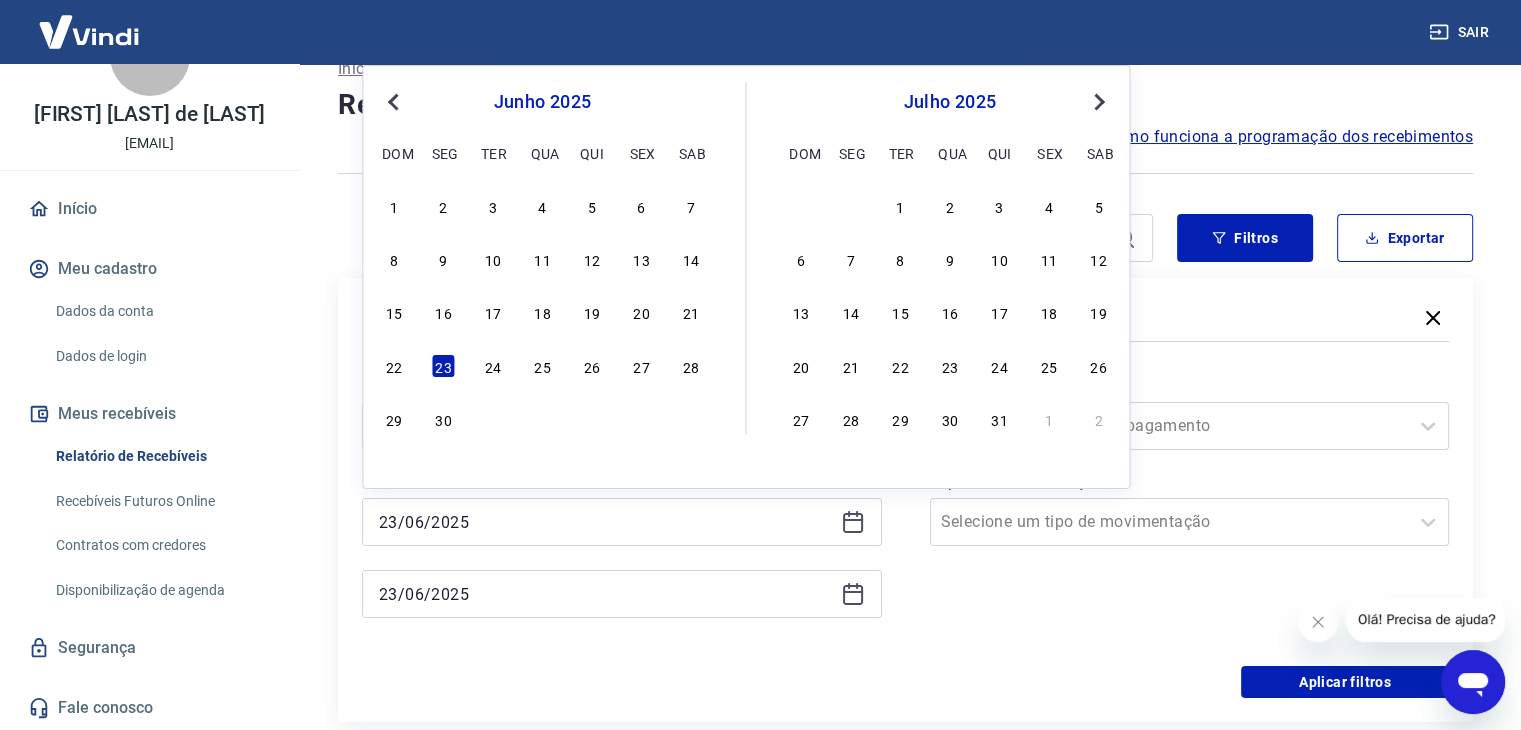 type on "[DD]/[MM]/[YYYY]" 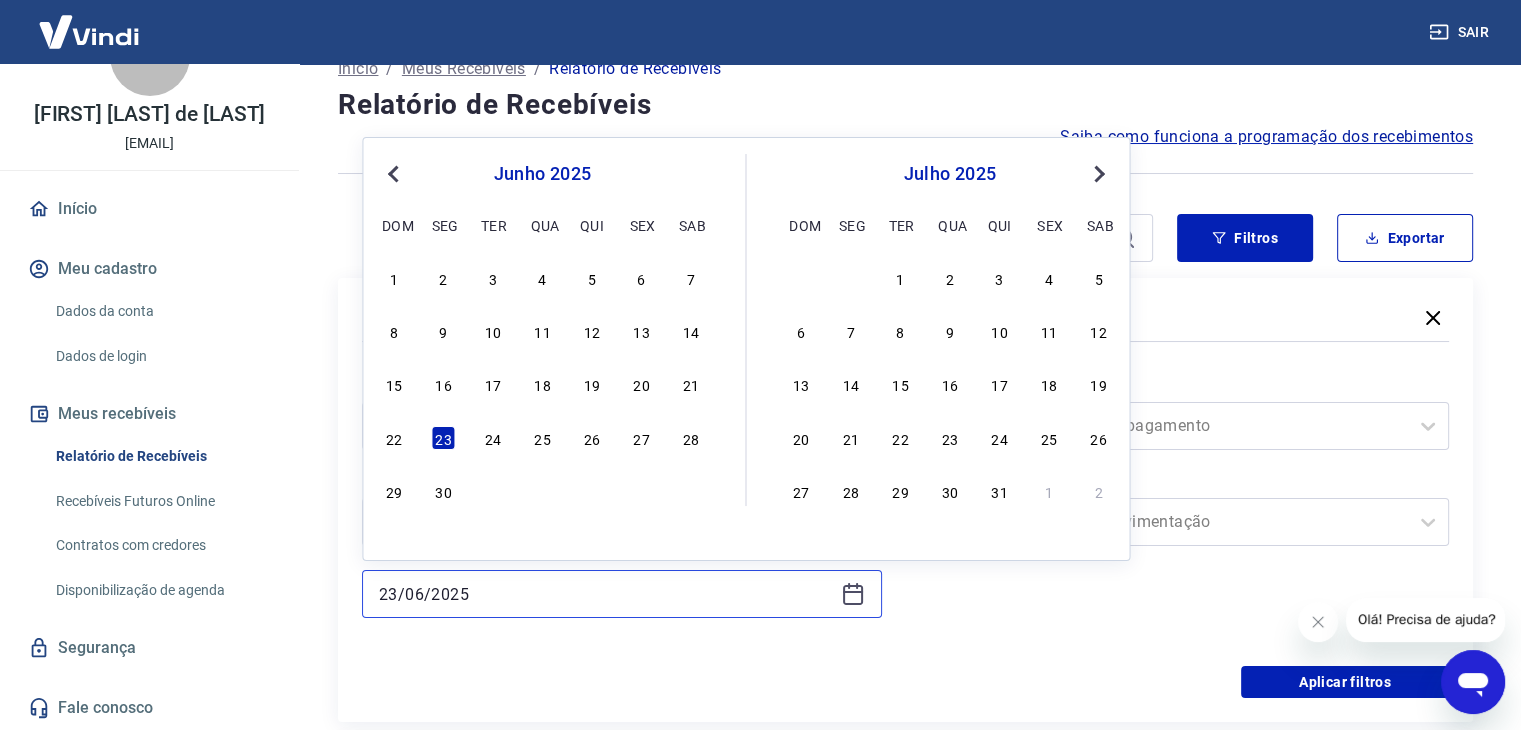 click on "23/06/2025" at bounding box center [606, 594] 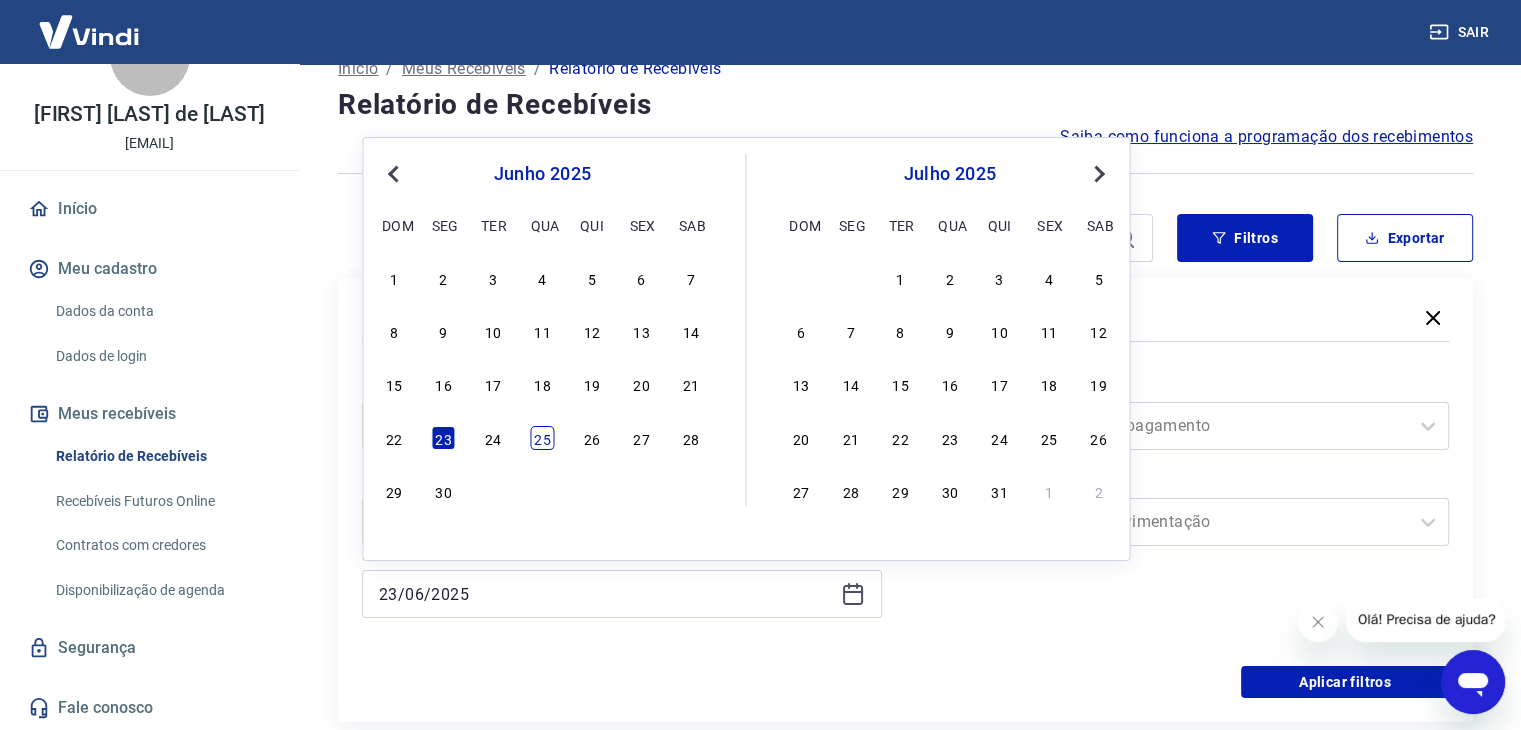 click on "25" at bounding box center (542, 438) 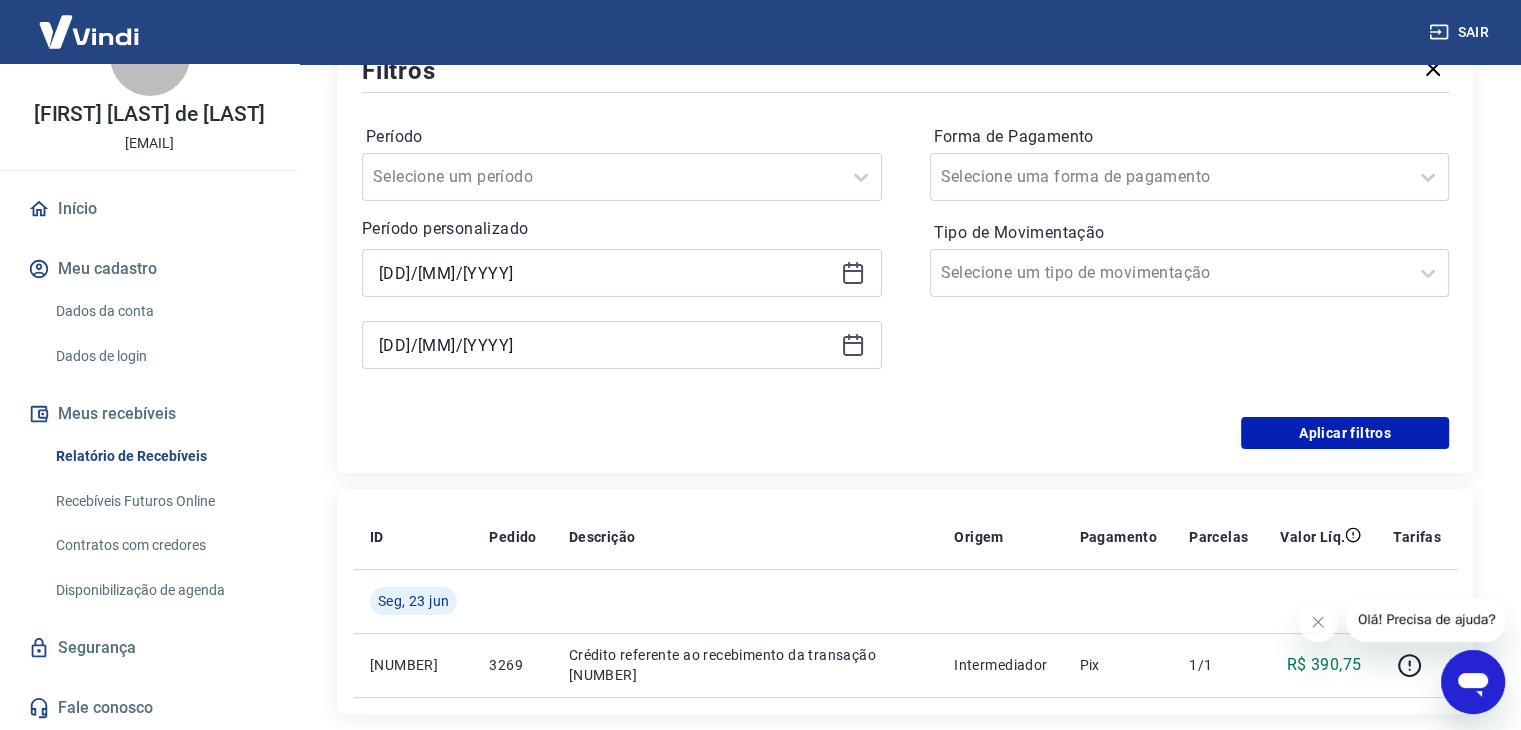 scroll, scrollTop: 335, scrollLeft: 0, axis: vertical 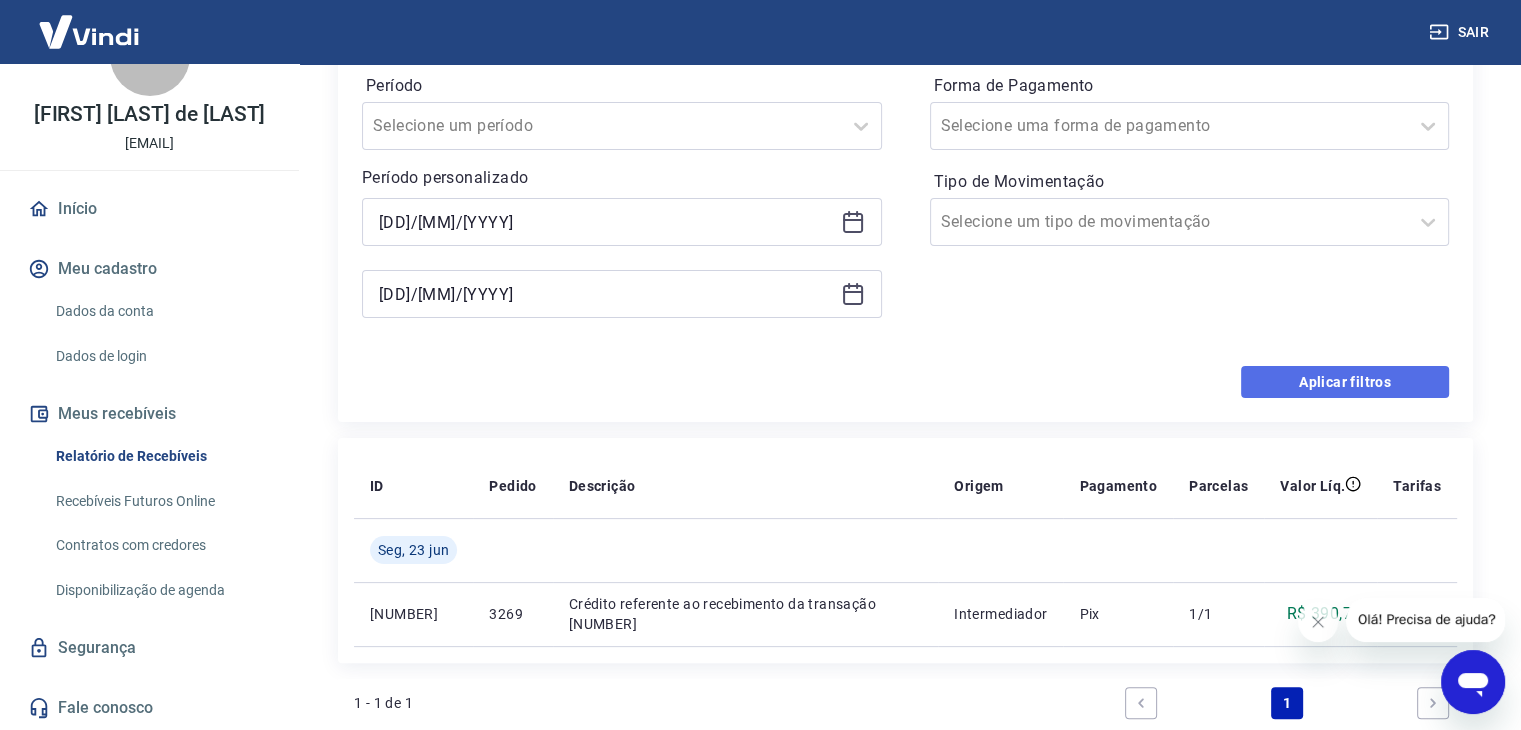 click on "Aplicar filtros" at bounding box center (1345, 382) 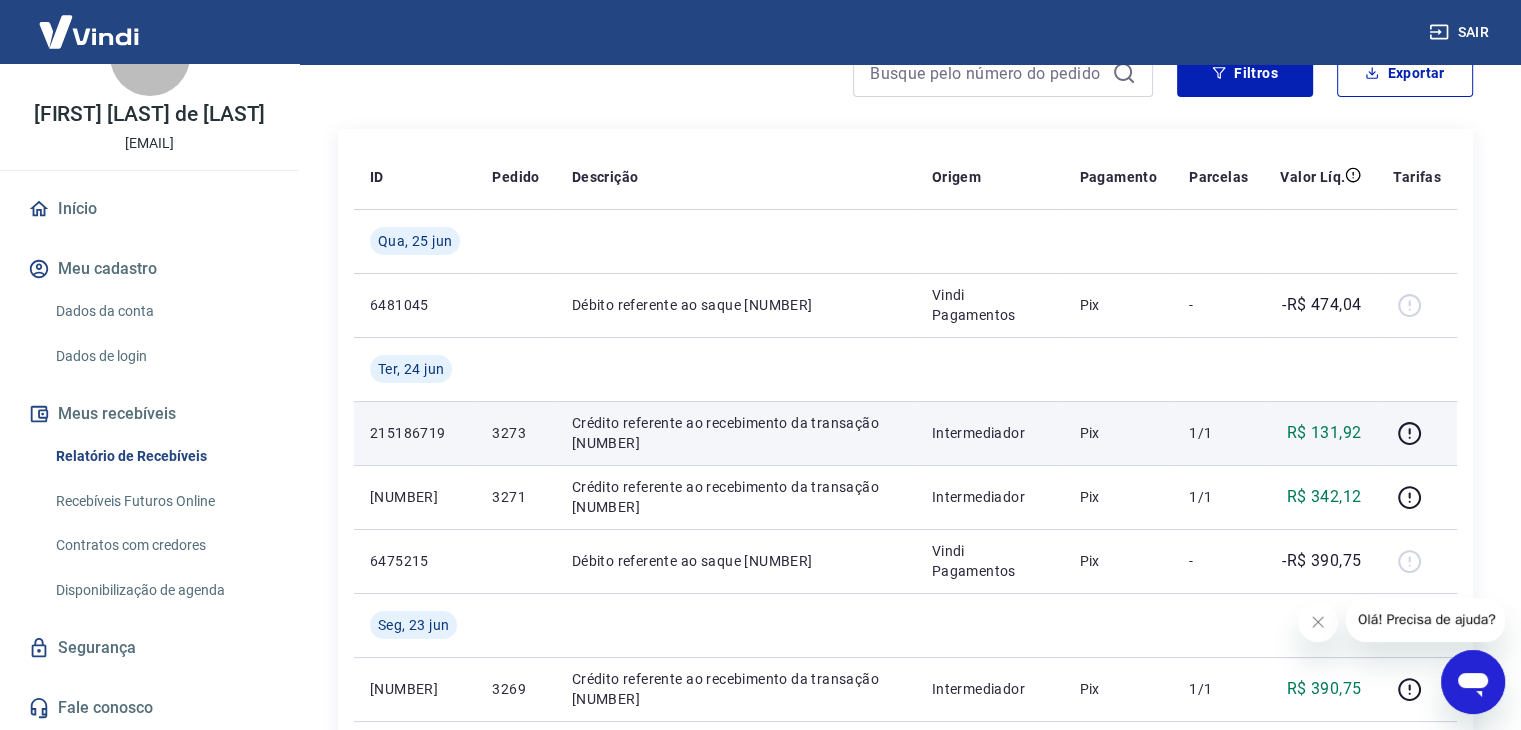 scroll, scrollTop: 0, scrollLeft: 0, axis: both 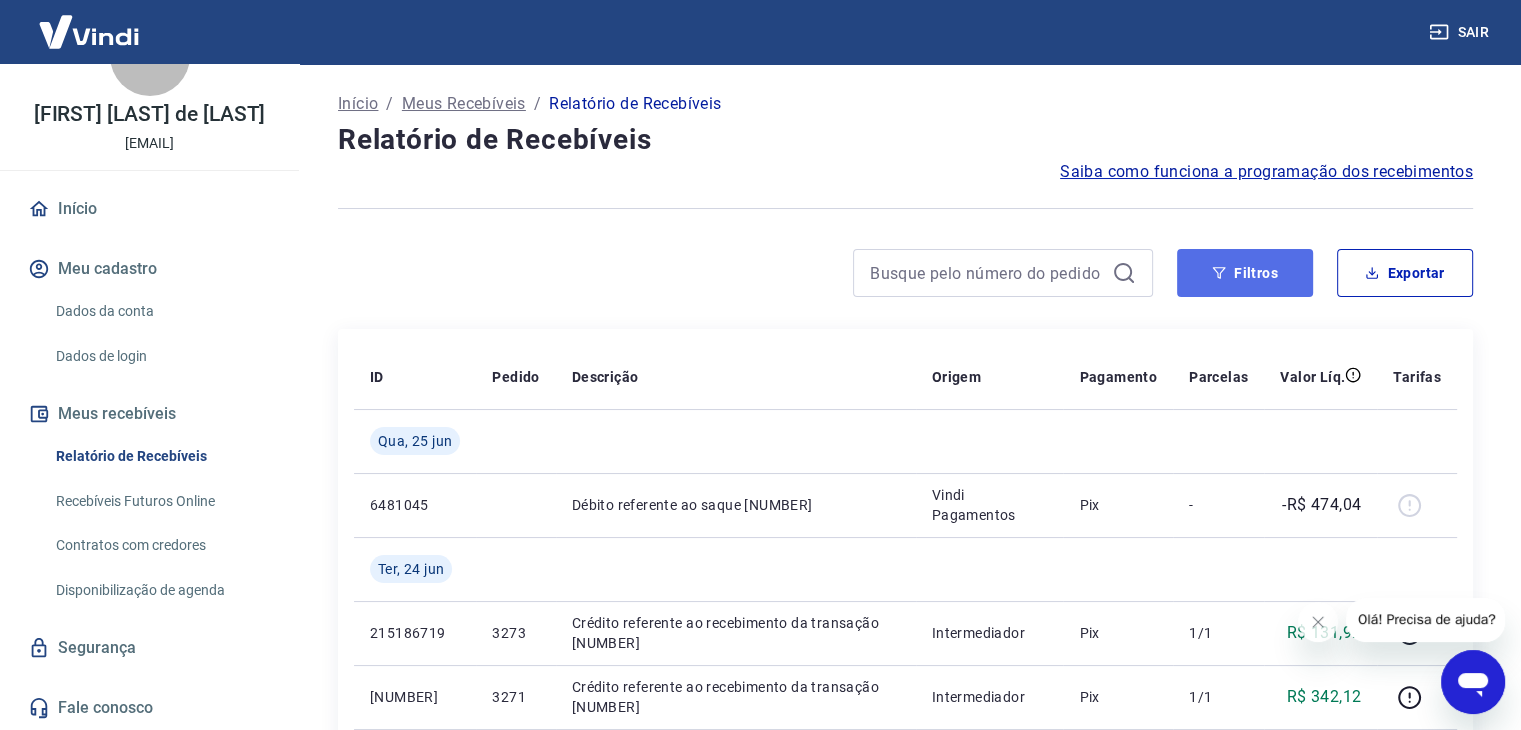 click on "Filtros" at bounding box center [1245, 273] 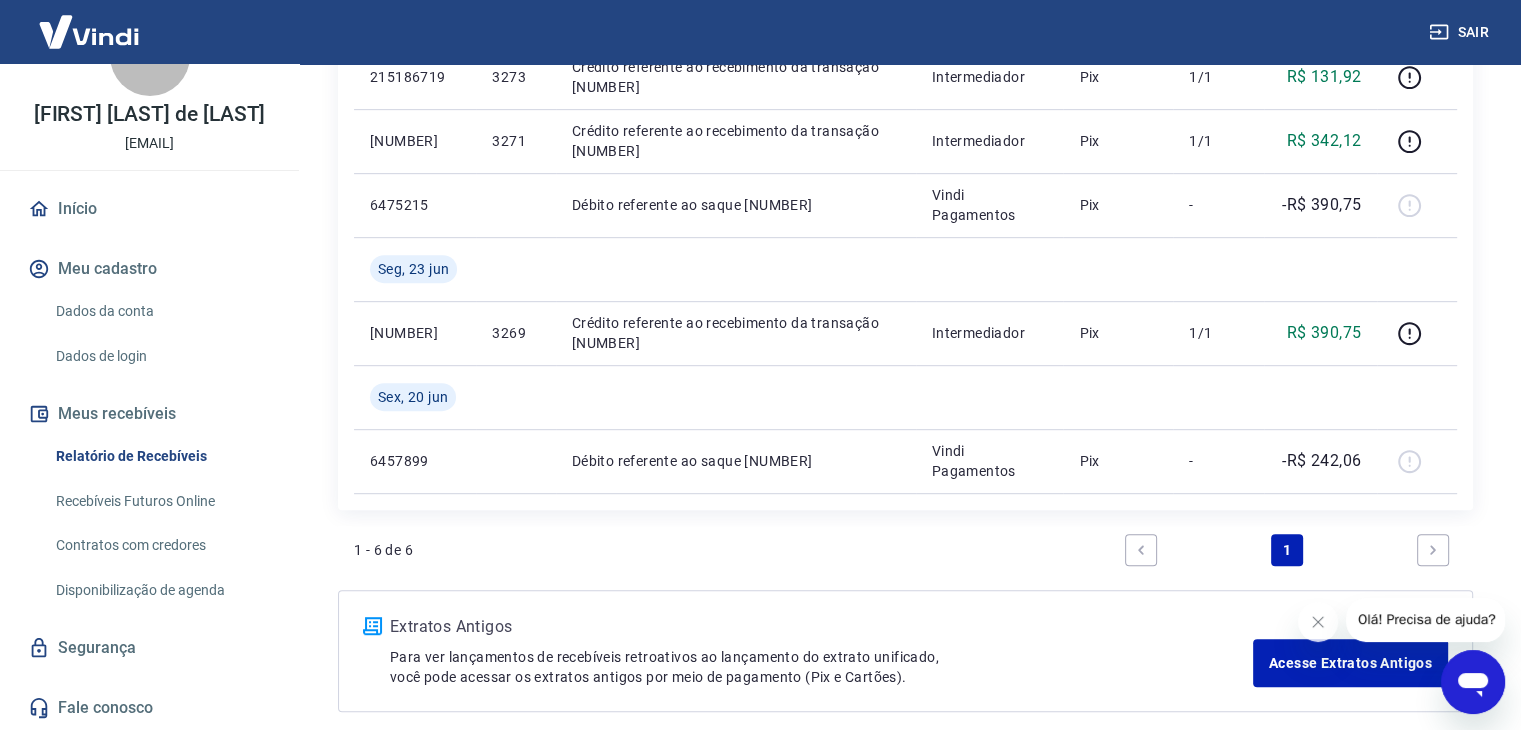 scroll, scrollTop: 1091, scrollLeft: 0, axis: vertical 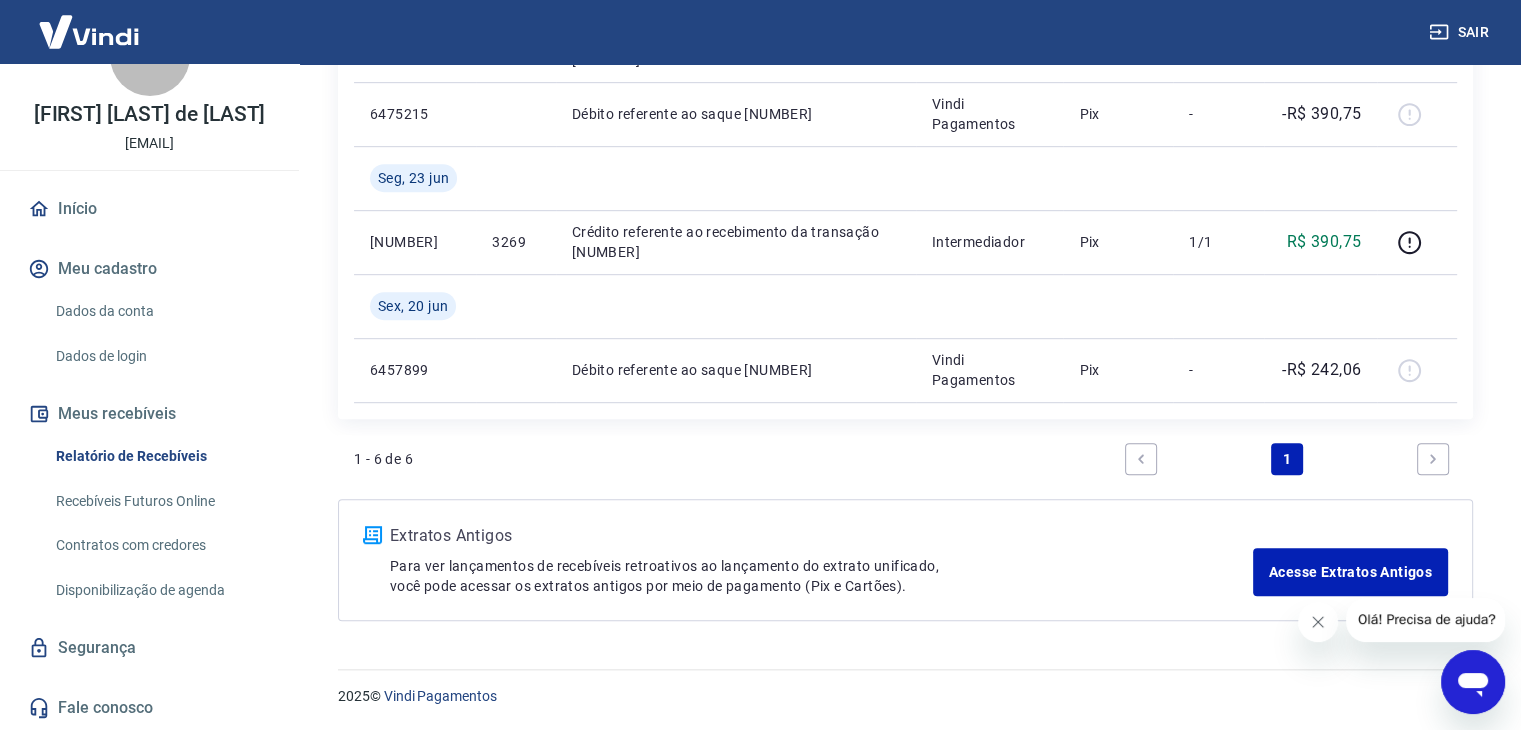 click 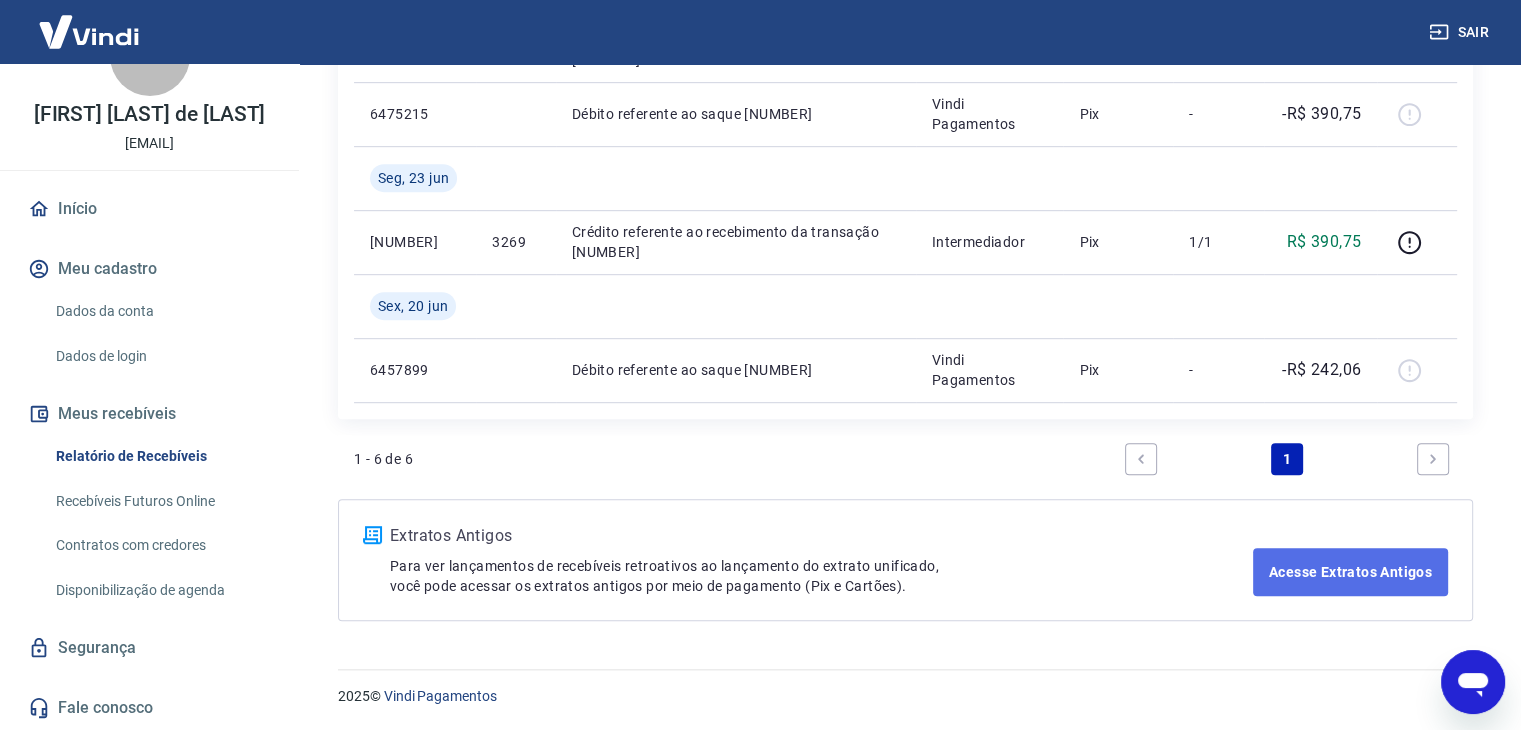 click on "Acesse Extratos Antigos" at bounding box center [1350, 572] 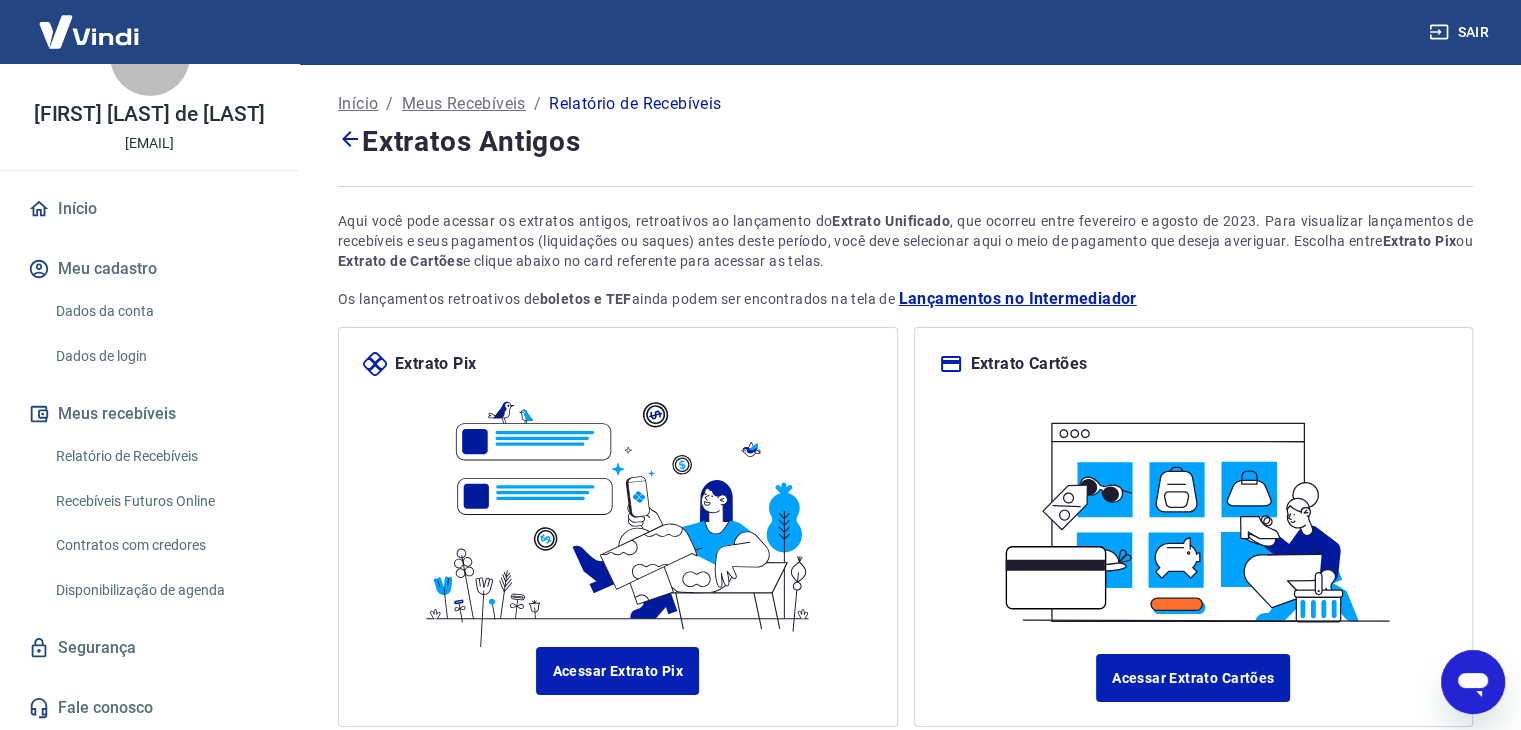 scroll, scrollTop: 138, scrollLeft: 0, axis: vertical 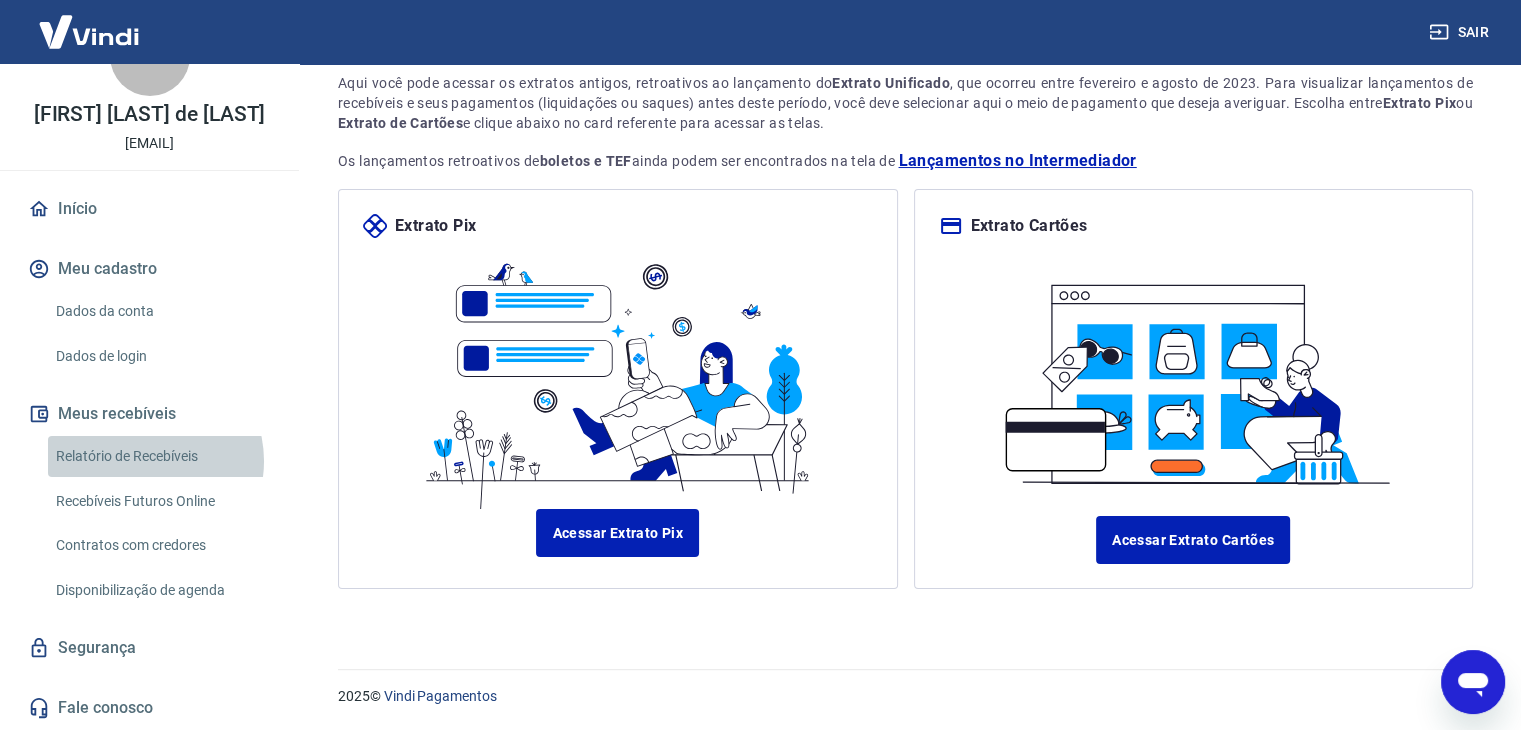 click on "Relatório de Recebíveis" at bounding box center (161, 456) 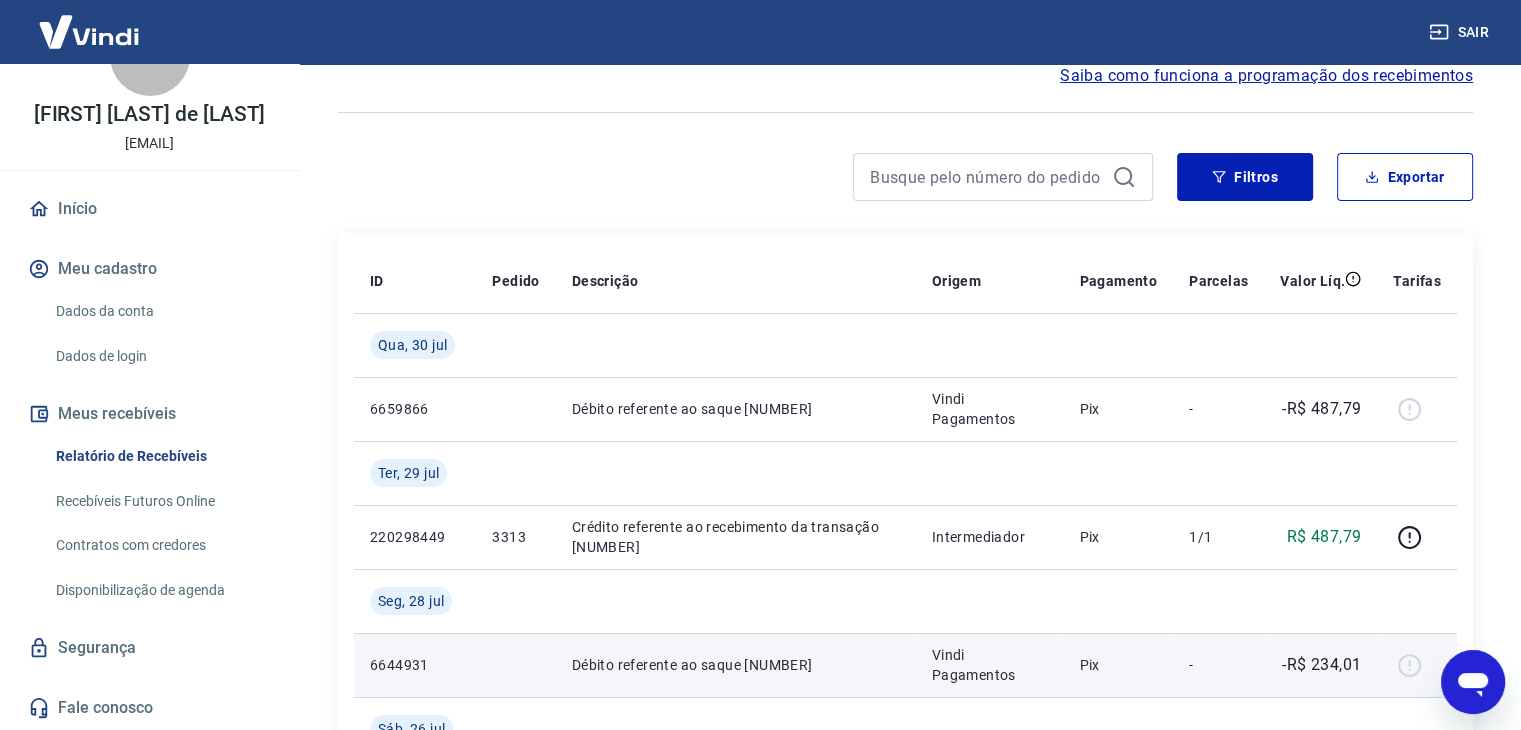 scroll, scrollTop: 0, scrollLeft: 0, axis: both 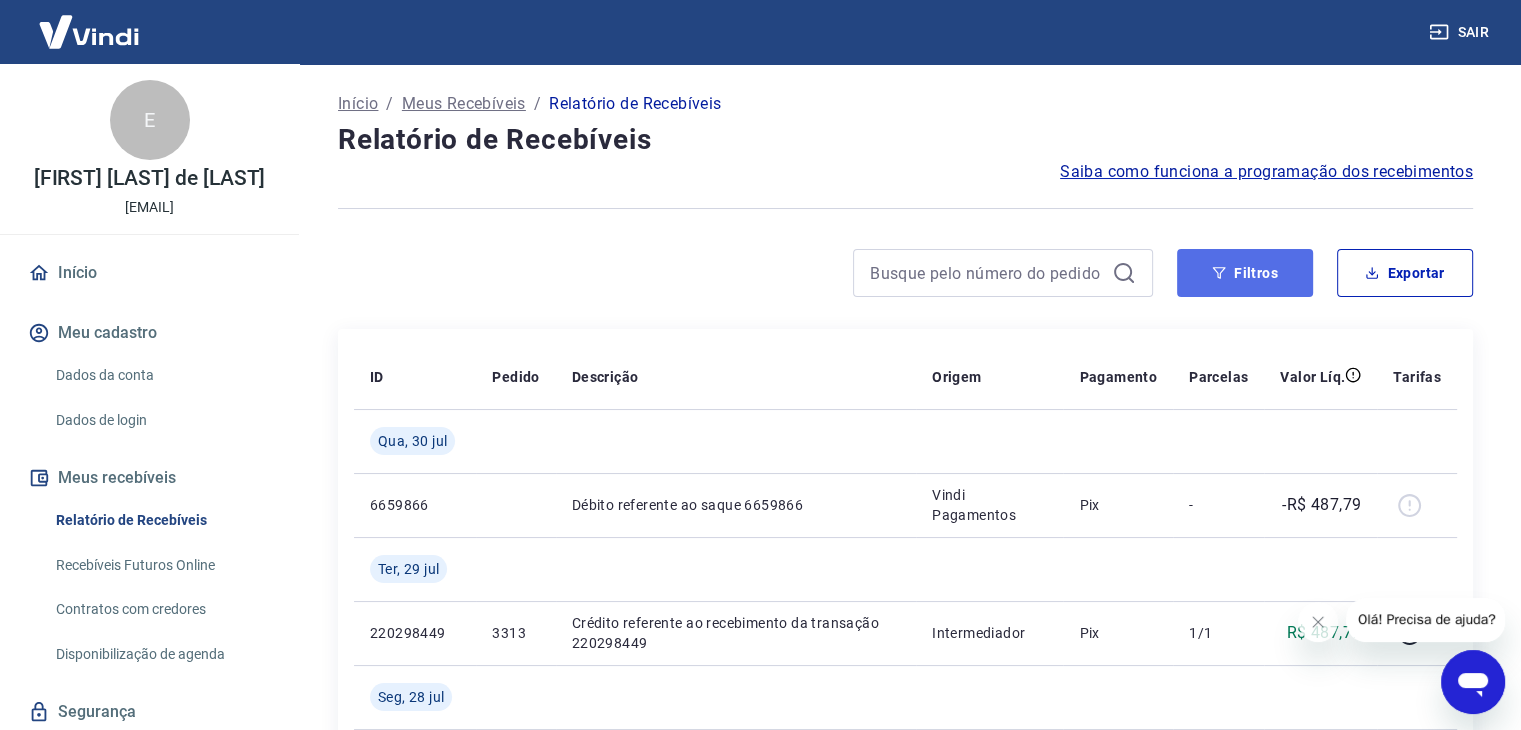 click on "Filtros" at bounding box center (1245, 273) 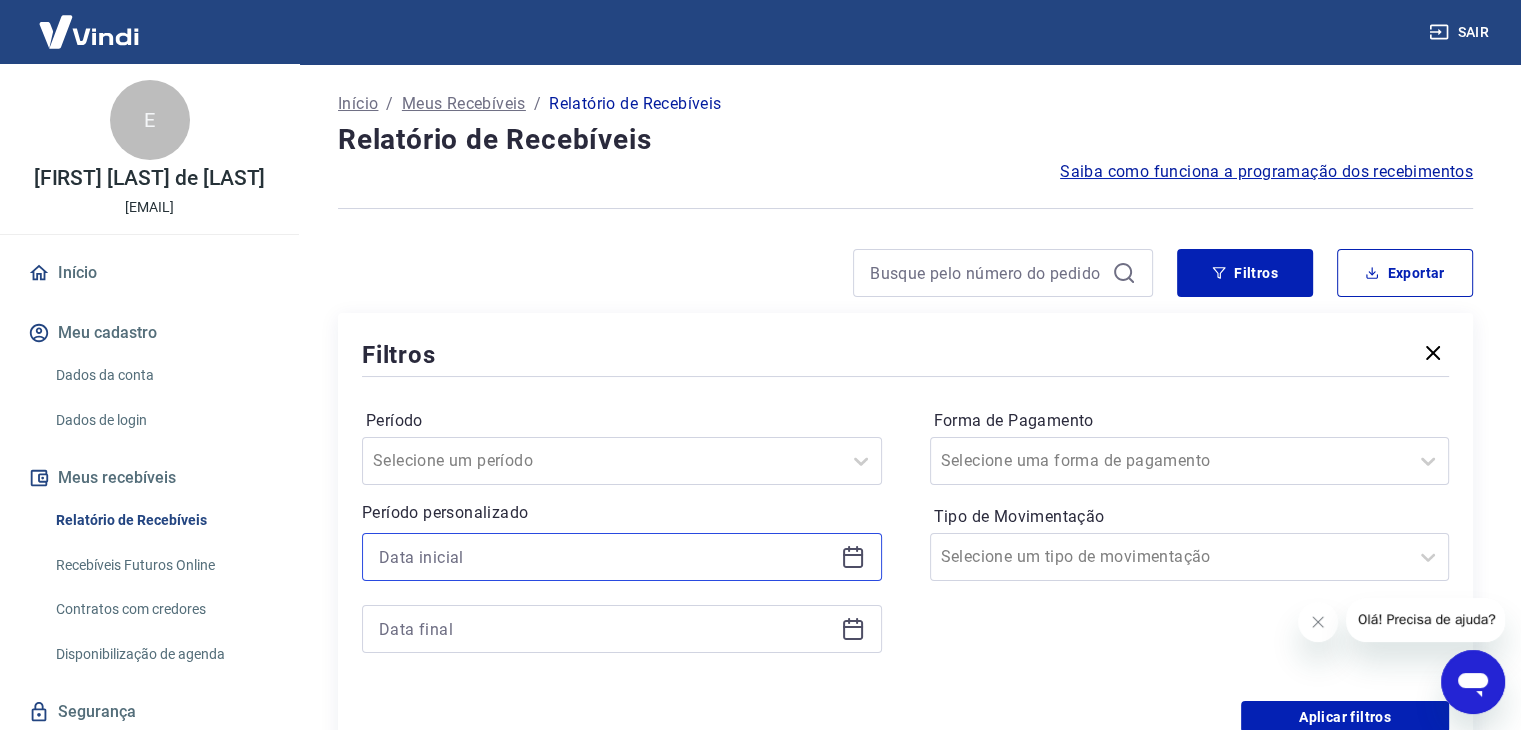 click at bounding box center (606, 557) 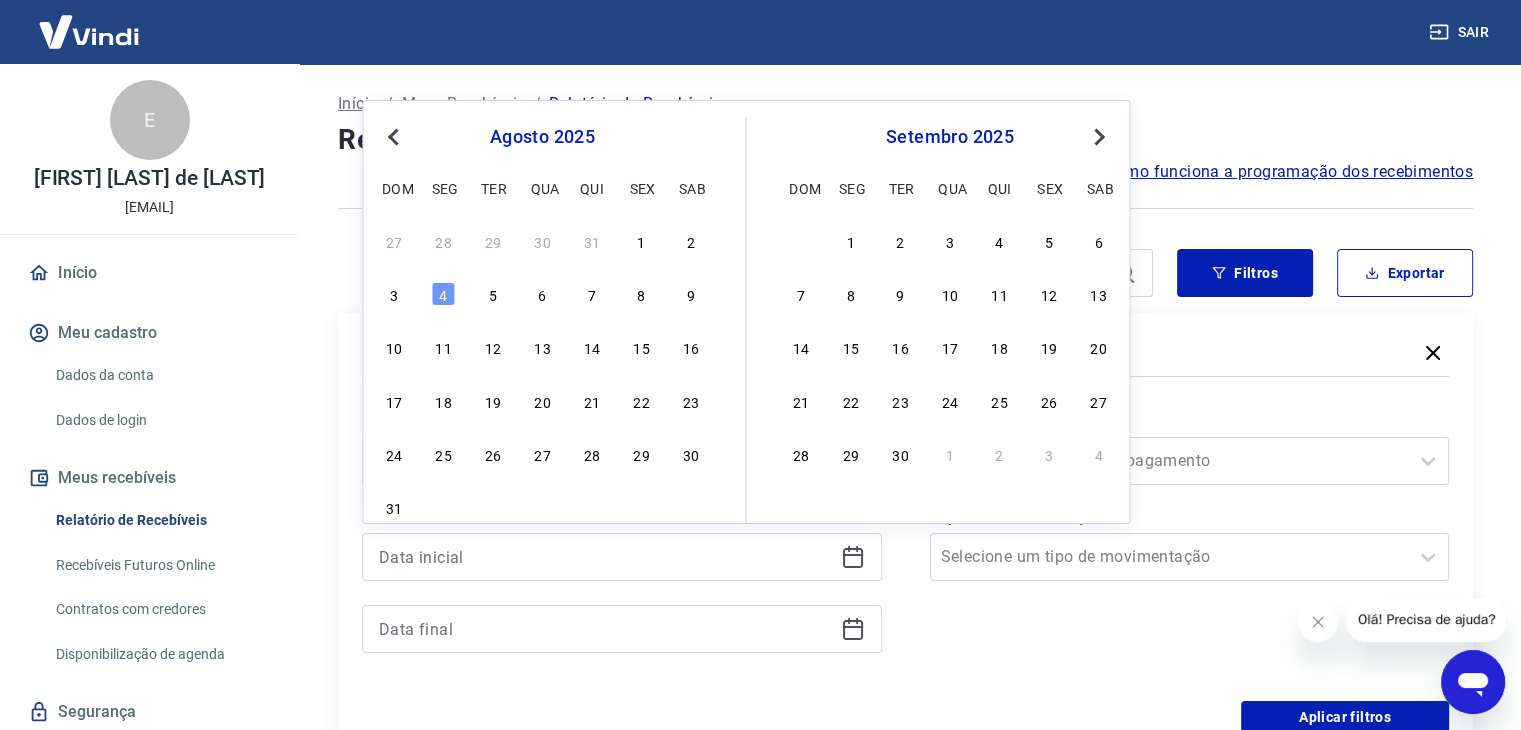 click on "Previous Month" at bounding box center (393, 137) 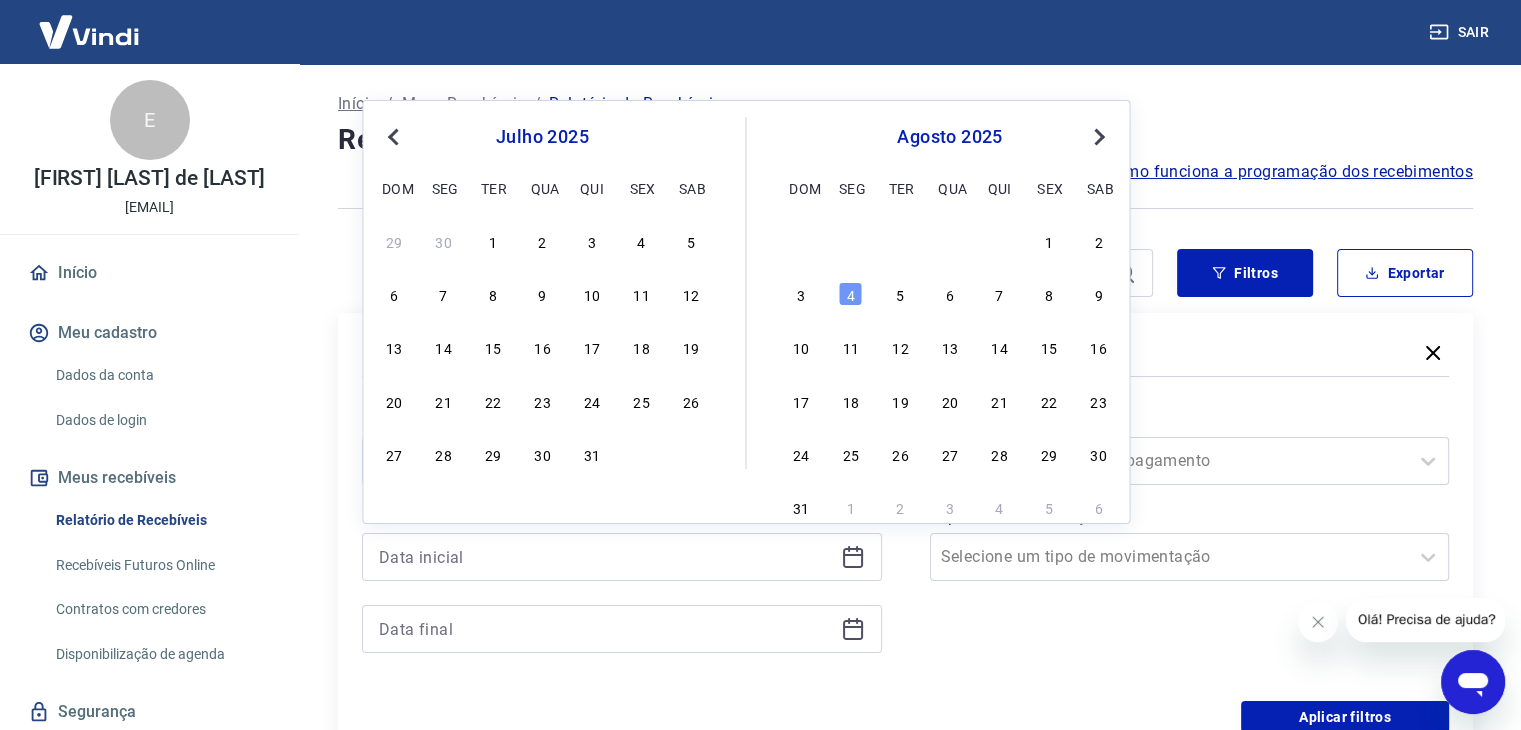click on "Previous Month" at bounding box center (395, 136) 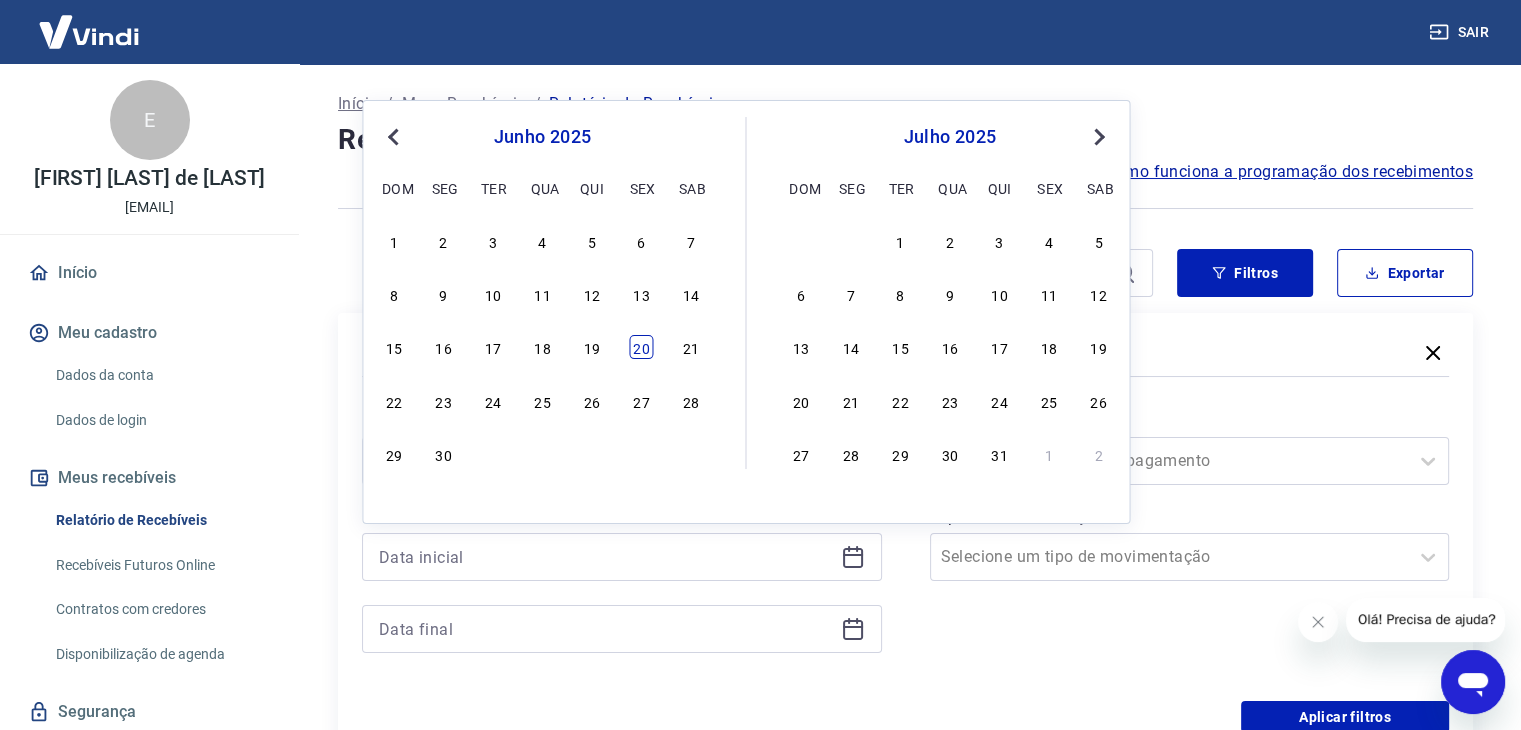click on "20" at bounding box center [641, 347] 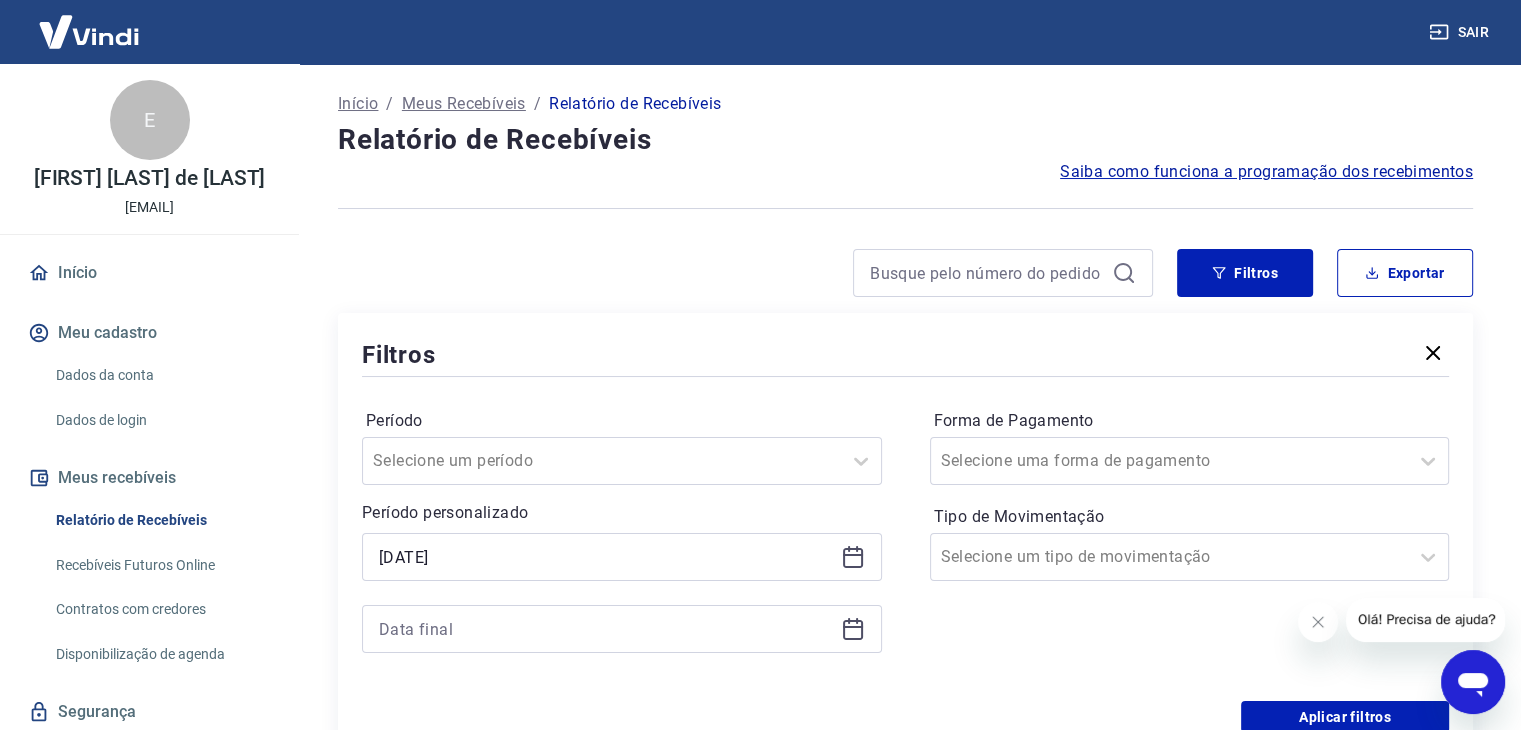type on "[DD]/[MM]/[YYYY]" 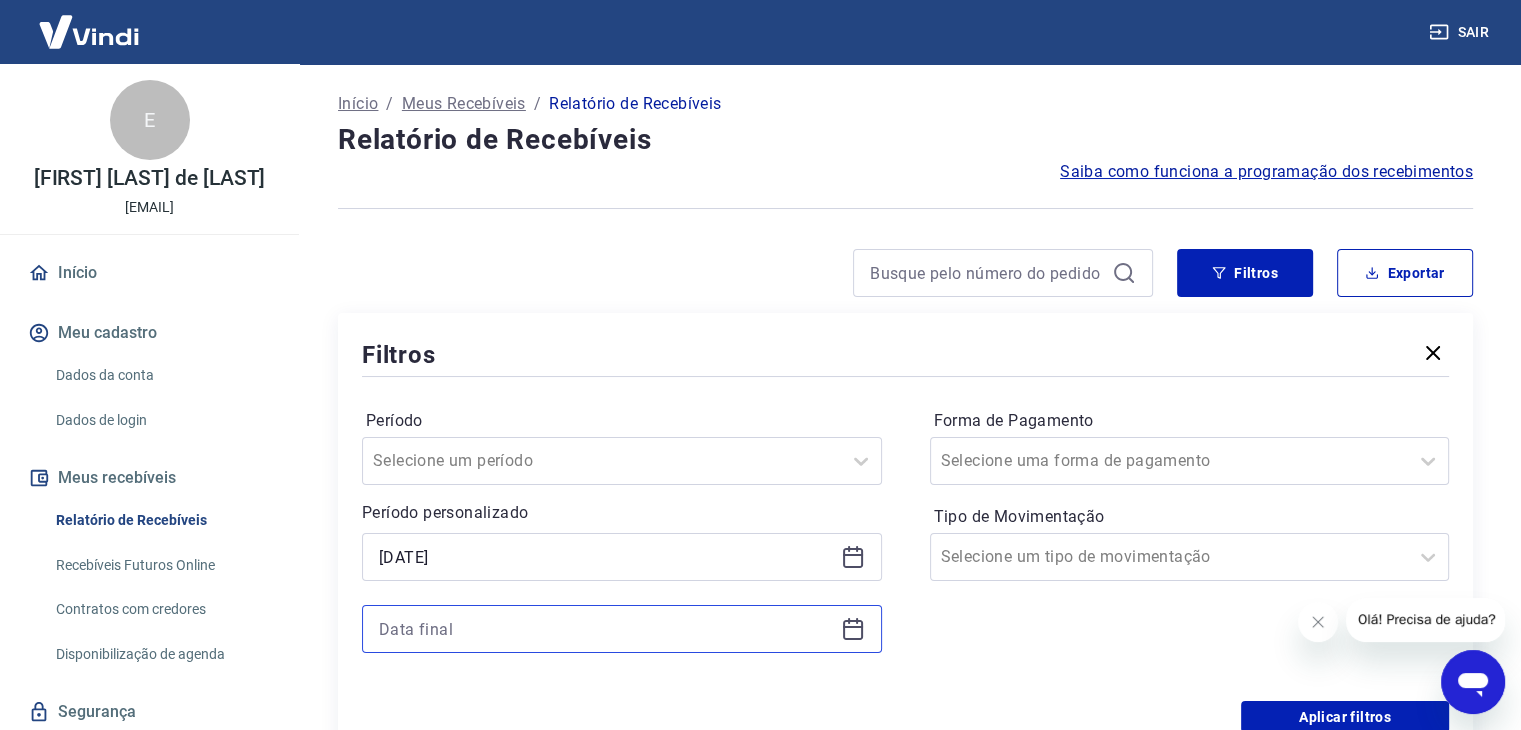 click at bounding box center (606, 629) 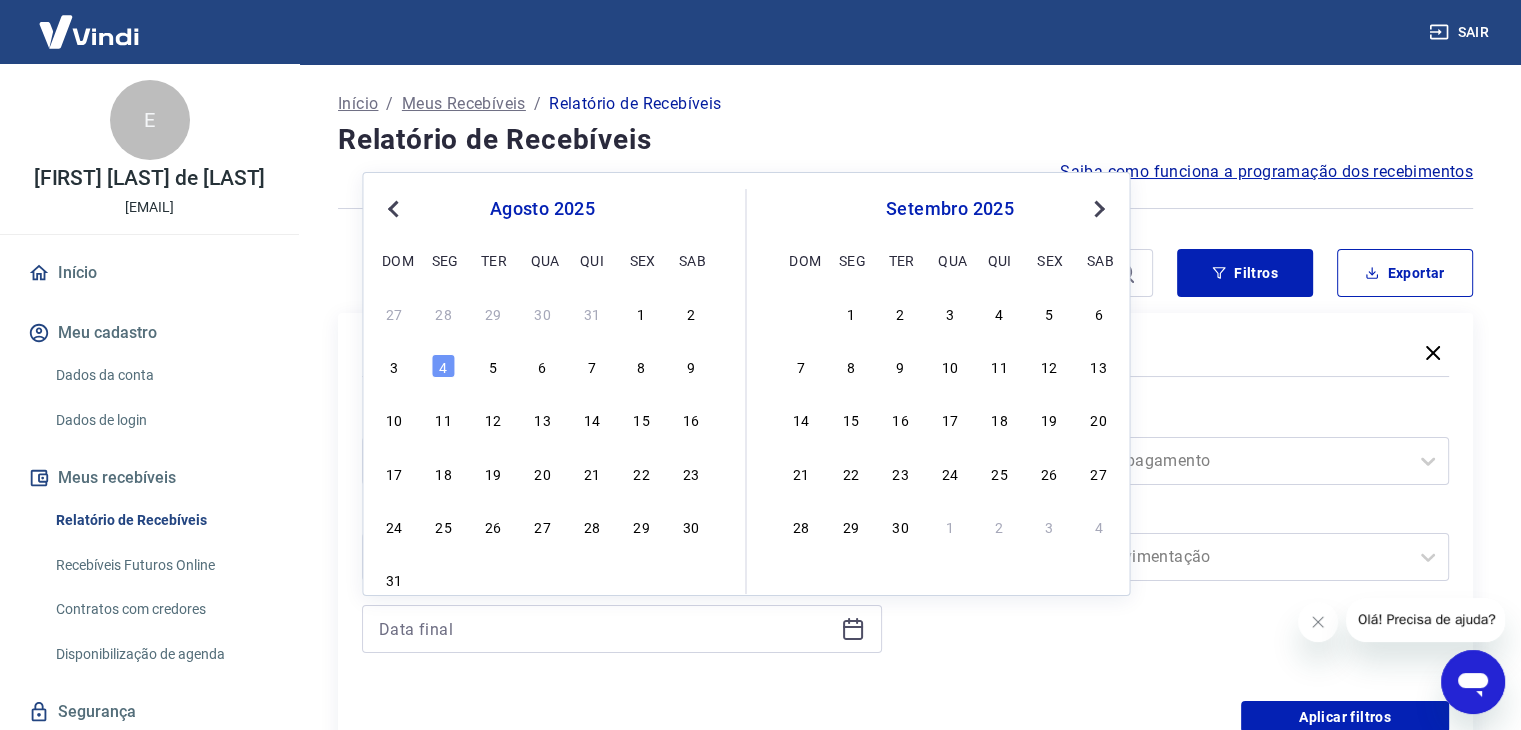 click on "Previous Month" at bounding box center (393, 209) 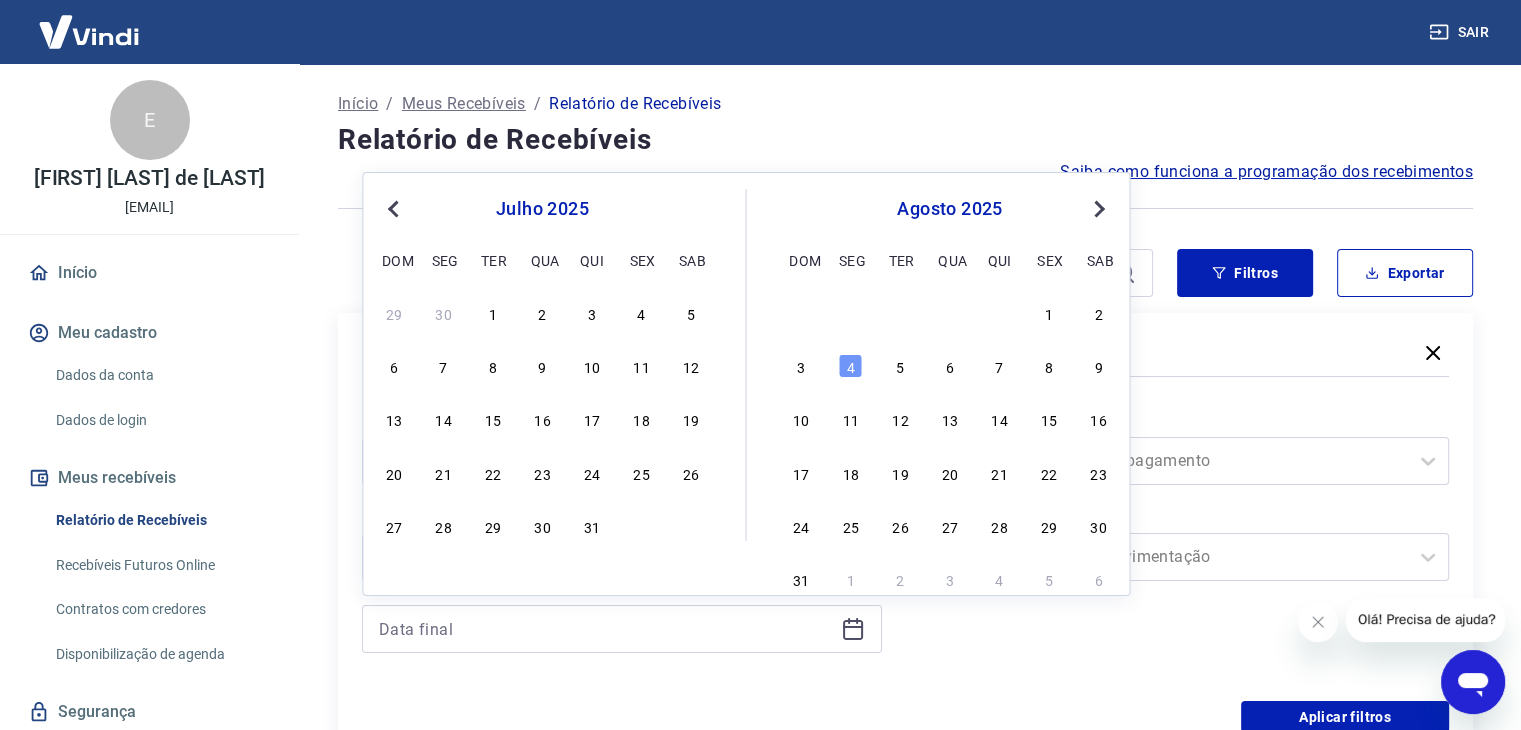 click on "Previous Month" at bounding box center (395, 208) 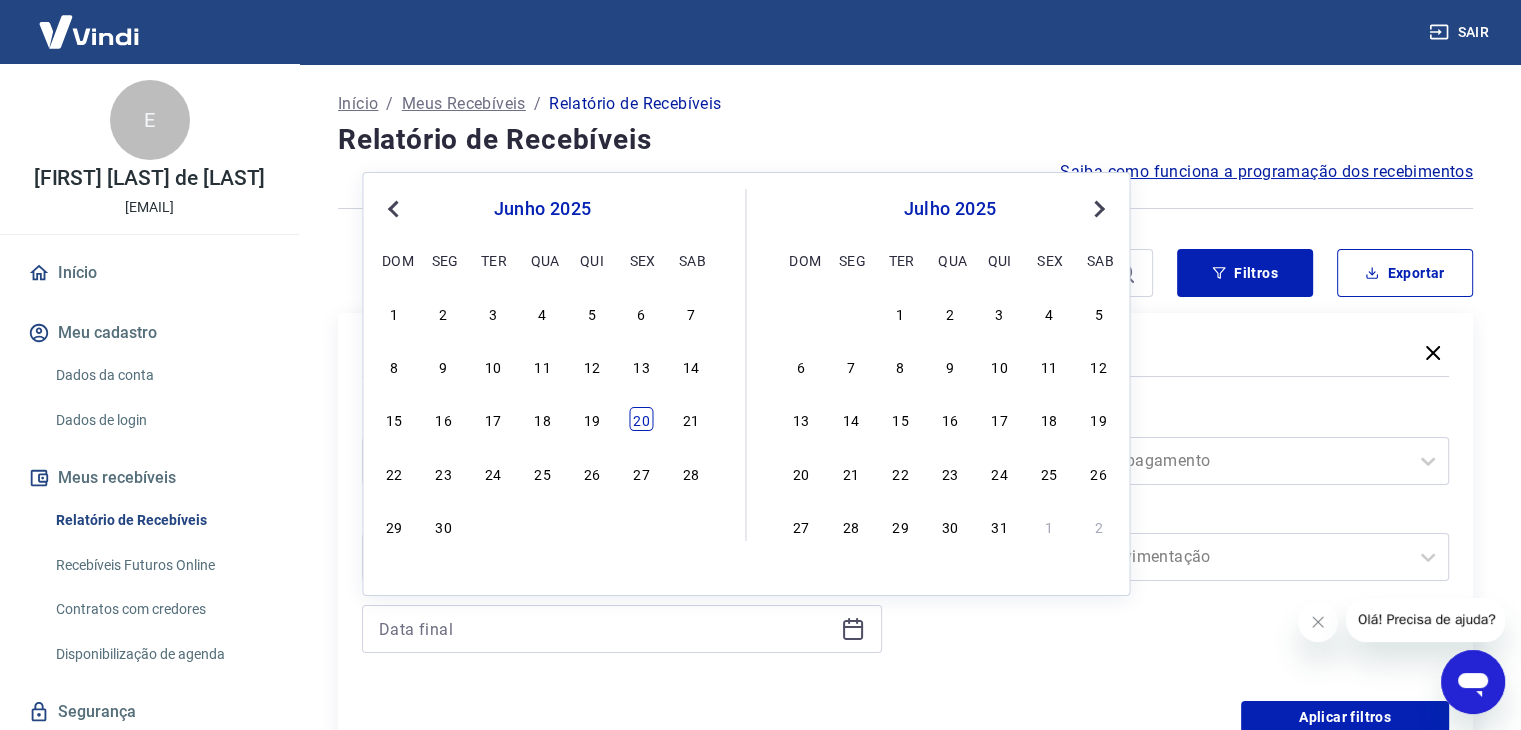 click on "20" at bounding box center [641, 419] 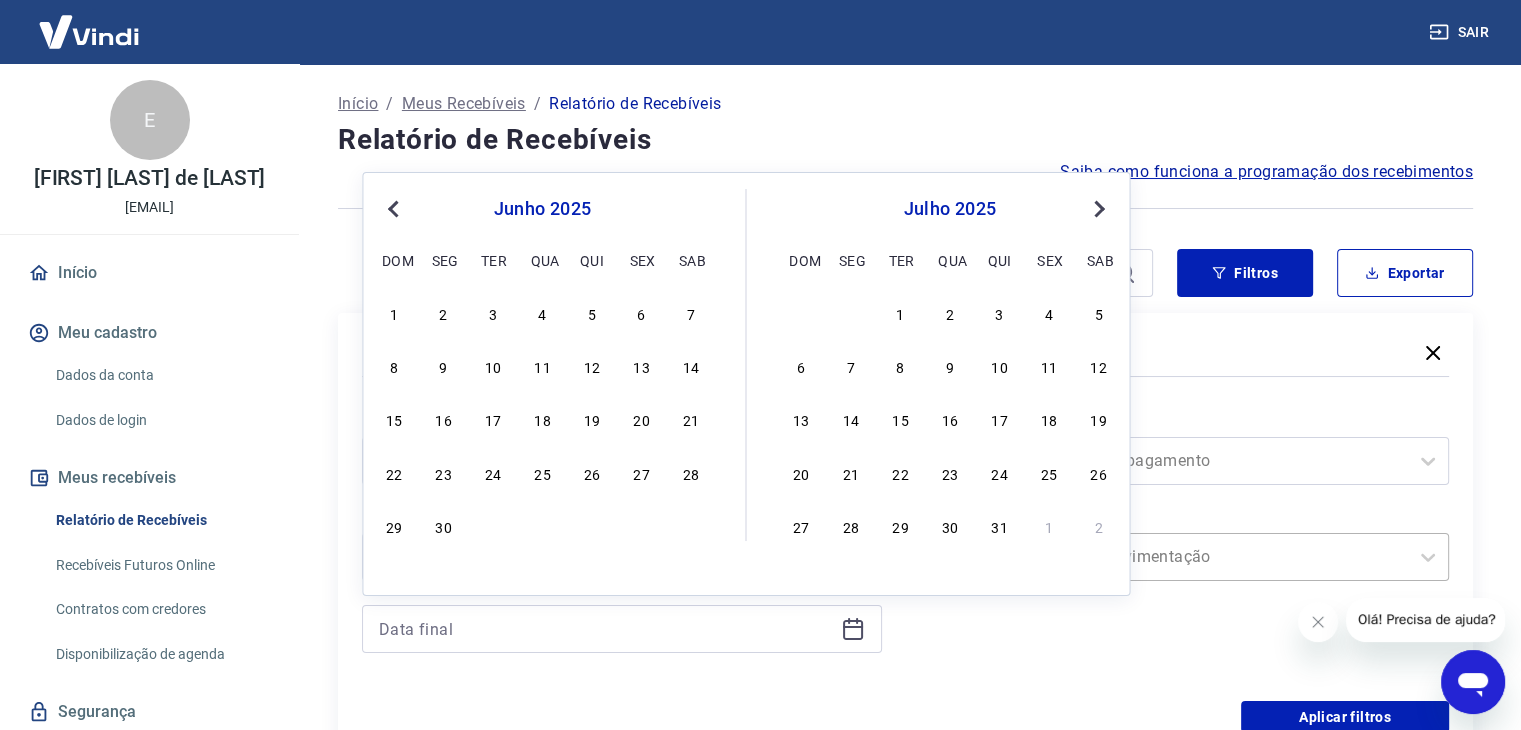 type on "[DD]/[MM]/[YYYY]" 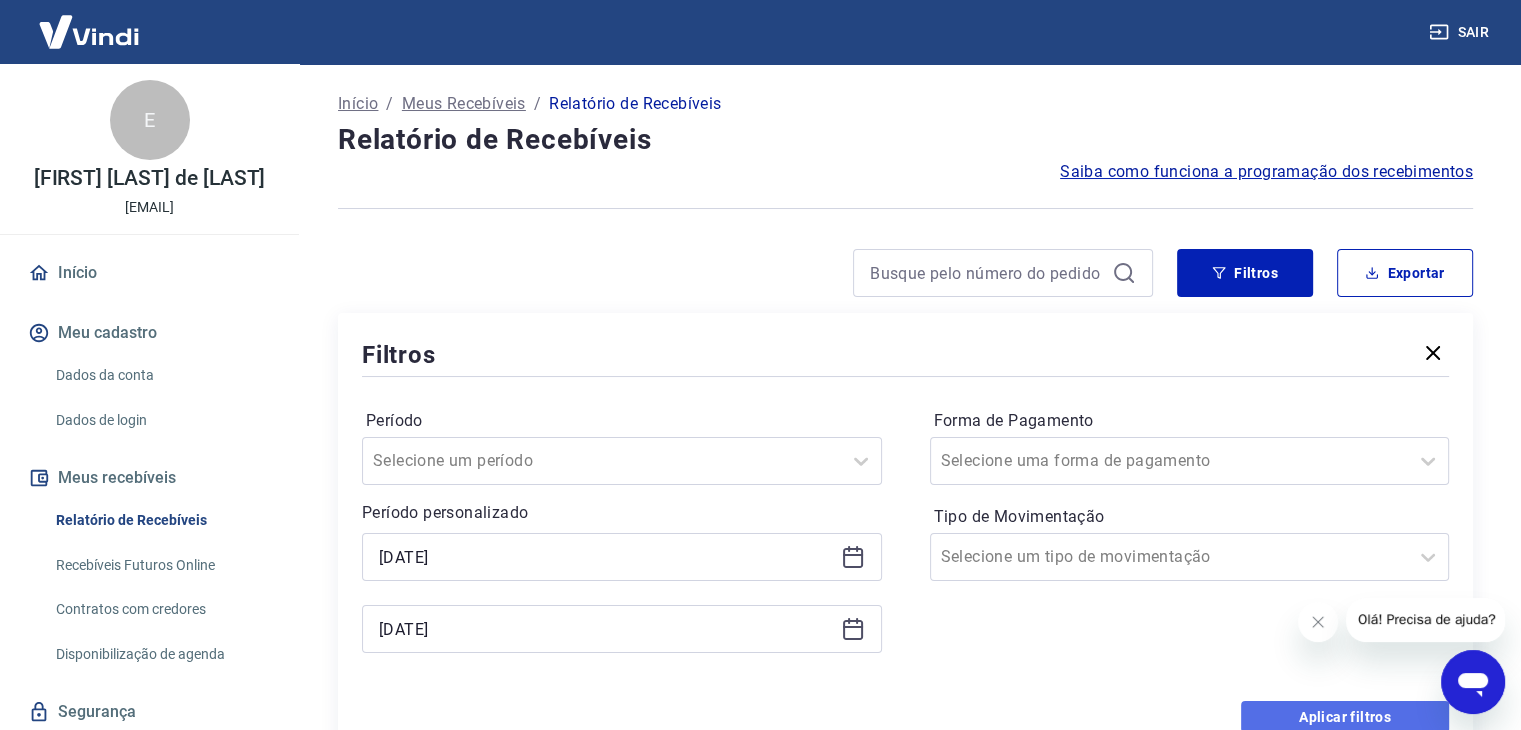 click on "Aplicar filtros" at bounding box center [1345, 717] 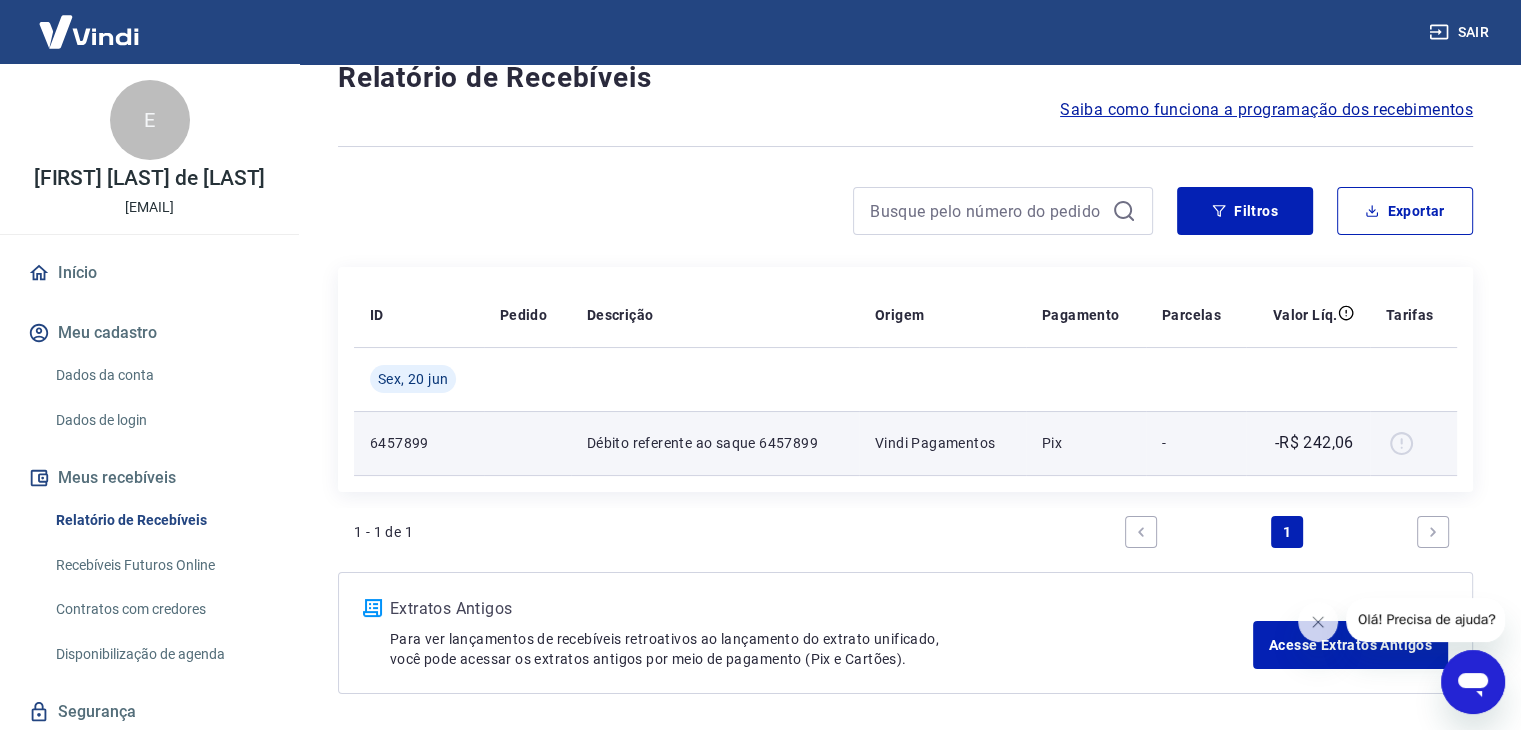 scroll, scrollTop: 135, scrollLeft: 0, axis: vertical 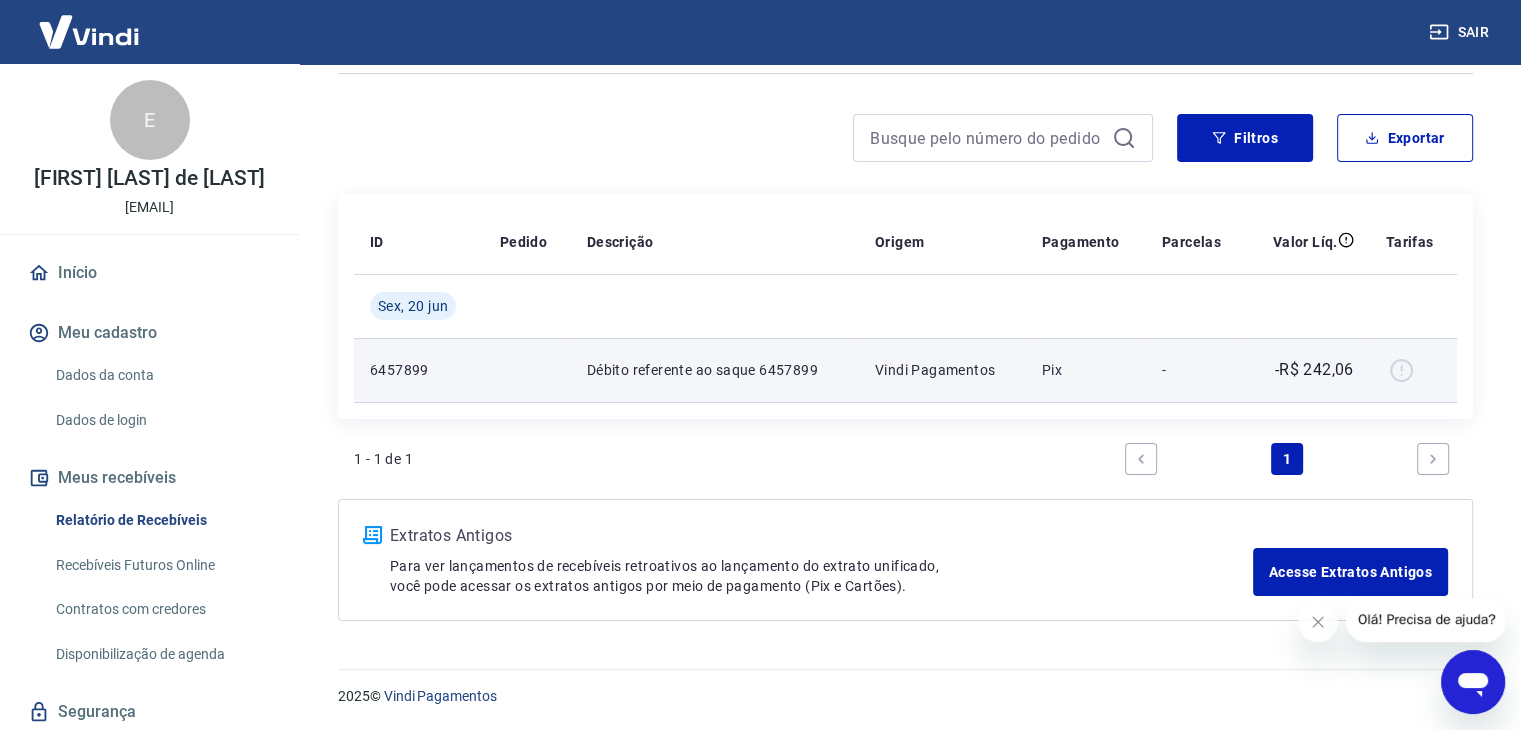 click at bounding box center [1413, 370] 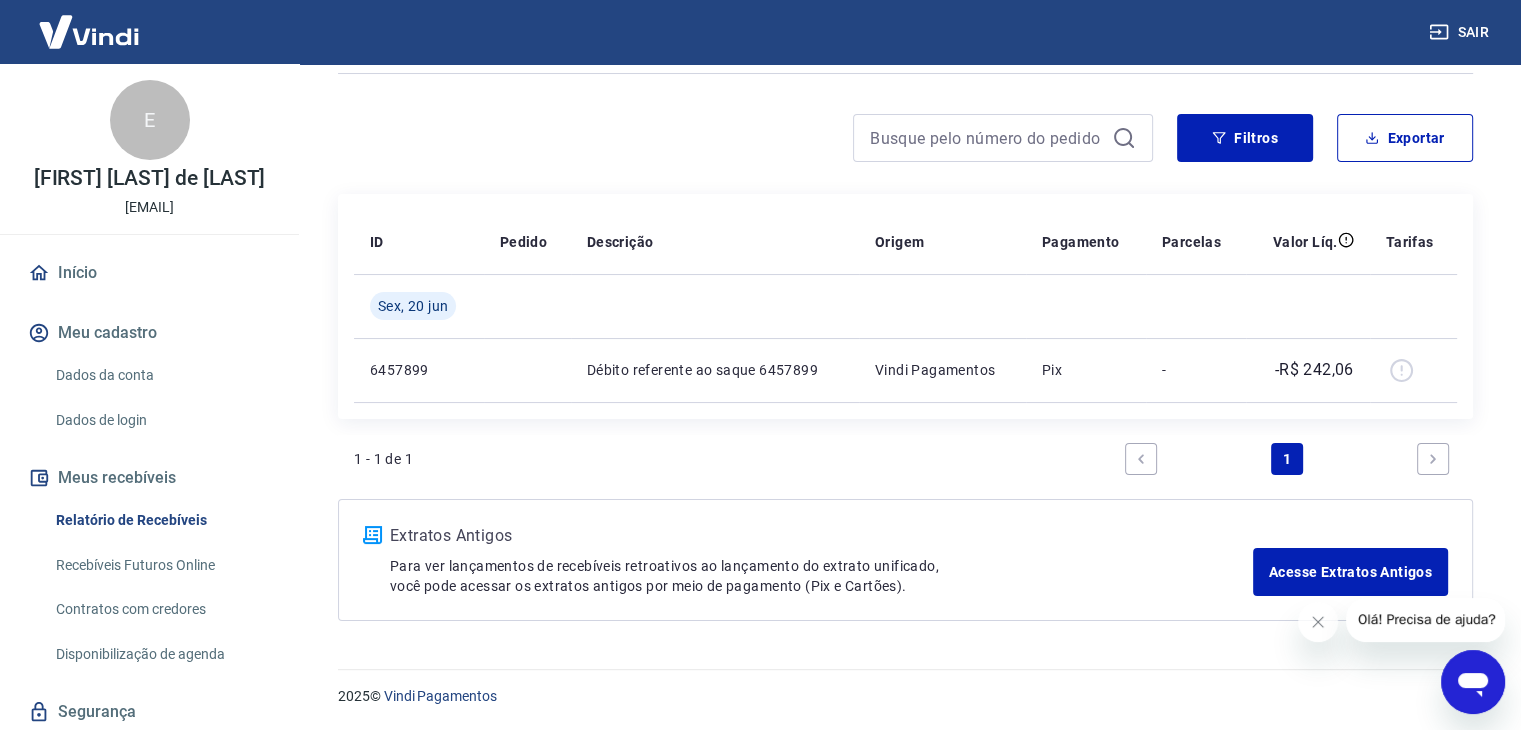 click on "ID Pedido Descrição Origem Pagamento Parcelas Valor Líq. Tarifas Sex, 20 jun 6457899 Débito referente ao saque 6457899 Vindi Pagamentos Pix - -R$ 242,06" at bounding box center [905, 306] 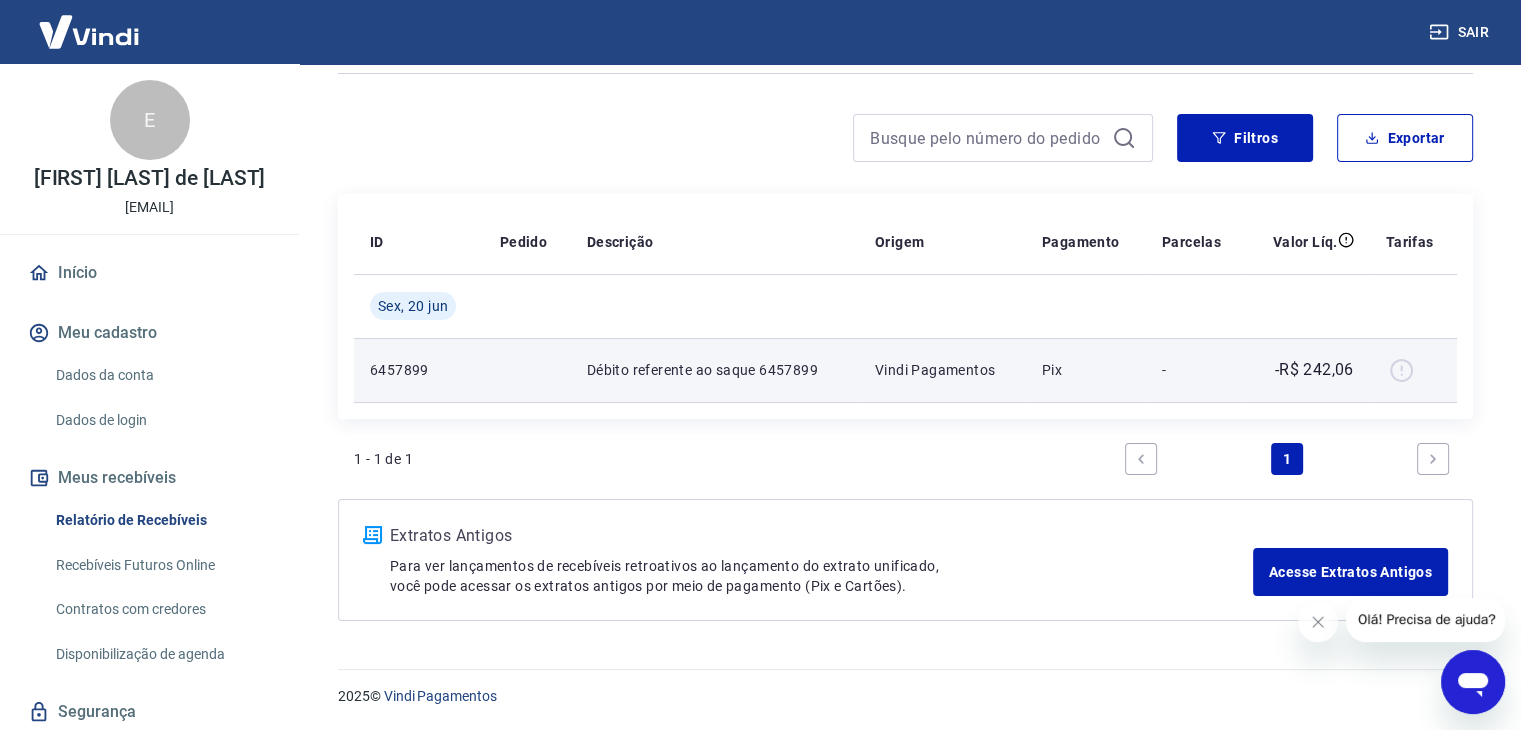 click on "Débito referente ao saque [NUMBER]" at bounding box center (715, 370) 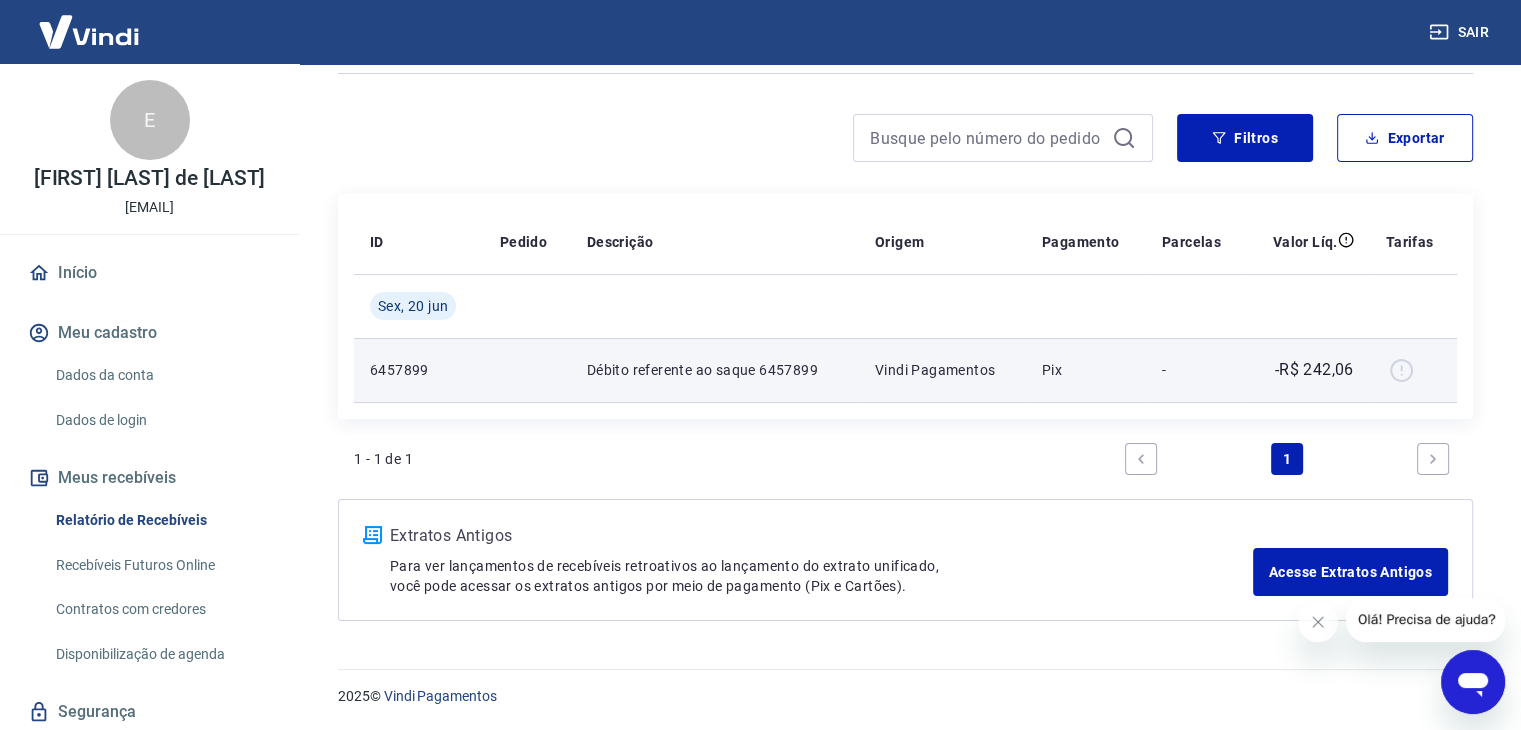 click on "6457899" at bounding box center (419, 370) 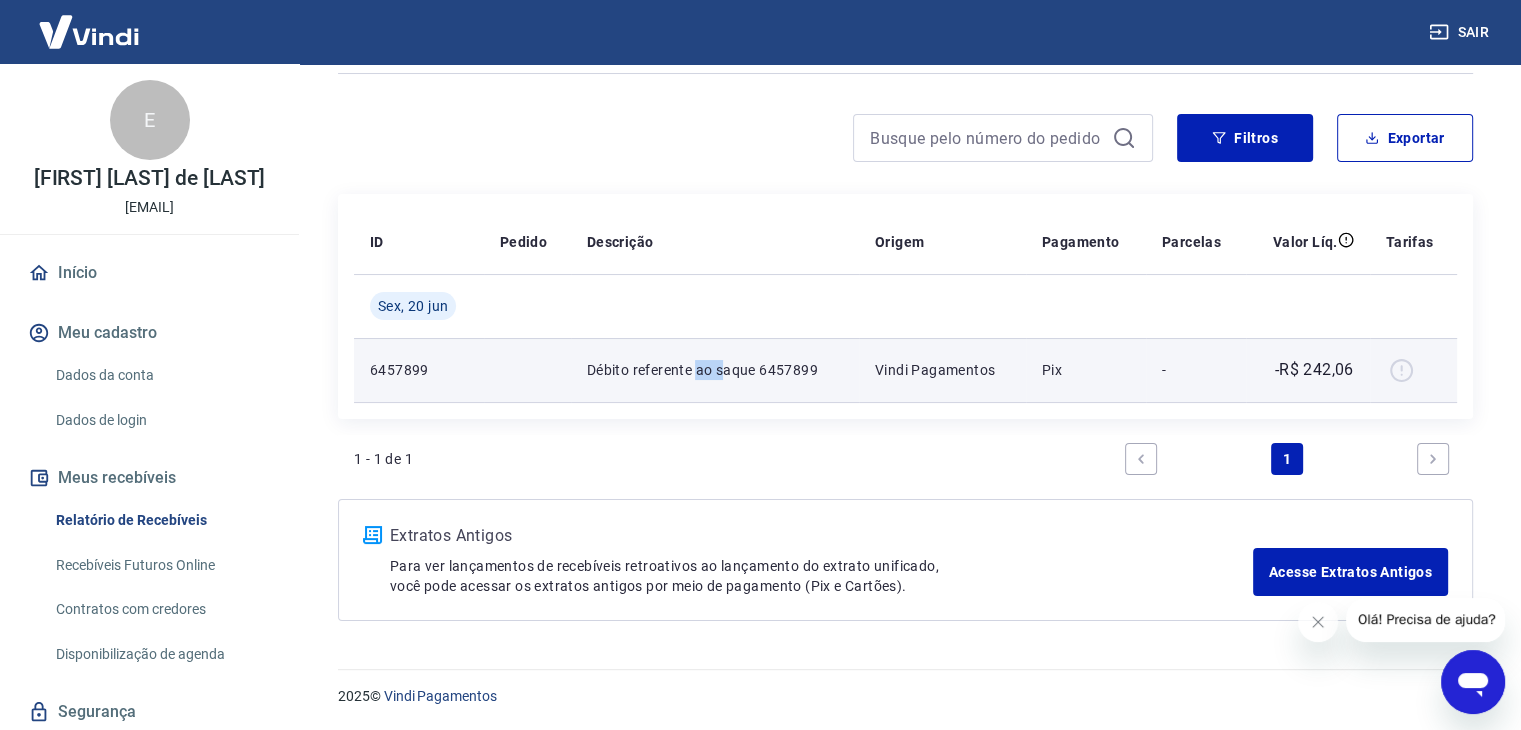 drag, startPoint x: 732, startPoint y: 381, endPoint x: 816, endPoint y: 377, distance: 84.095184 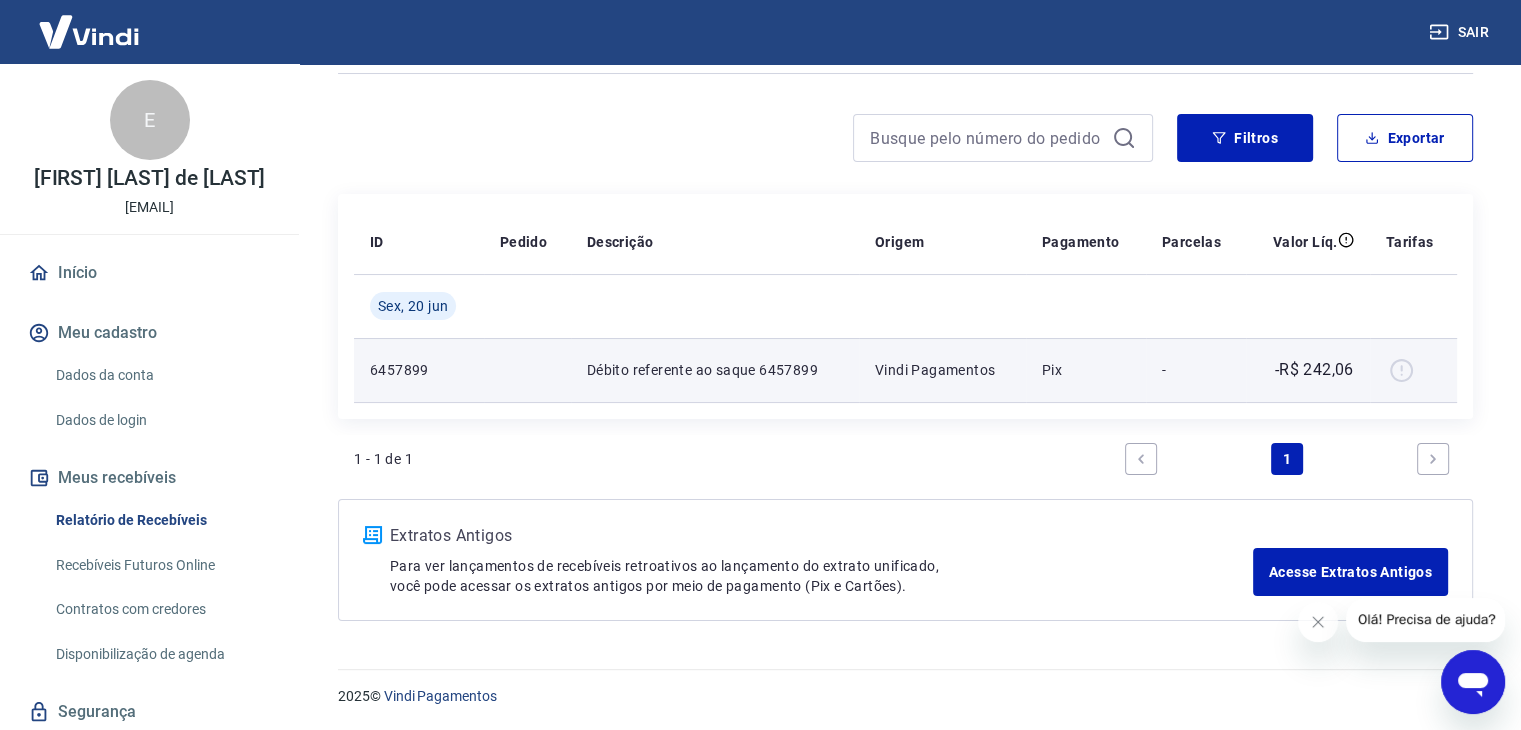 click on "Pix" at bounding box center (1086, 370) 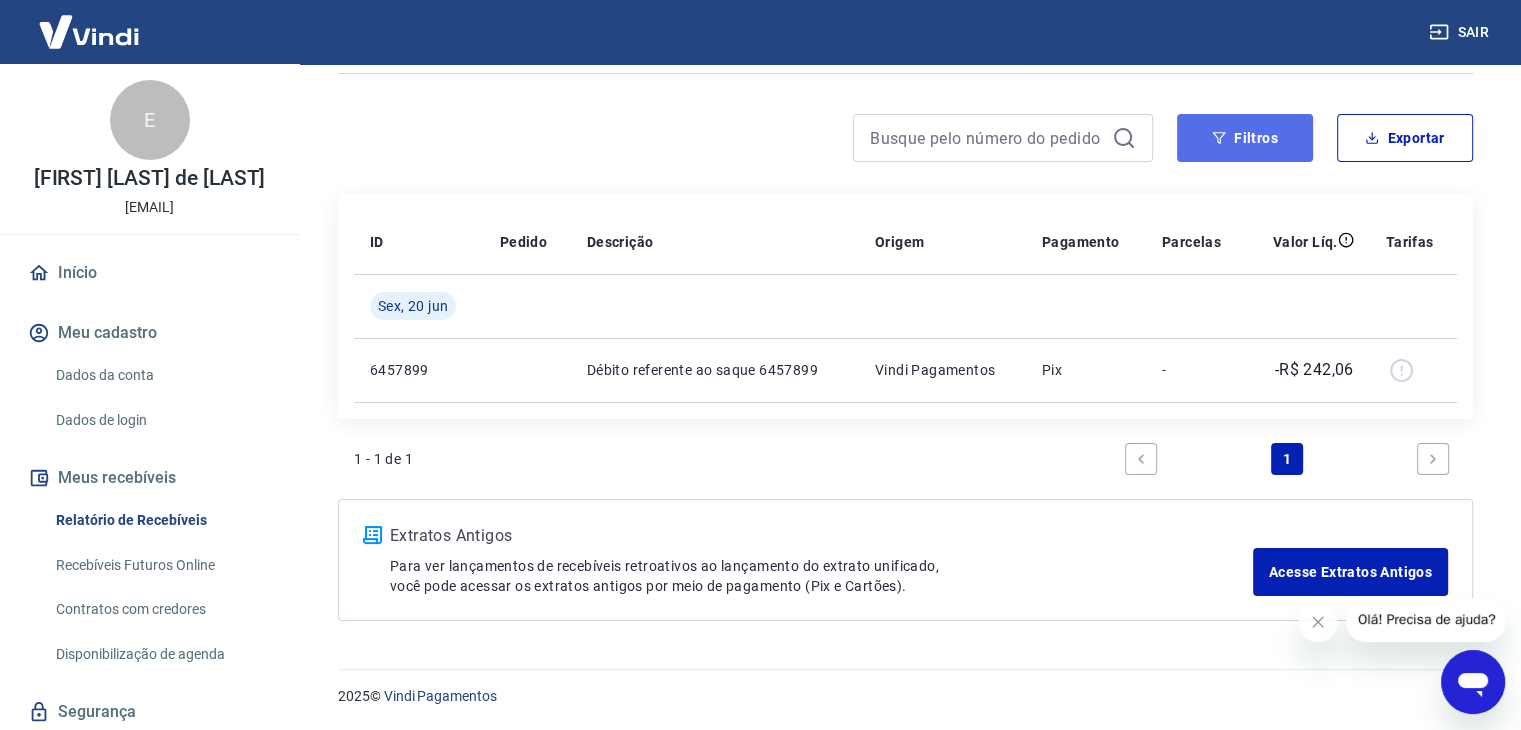 click on "Filtros" at bounding box center [1245, 138] 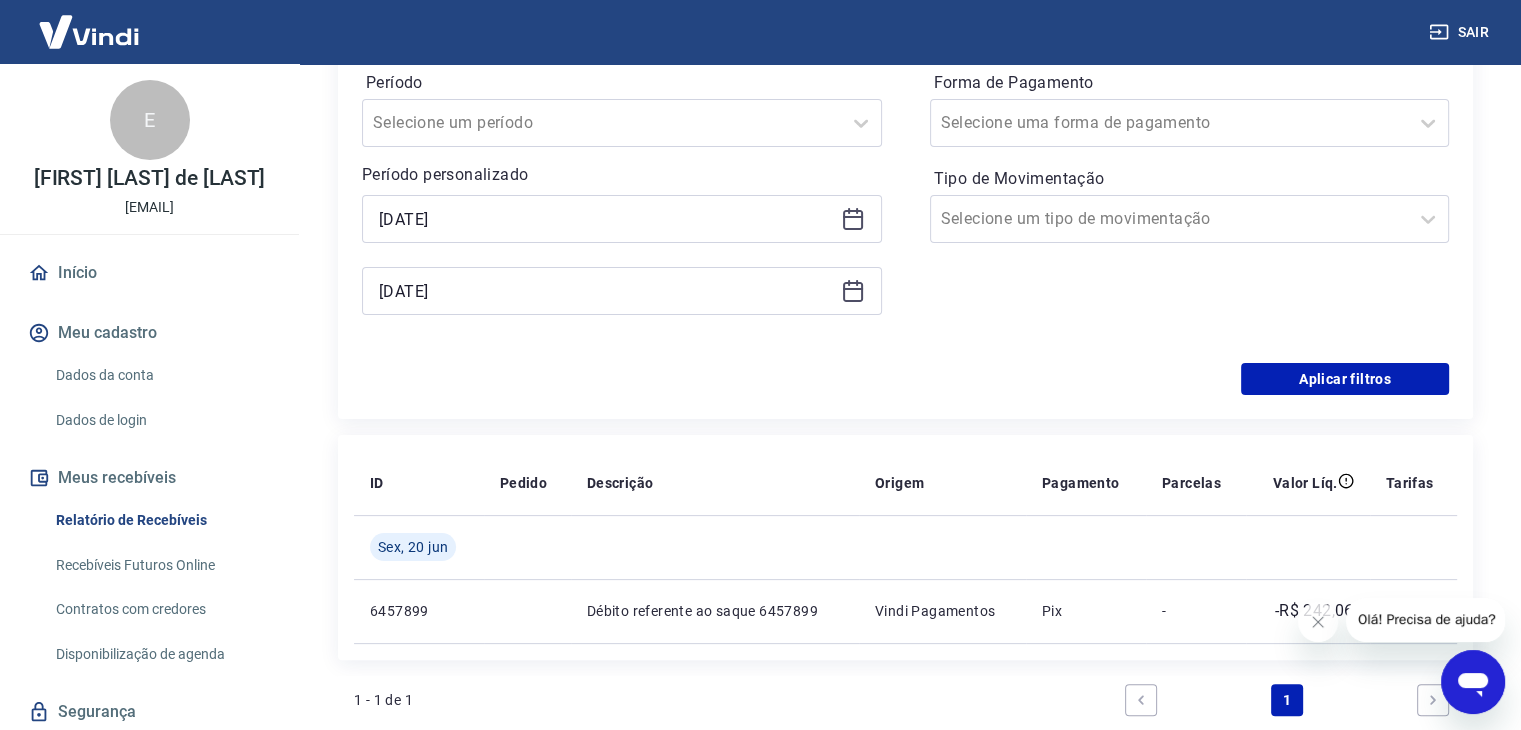 scroll, scrollTop: 335, scrollLeft: 0, axis: vertical 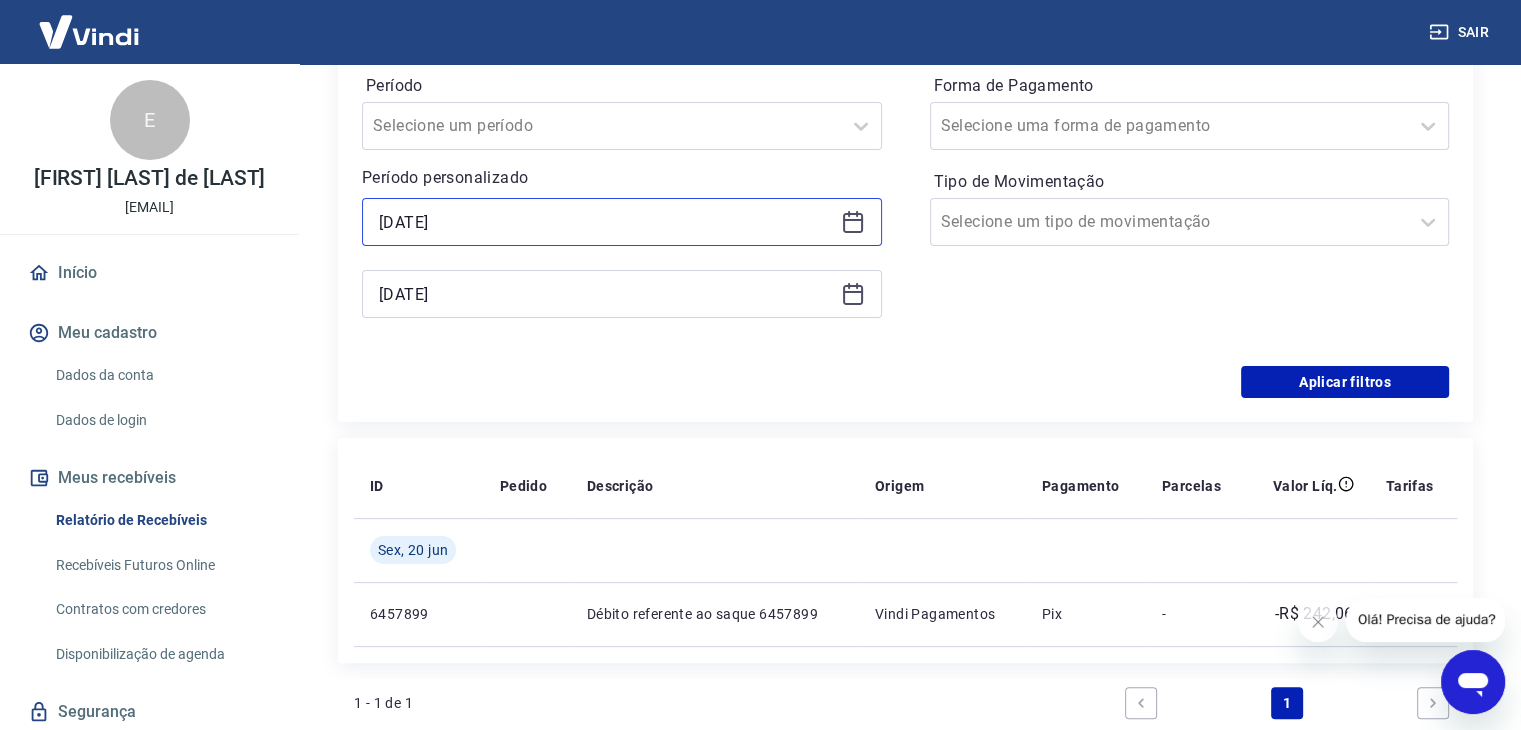 click on "[DD]/[MM]/[YYYY]" at bounding box center (606, 222) 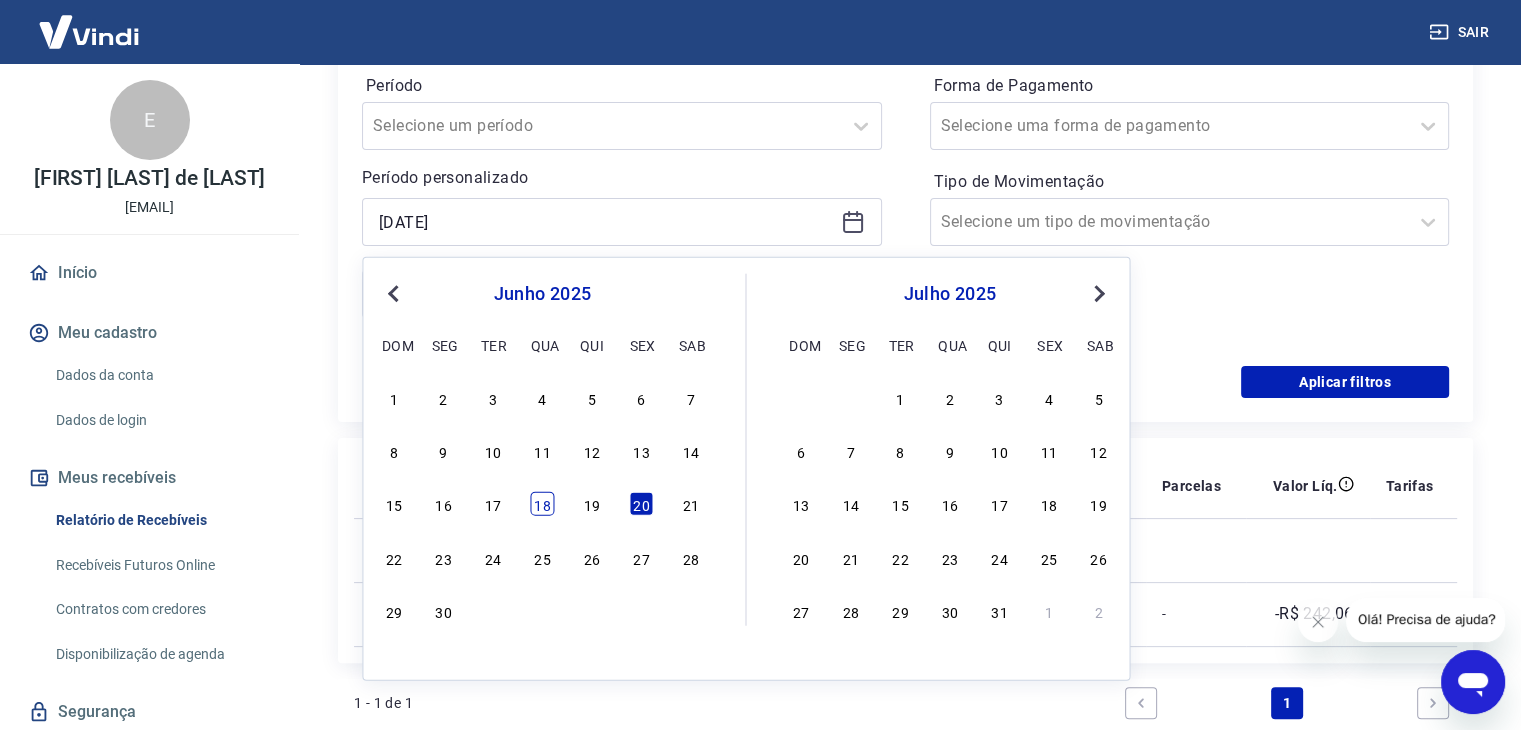 click on "18" at bounding box center (542, 504) 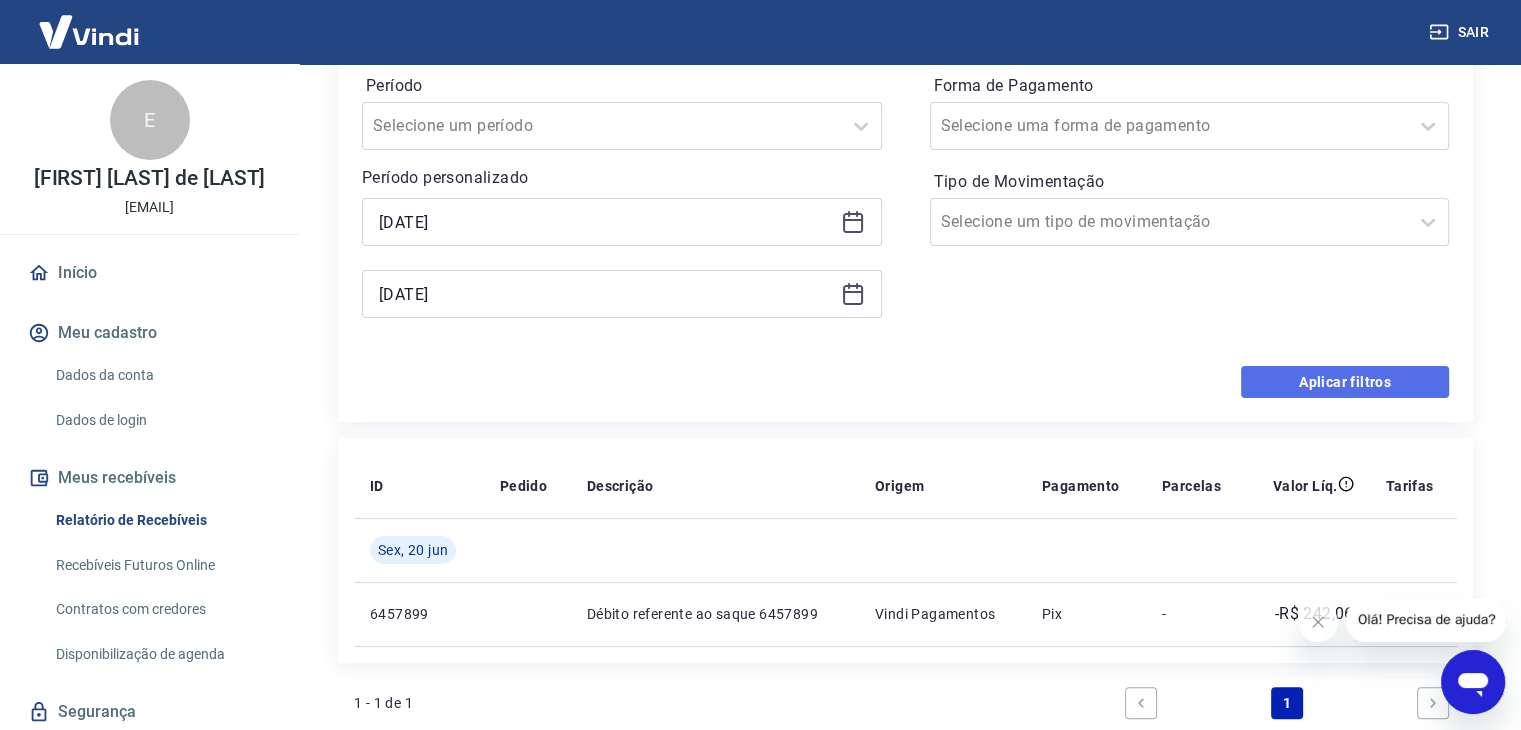click on "Aplicar filtros" at bounding box center [1345, 382] 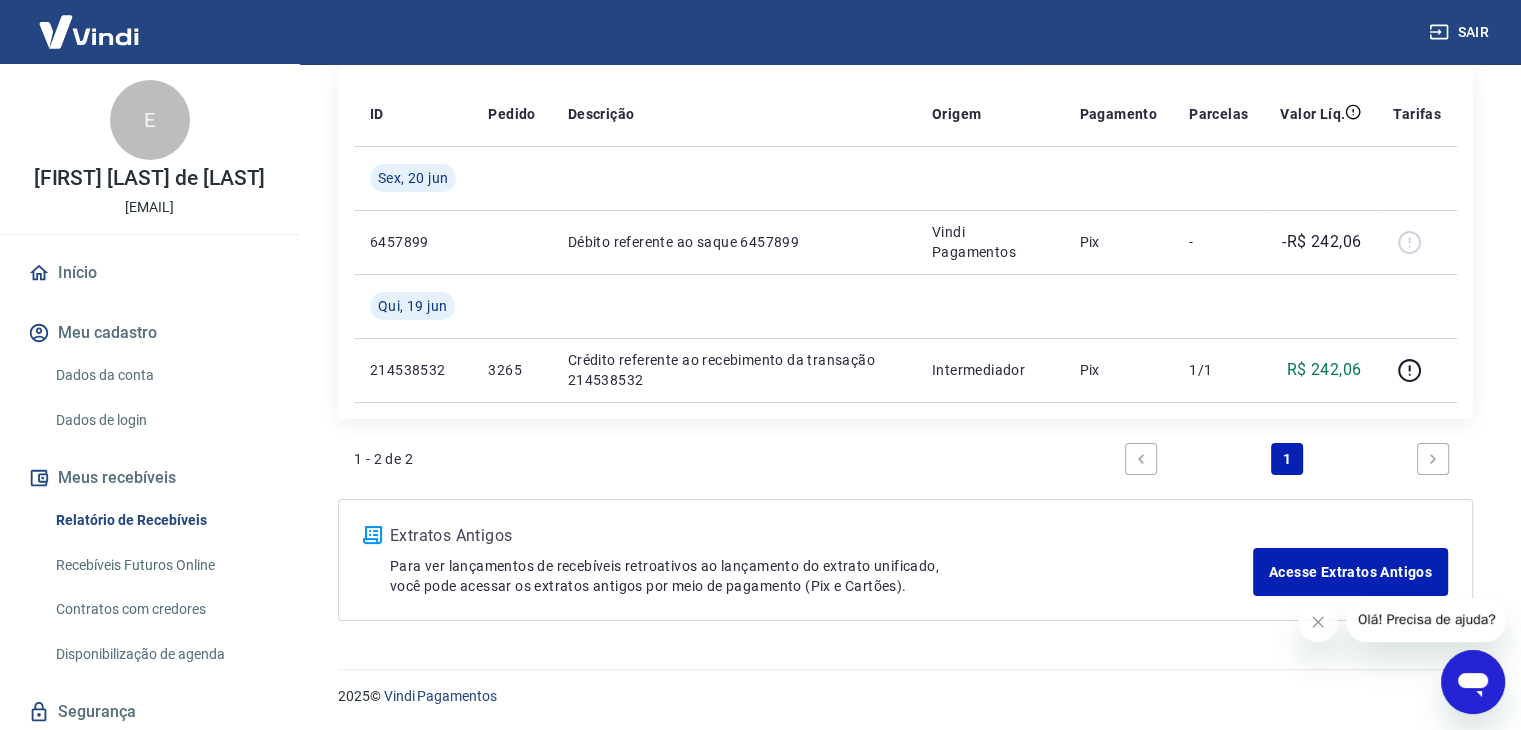 scroll, scrollTop: 163, scrollLeft: 0, axis: vertical 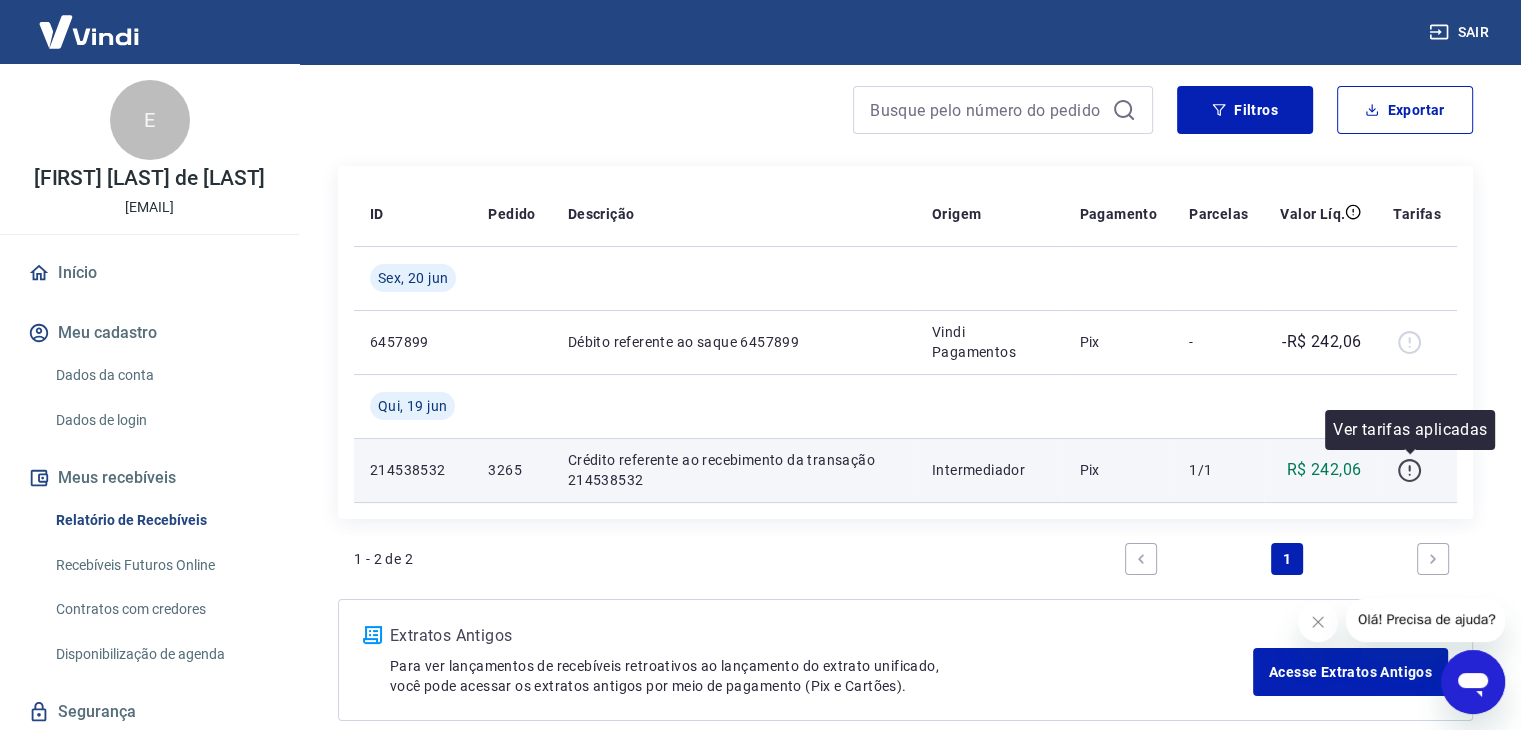 click 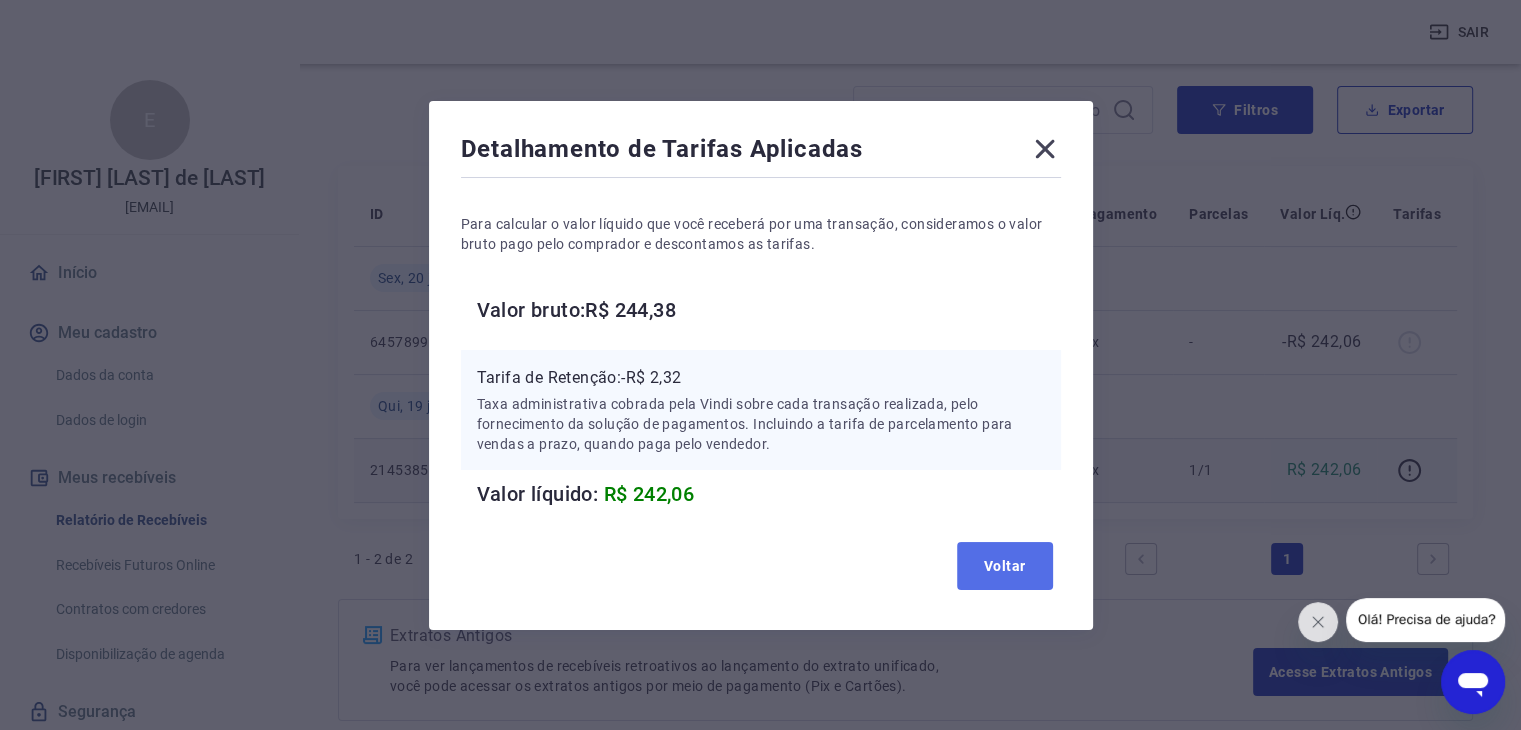 click on "Voltar" at bounding box center [1005, 566] 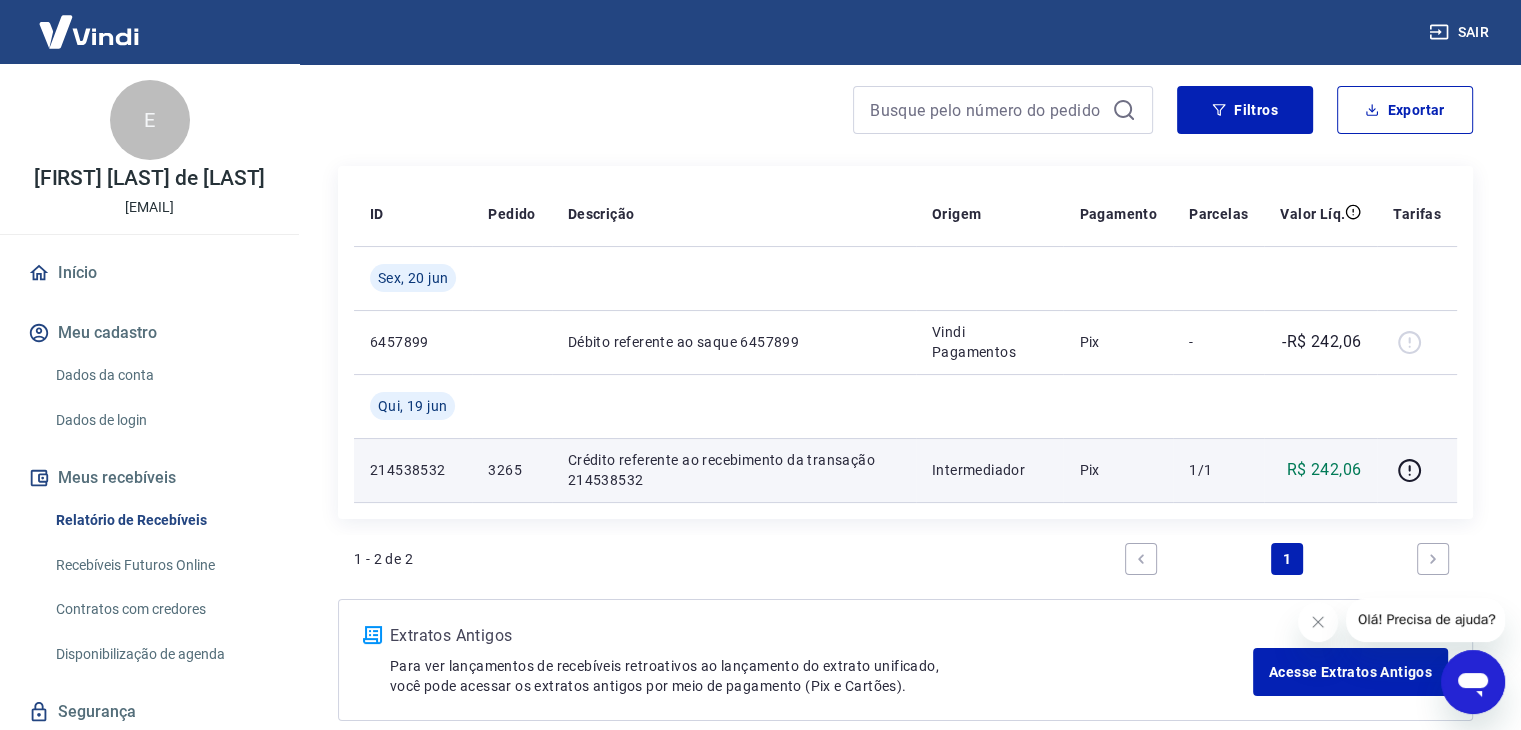 click on "Crédito referente ao recebimento da transação 214538532" at bounding box center (734, 470) 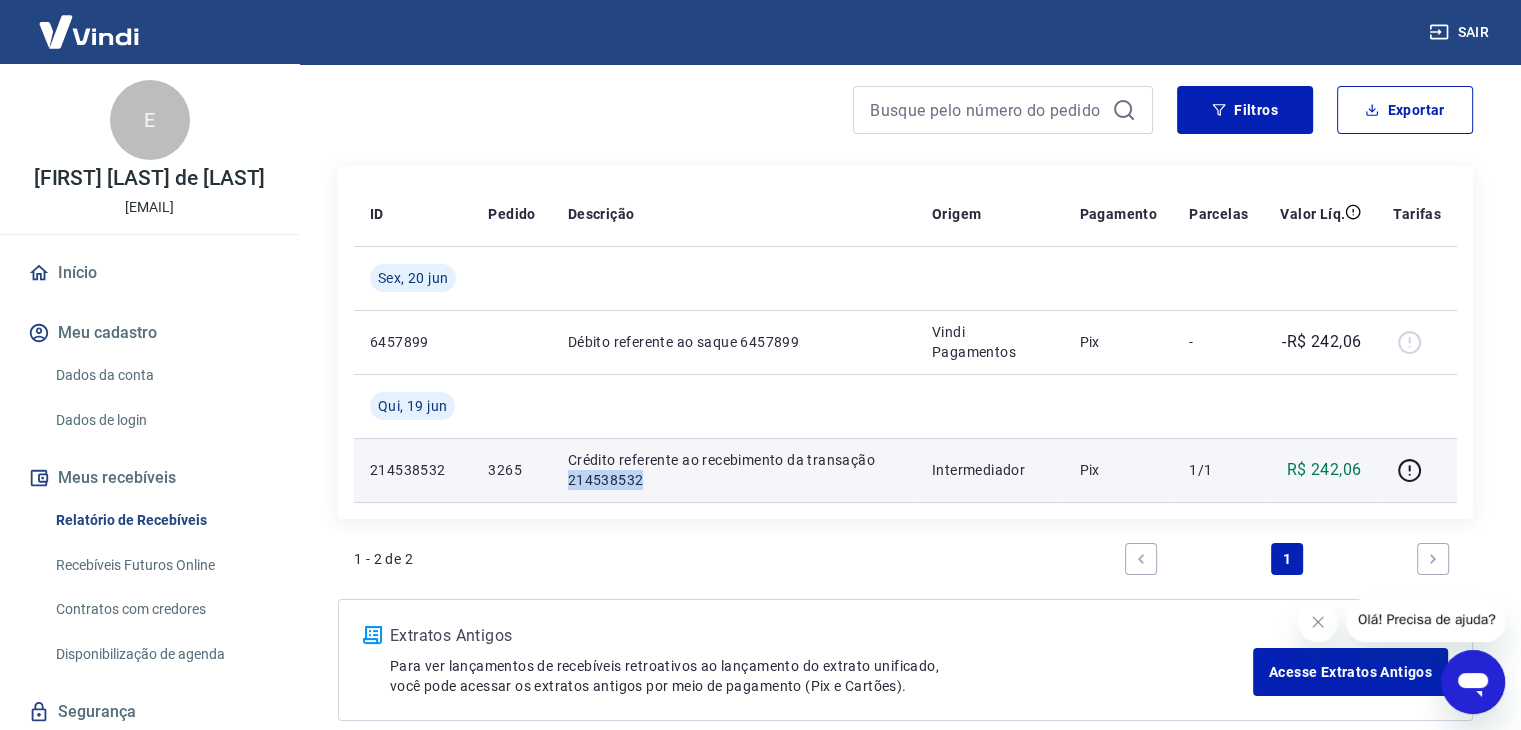 drag, startPoint x: 568, startPoint y: 480, endPoint x: 645, endPoint y: 482, distance: 77.02597 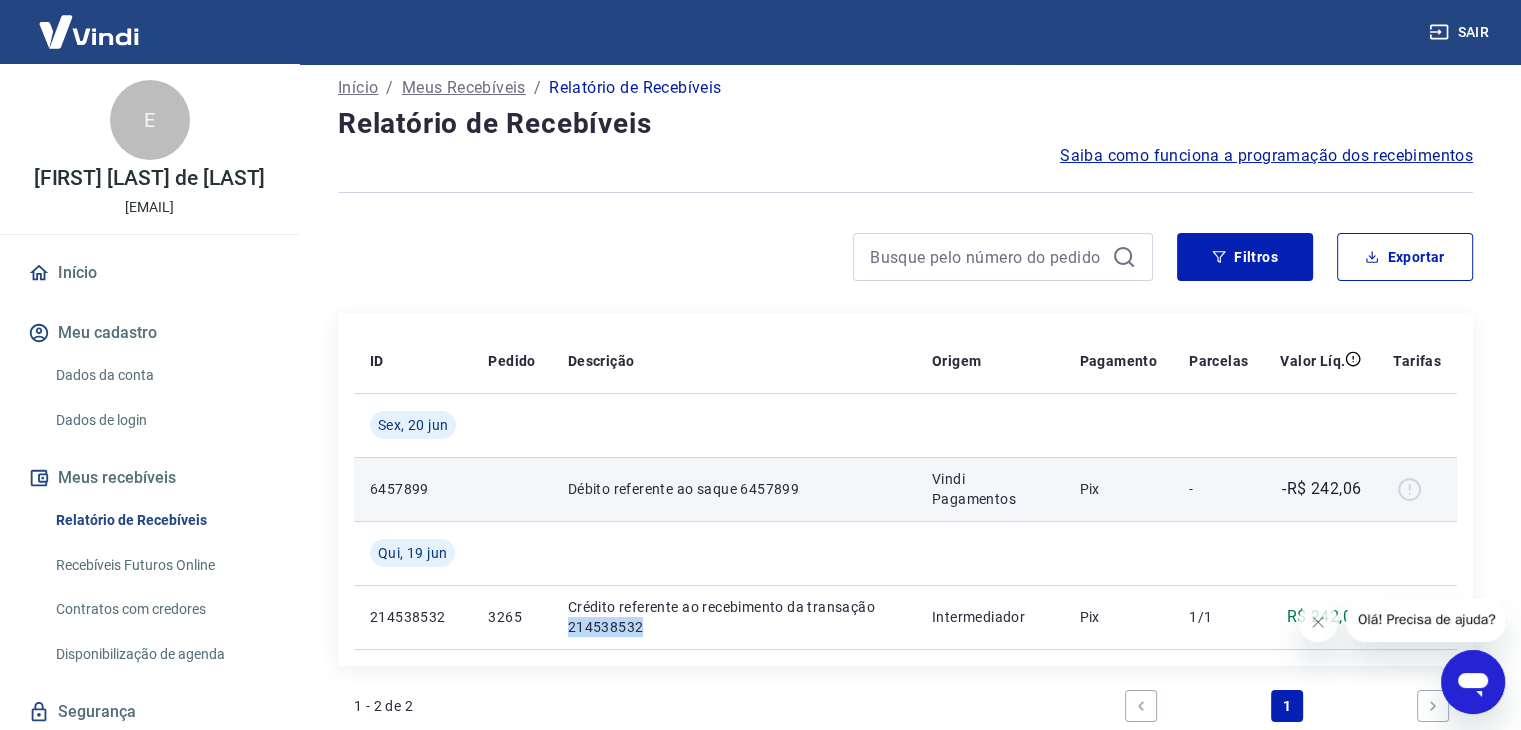 scroll, scrollTop: 0, scrollLeft: 0, axis: both 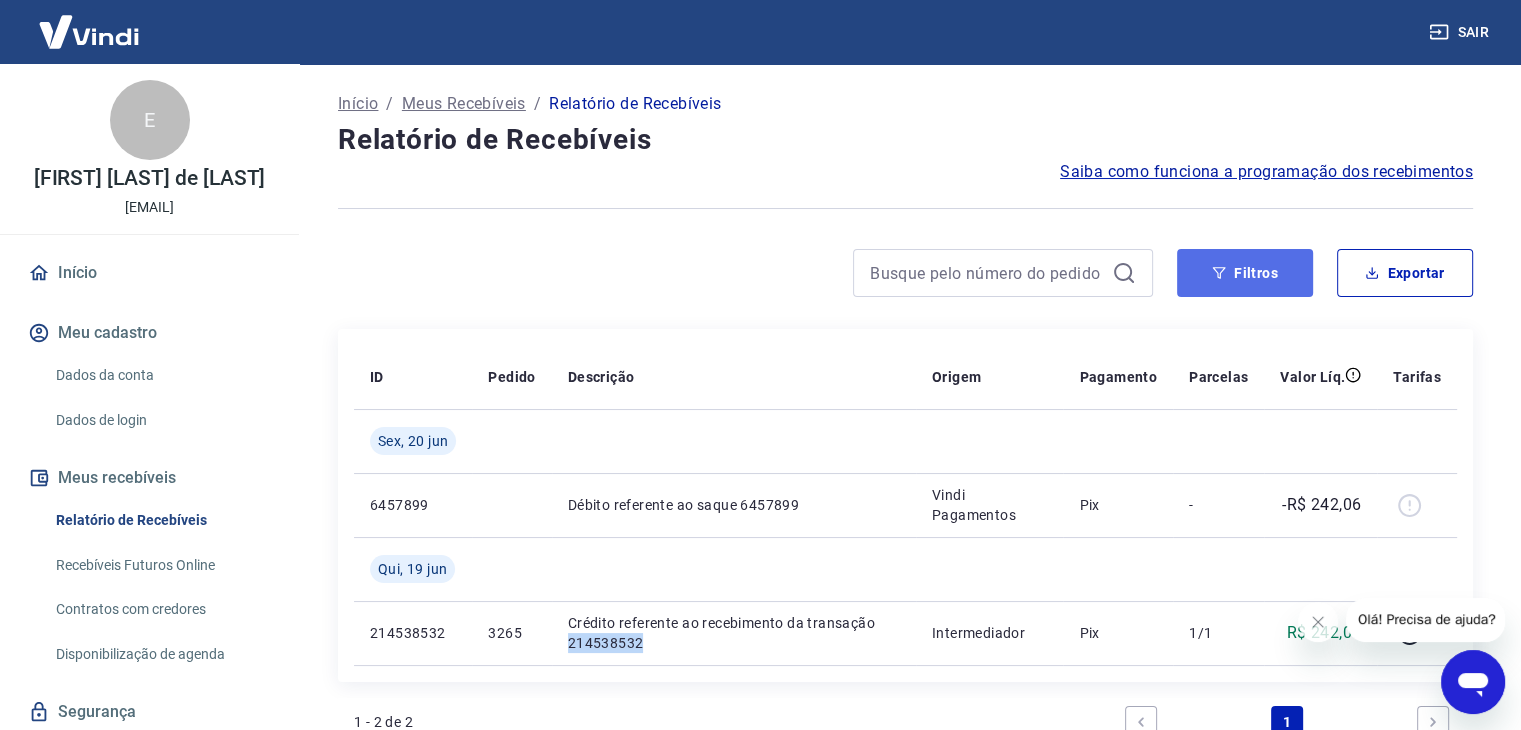 click on "Filtros" at bounding box center [1245, 273] 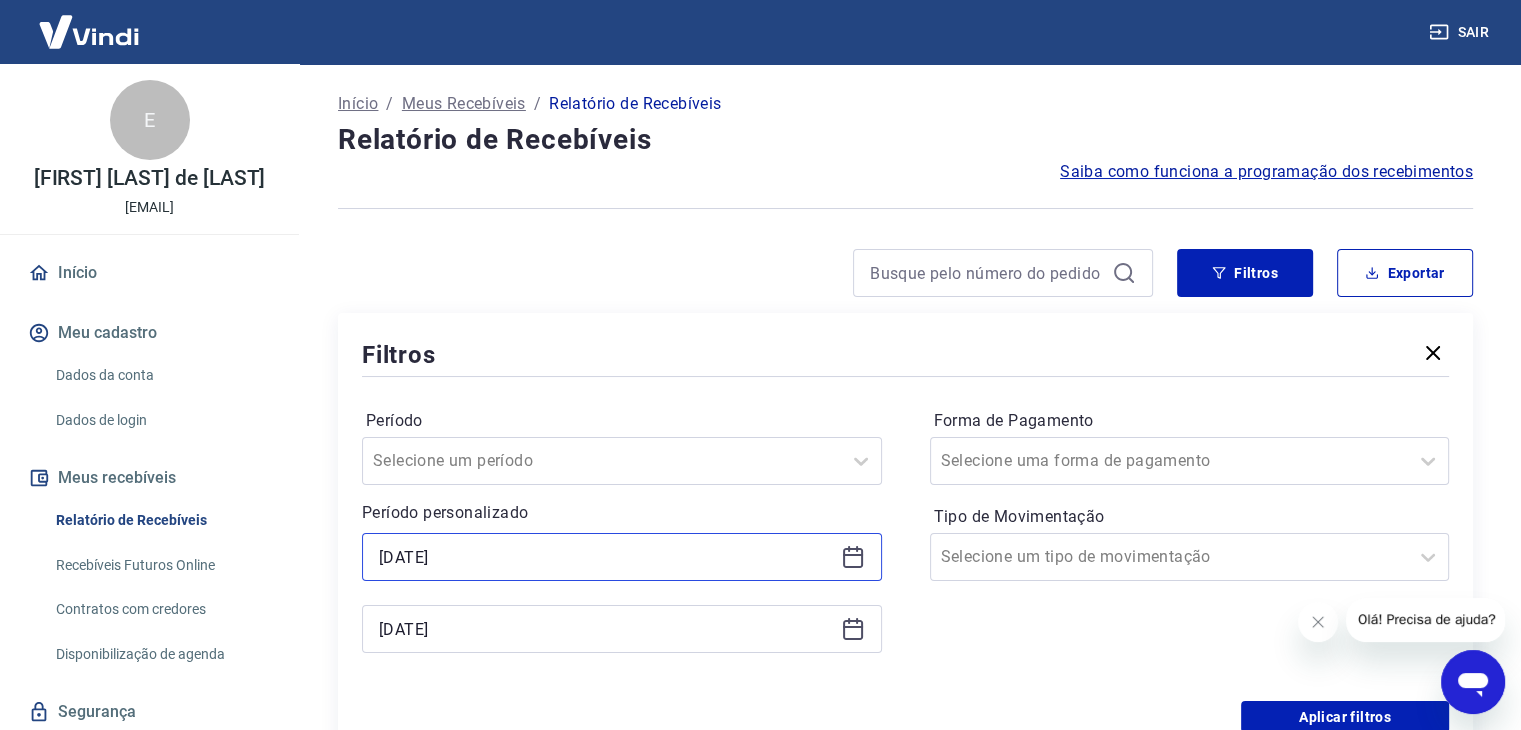 click on "18/06/2025" at bounding box center (606, 557) 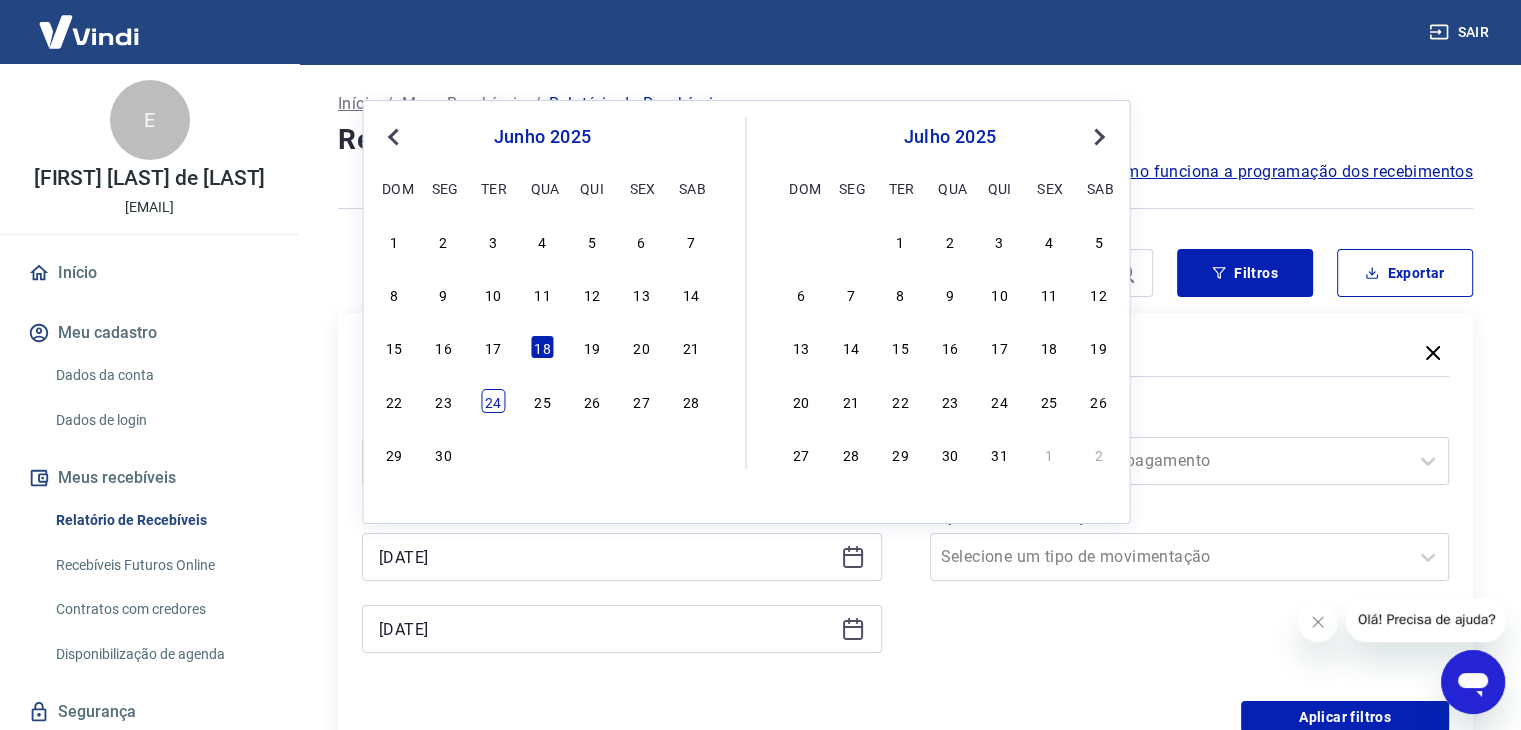click on "24" at bounding box center (493, 401) 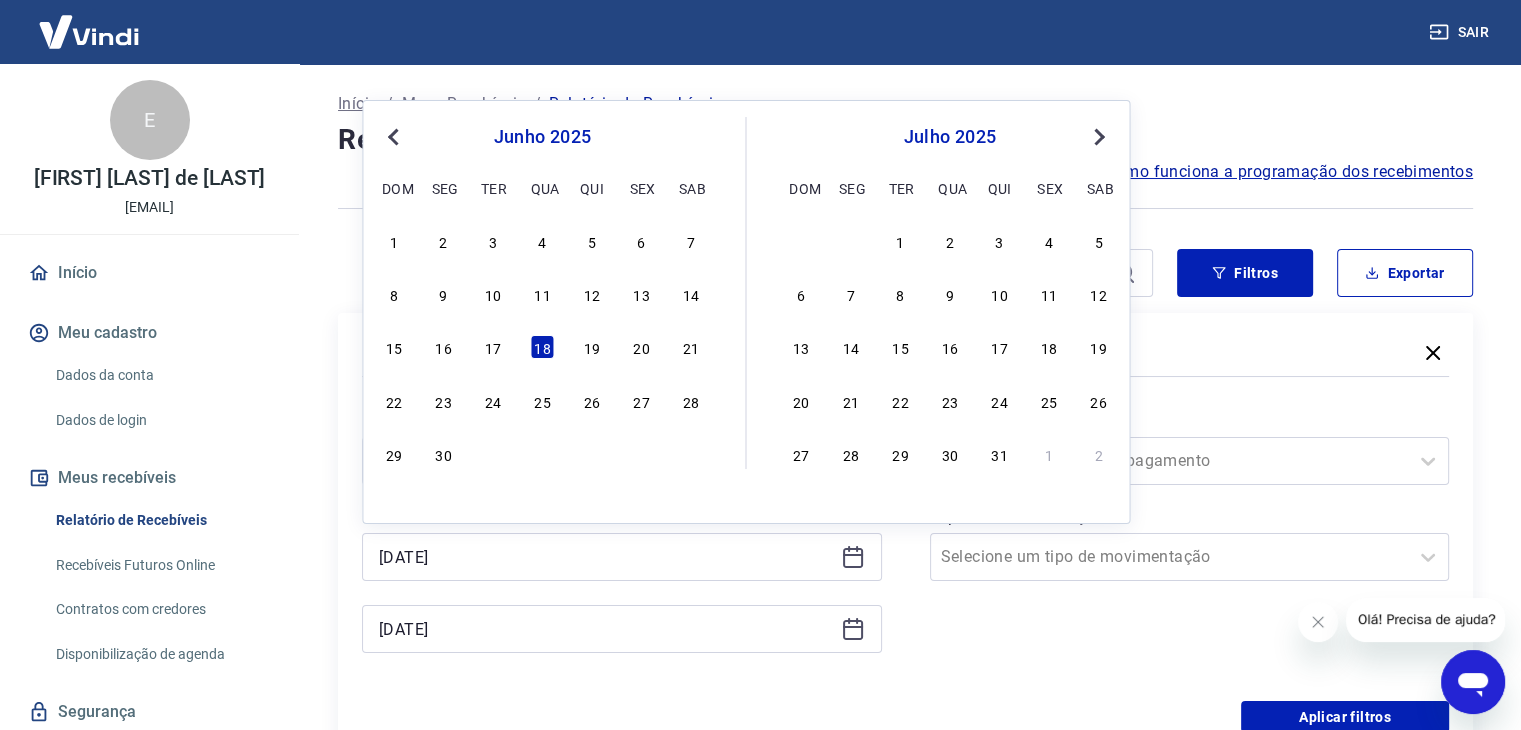 type on "24/06/2025" 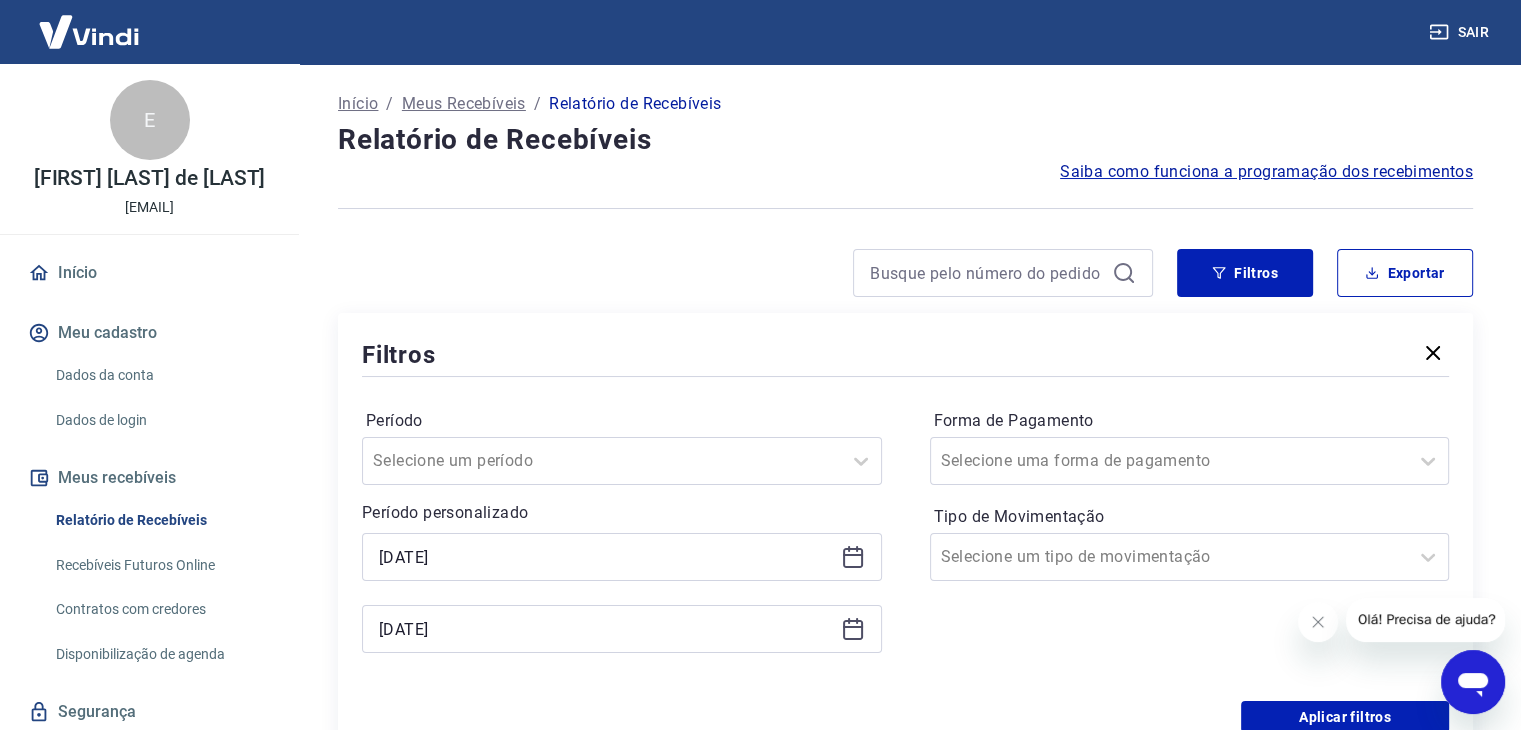 click on "Período Selecione um período Período personalizado Selected date: terça-feira, 24 de junho de 2025 24/06/2025 20/06/2025" at bounding box center [622, 541] 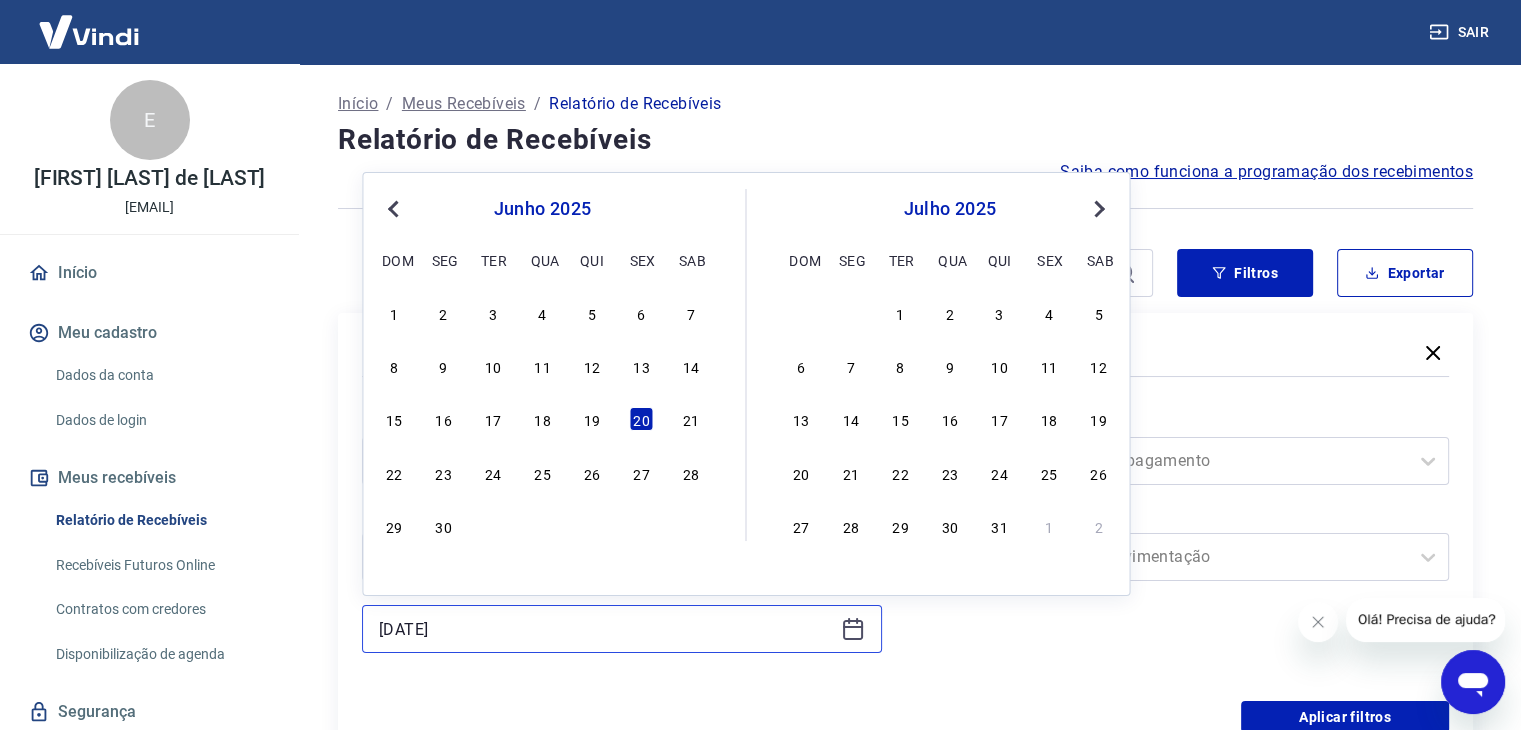 click on "[DD]/[MM]/[YYYY]" at bounding box center (606, 629) 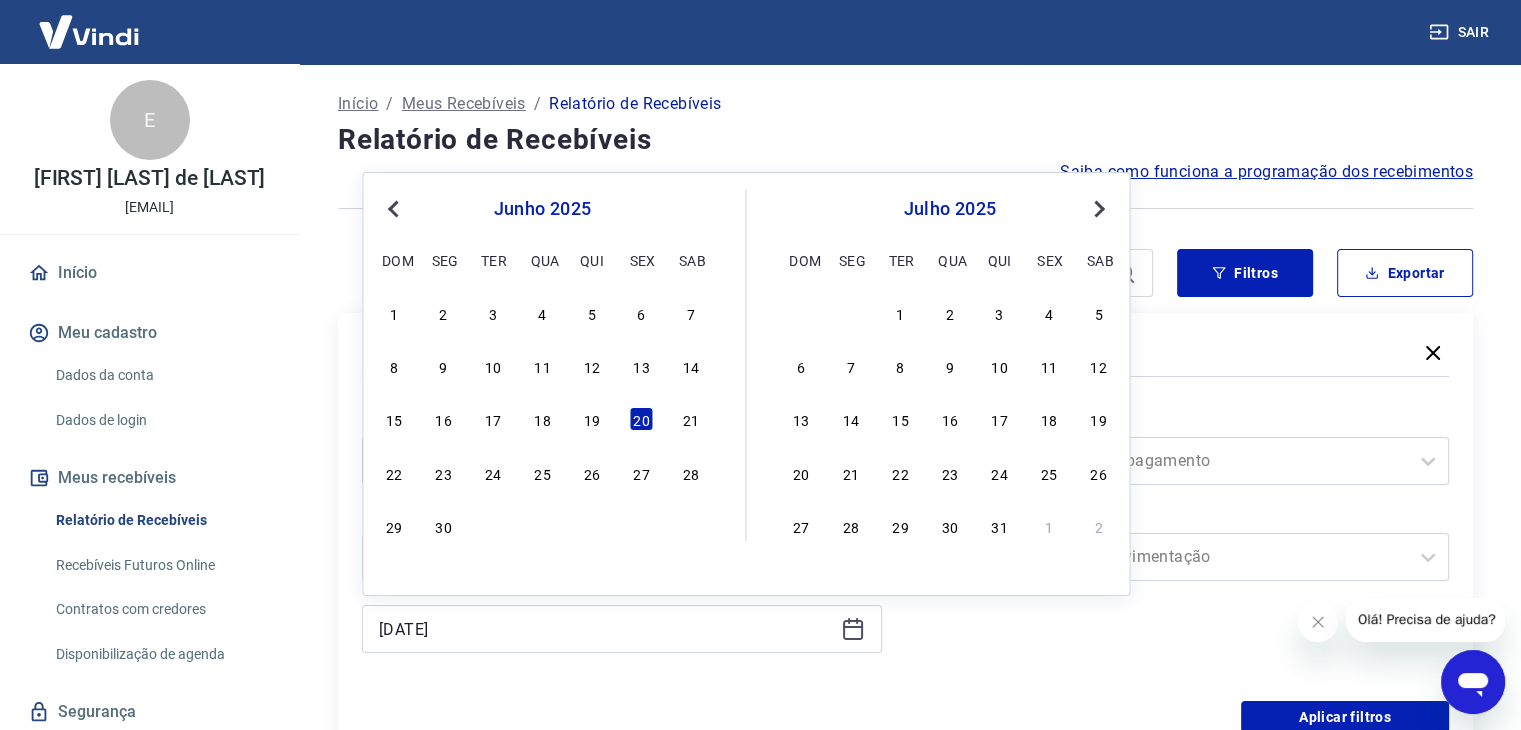 click on "24" at bounding box center (493, 473) 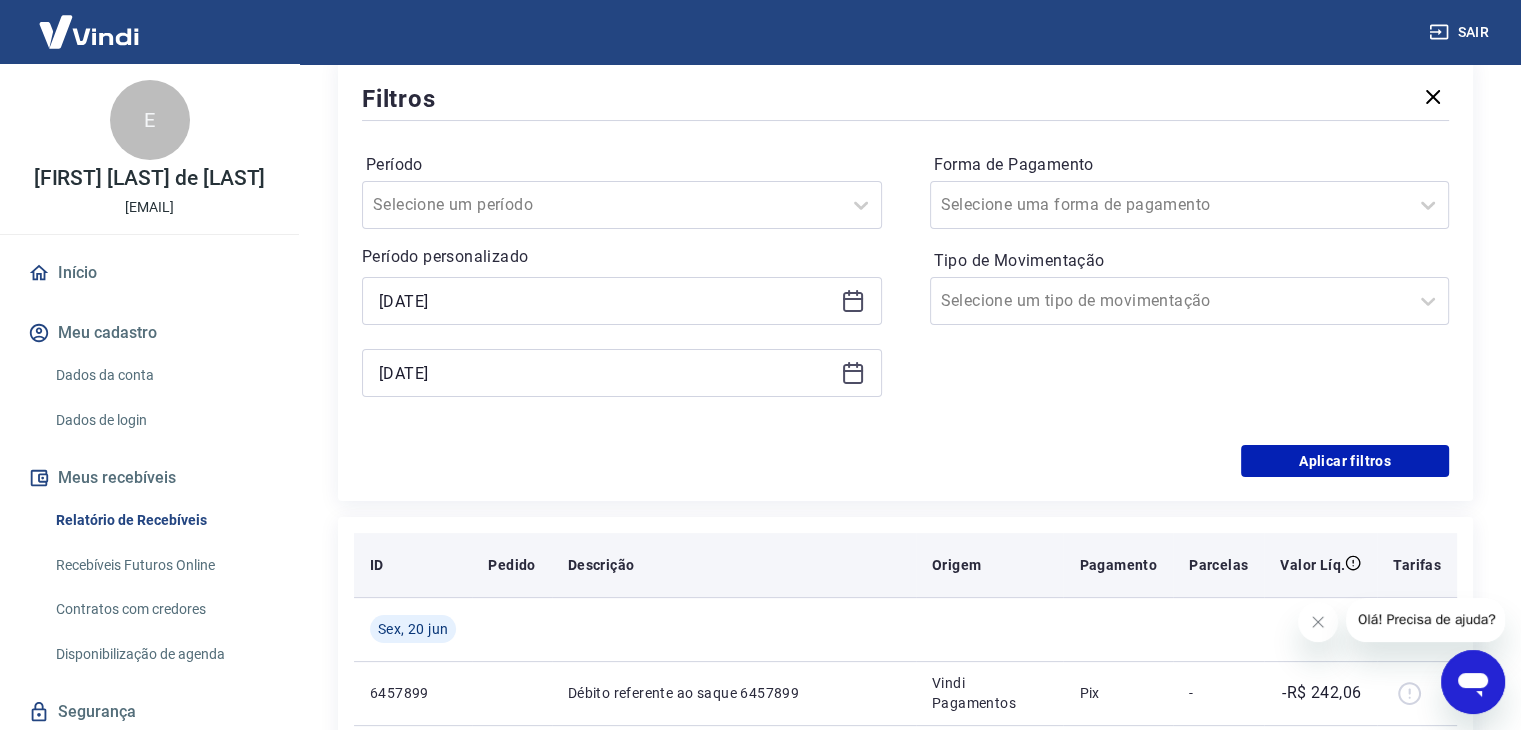 scroll, scrollTop: 300, scrollLeft: 0, axis: vertical 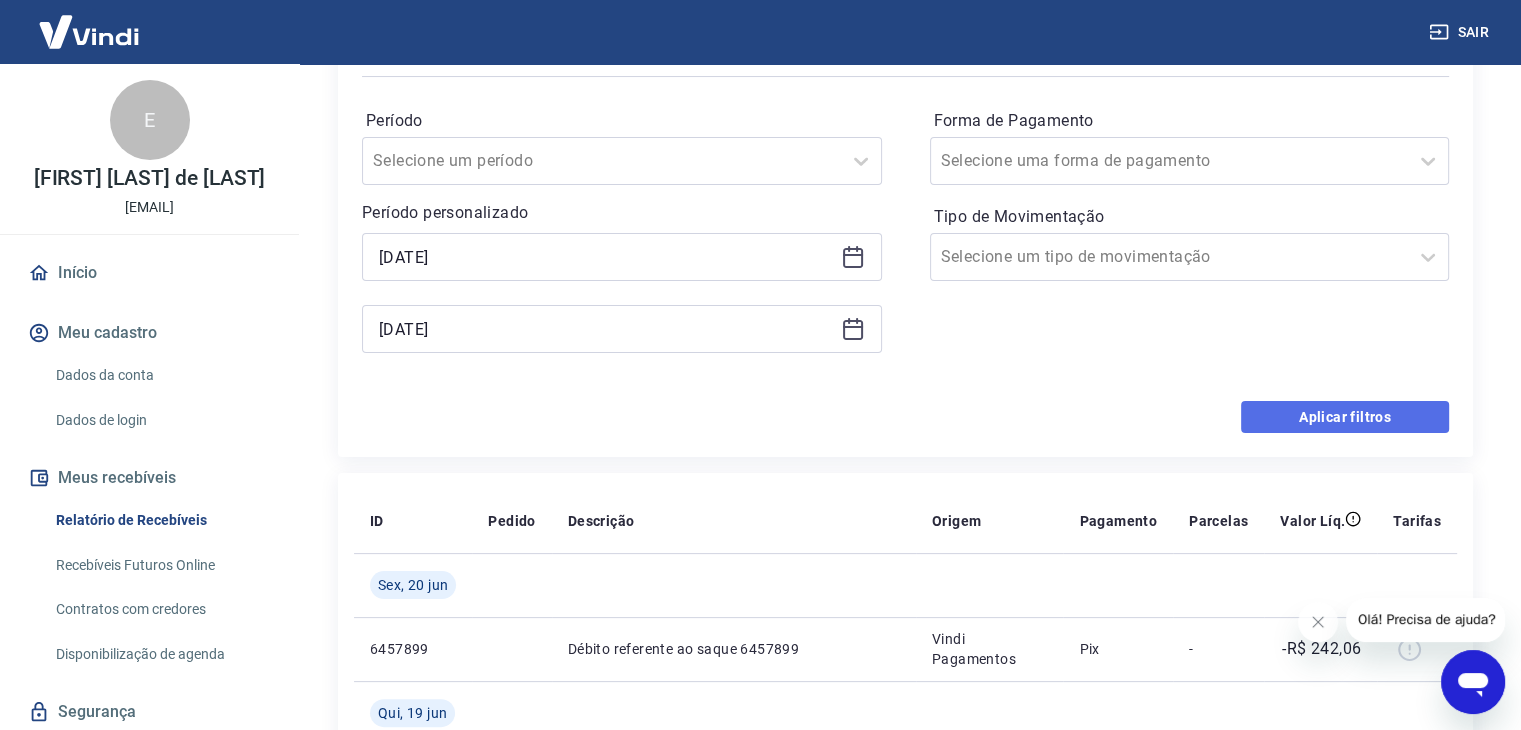 click on "Aplicar filtros" at bounding box center (1345, 417) 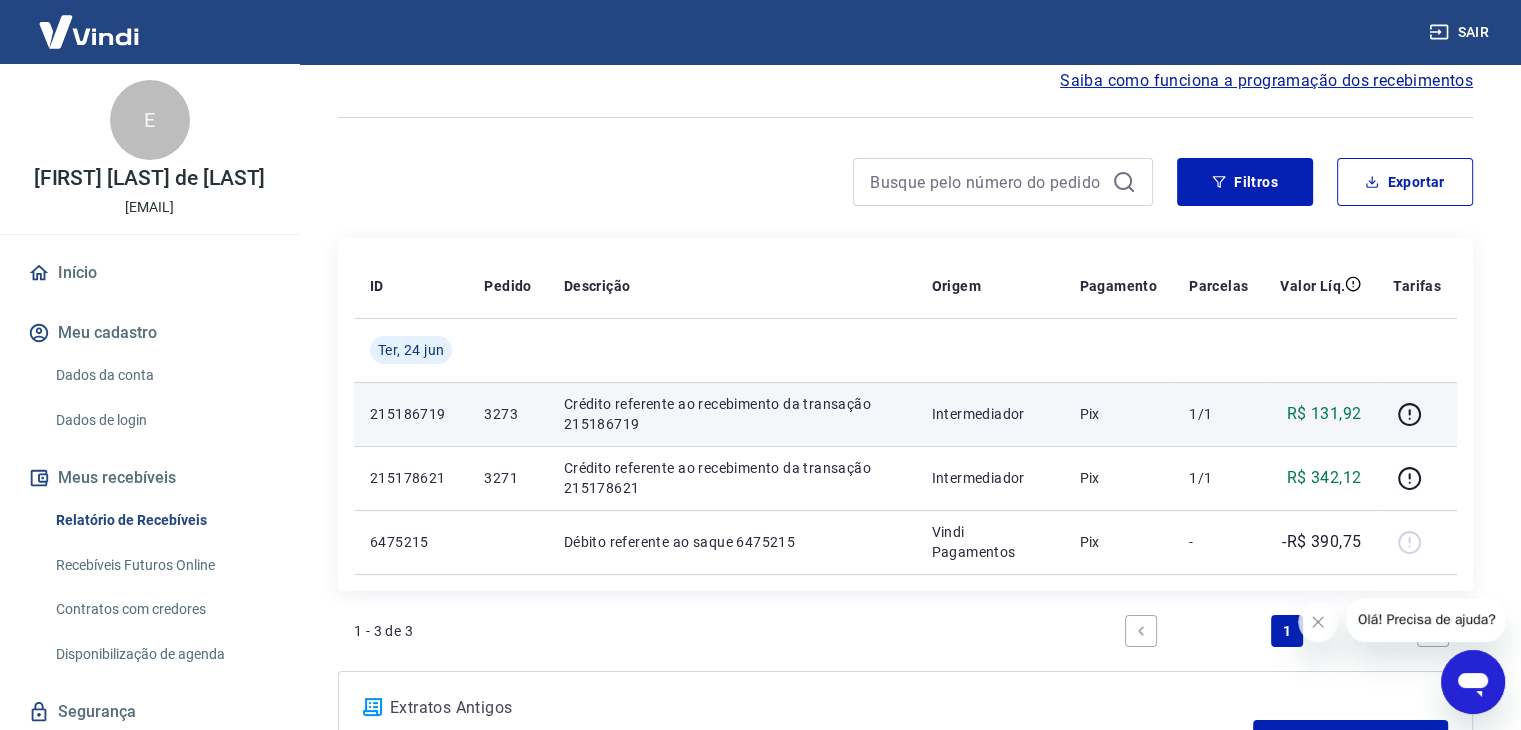 scroll, scrollTop: 200, scrollLeft: 0, axis: vertical 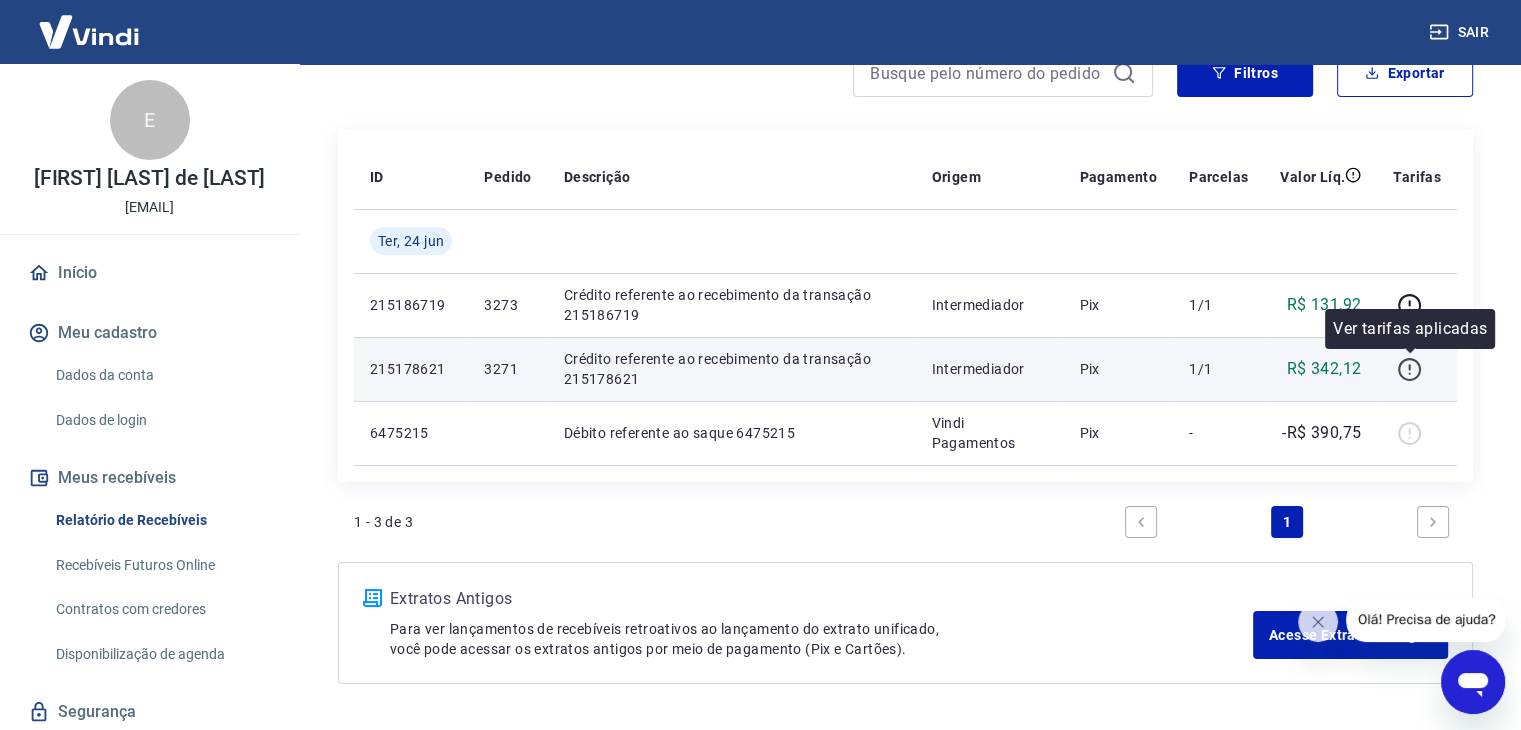 click 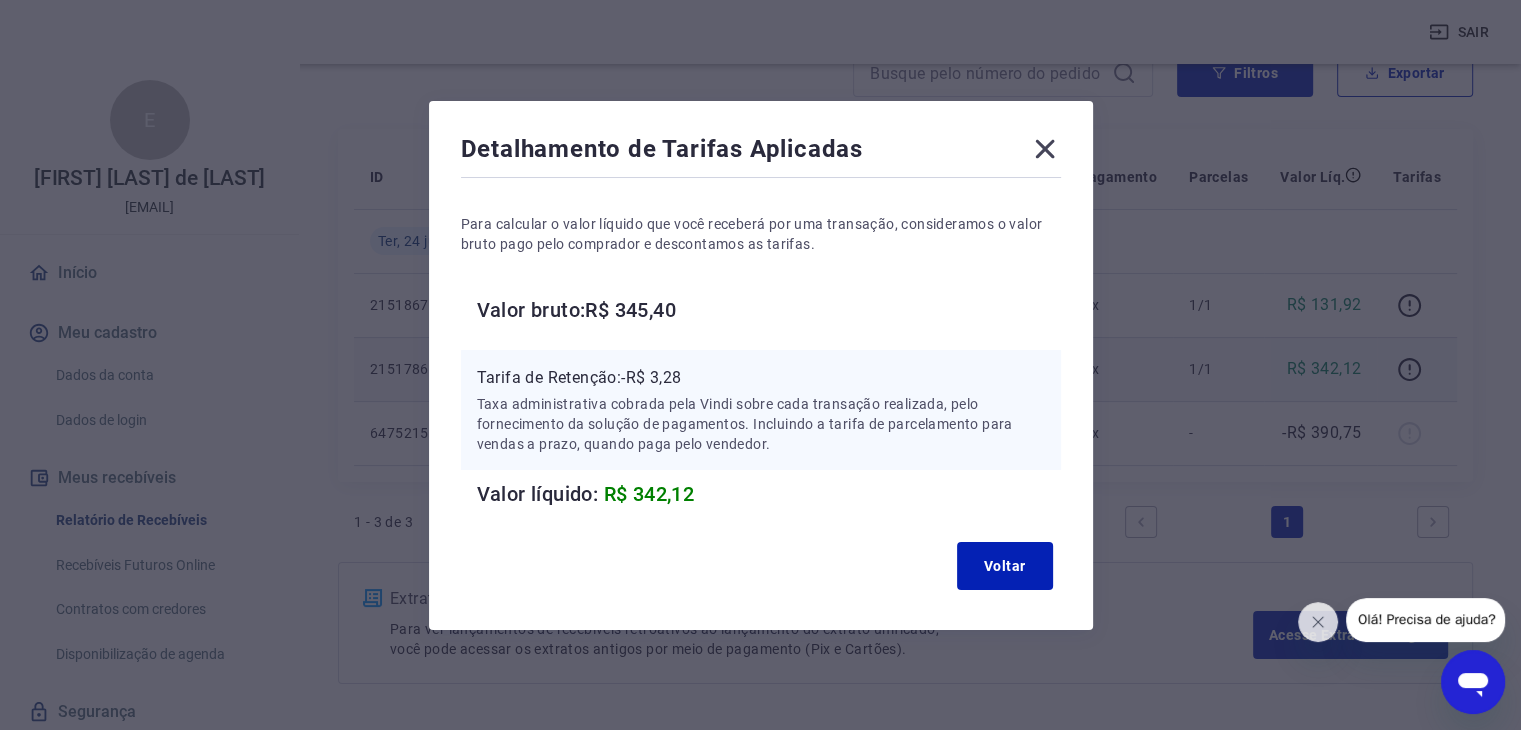 click 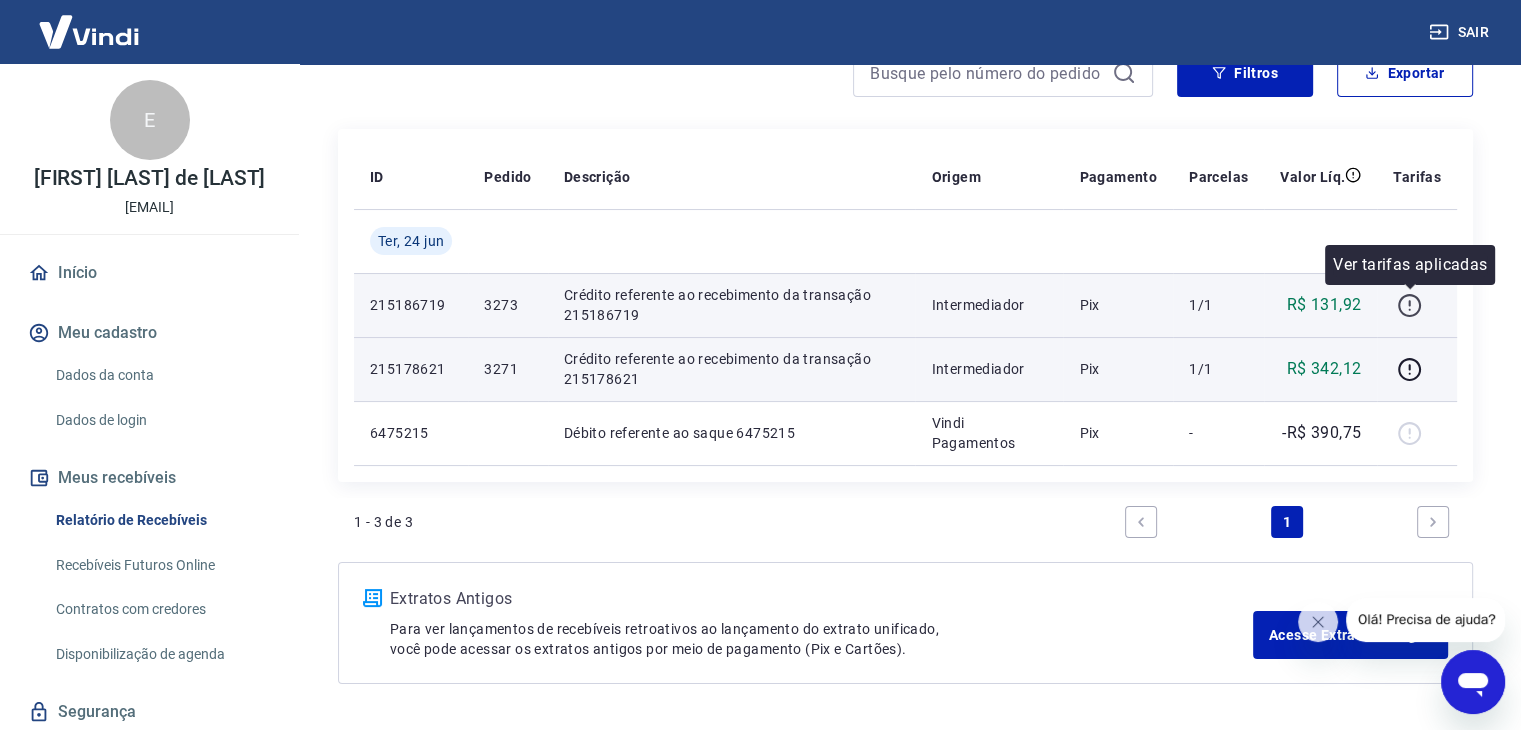 click 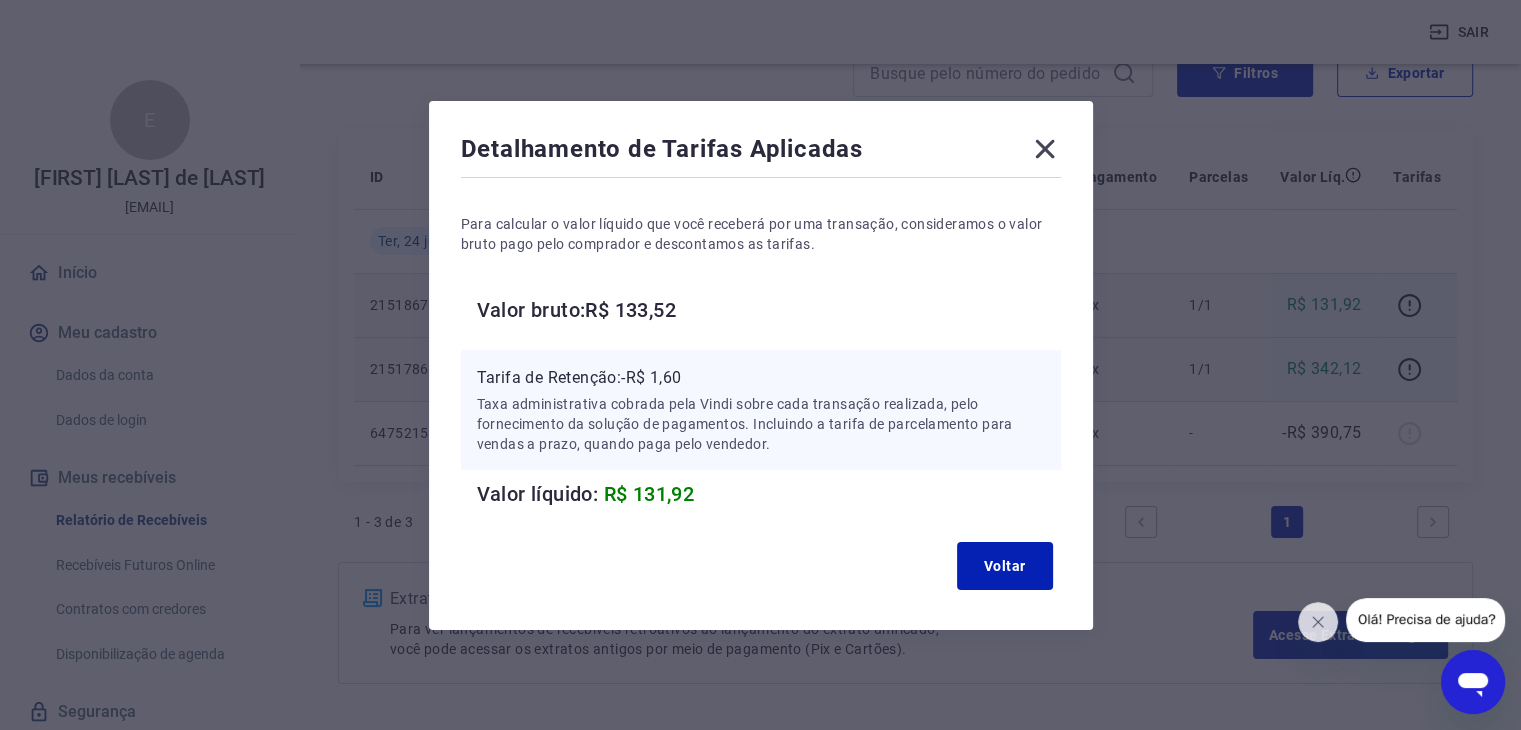 click 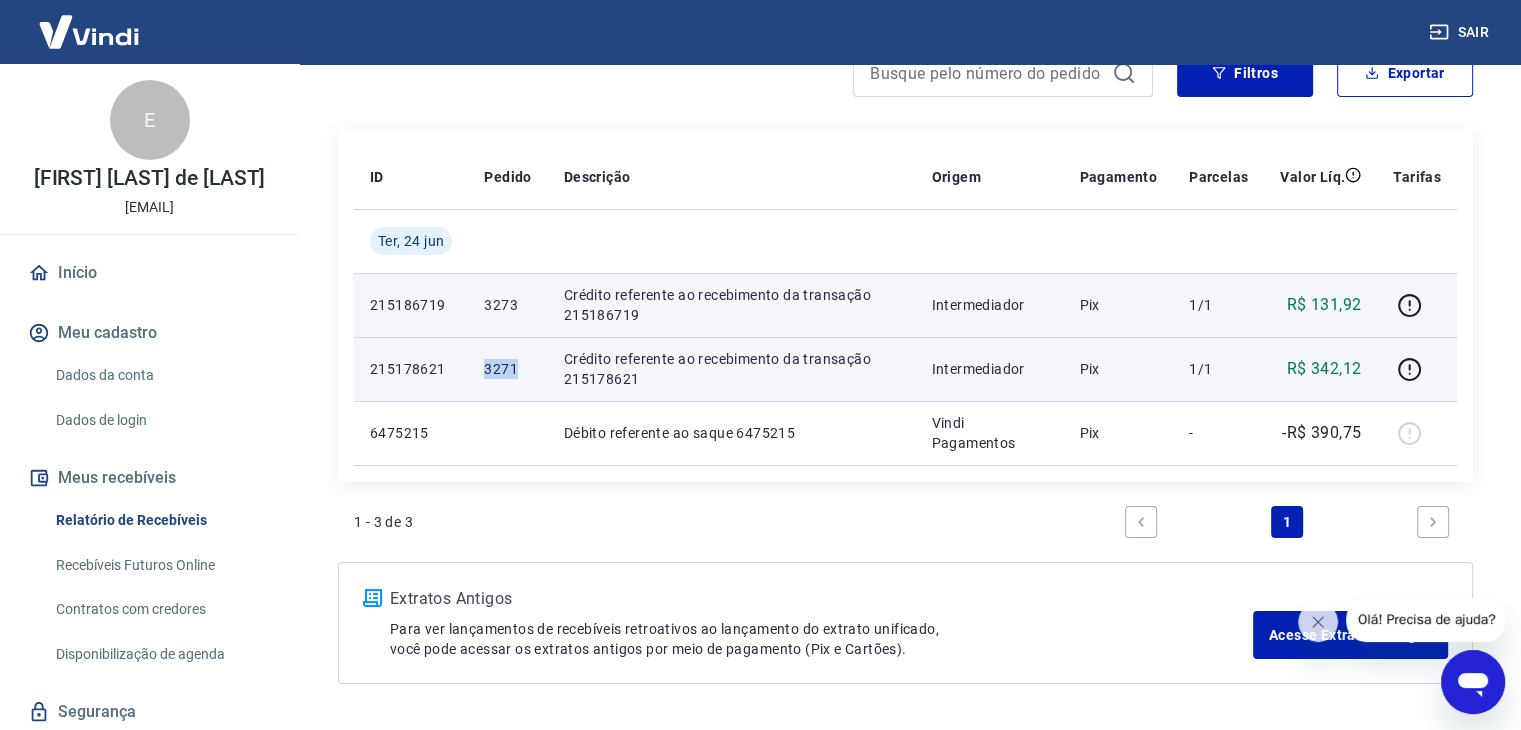drag, startPoint x: 486, startPoint y: 369, endPoint x: 522, endPoint y: 374, distance: 36.345562 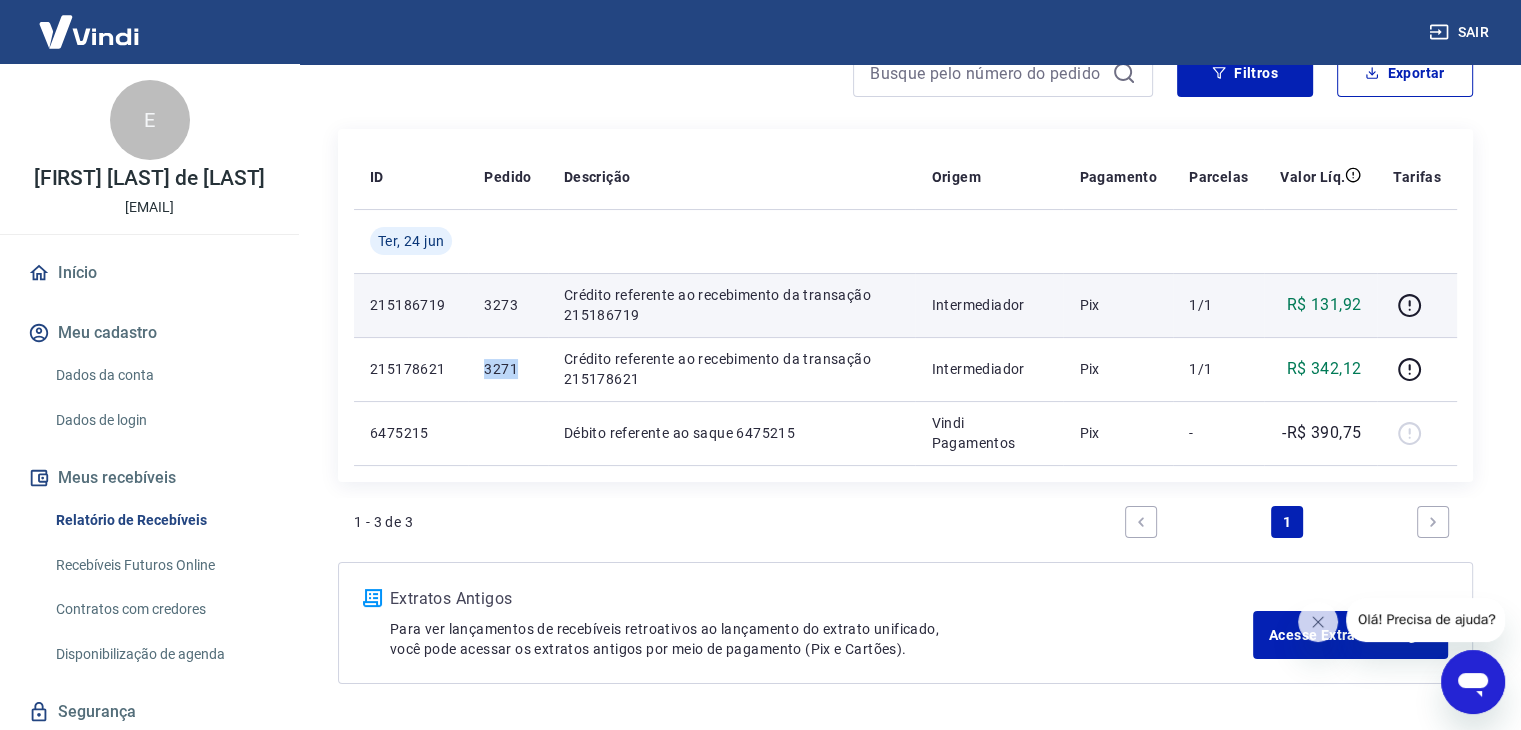 copy on "3271" 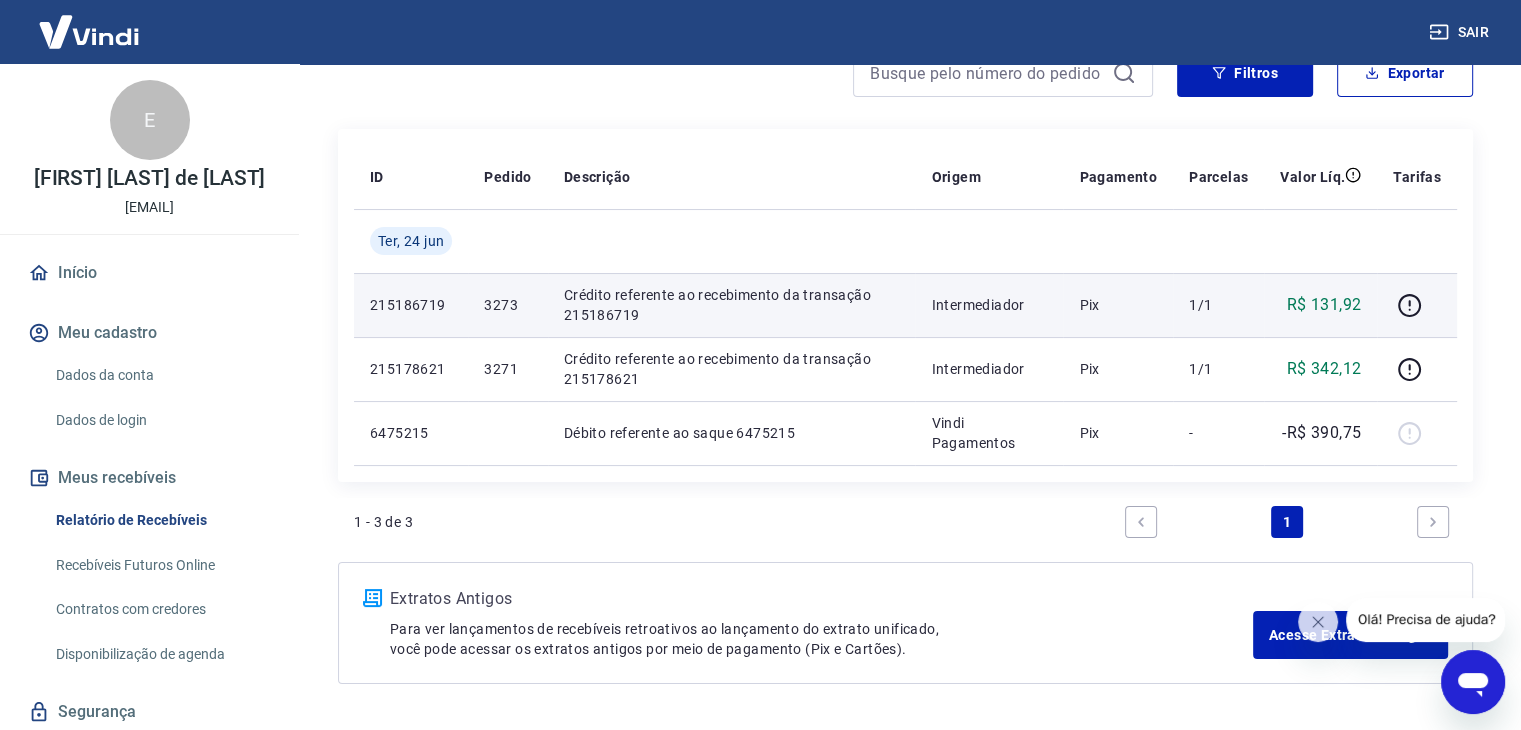 click on "3273" at bounding box center [507, 305] 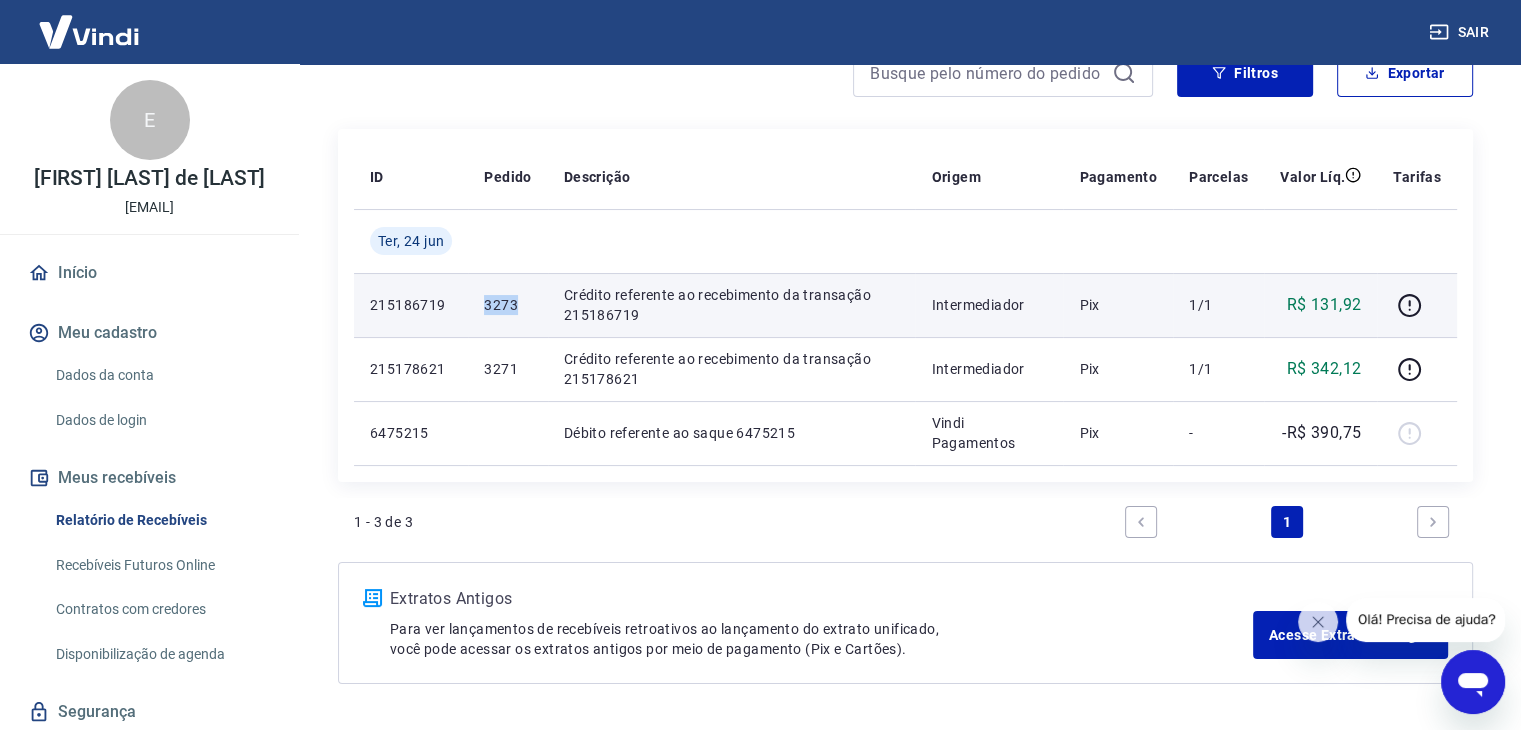 click on "3273" at bounding box center (507, 305) 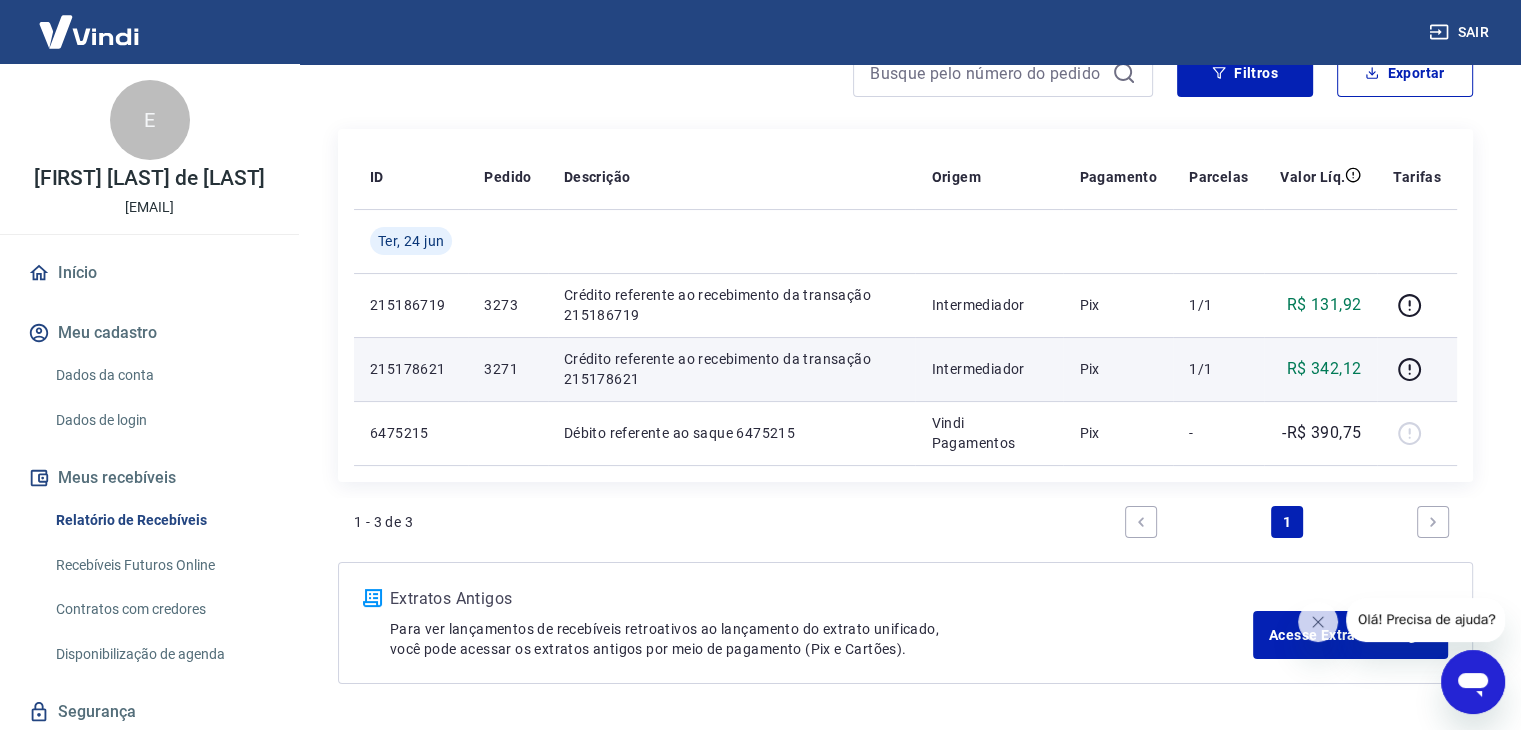 click on "3271" at bounding box center [507, 369] 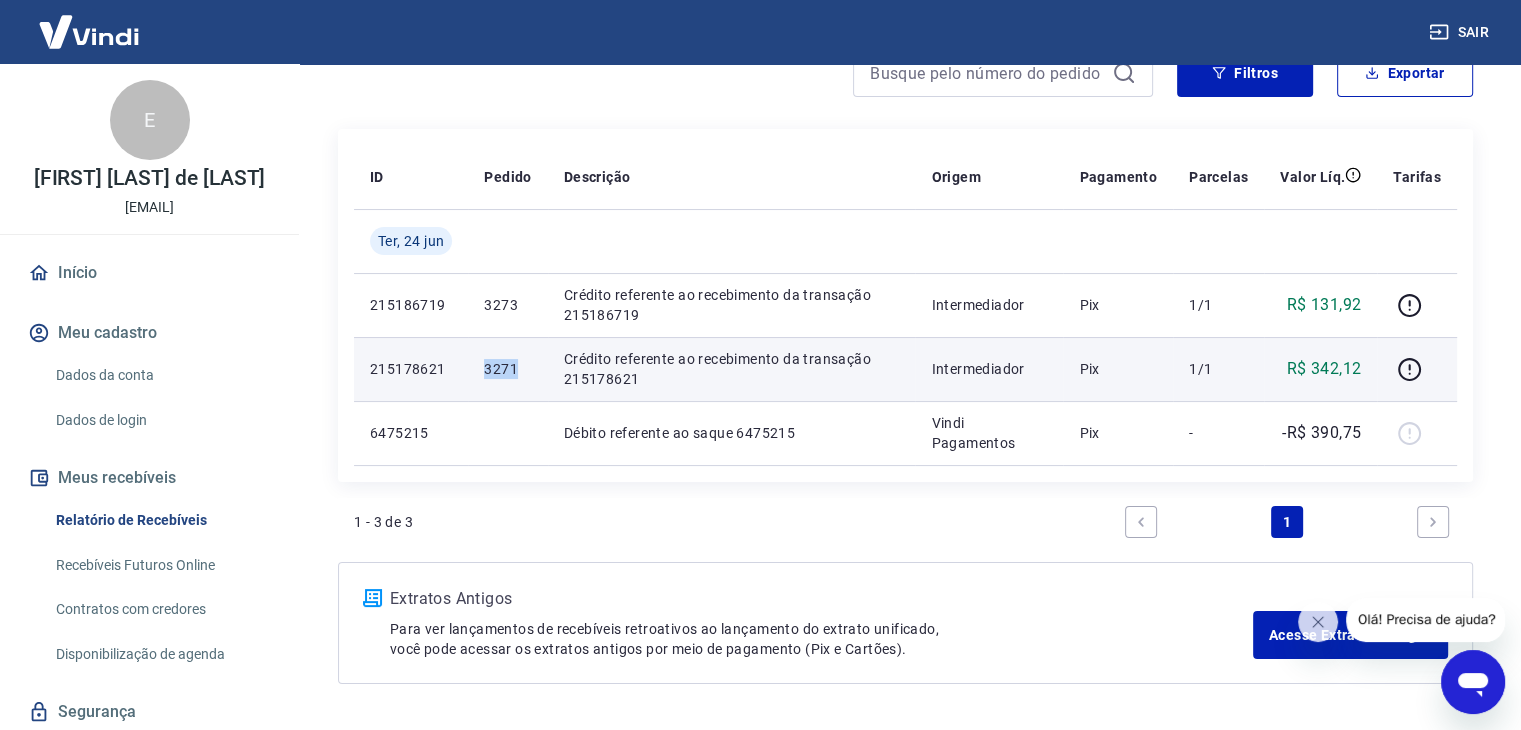 click on "3271" at bounding box center (507, 369) 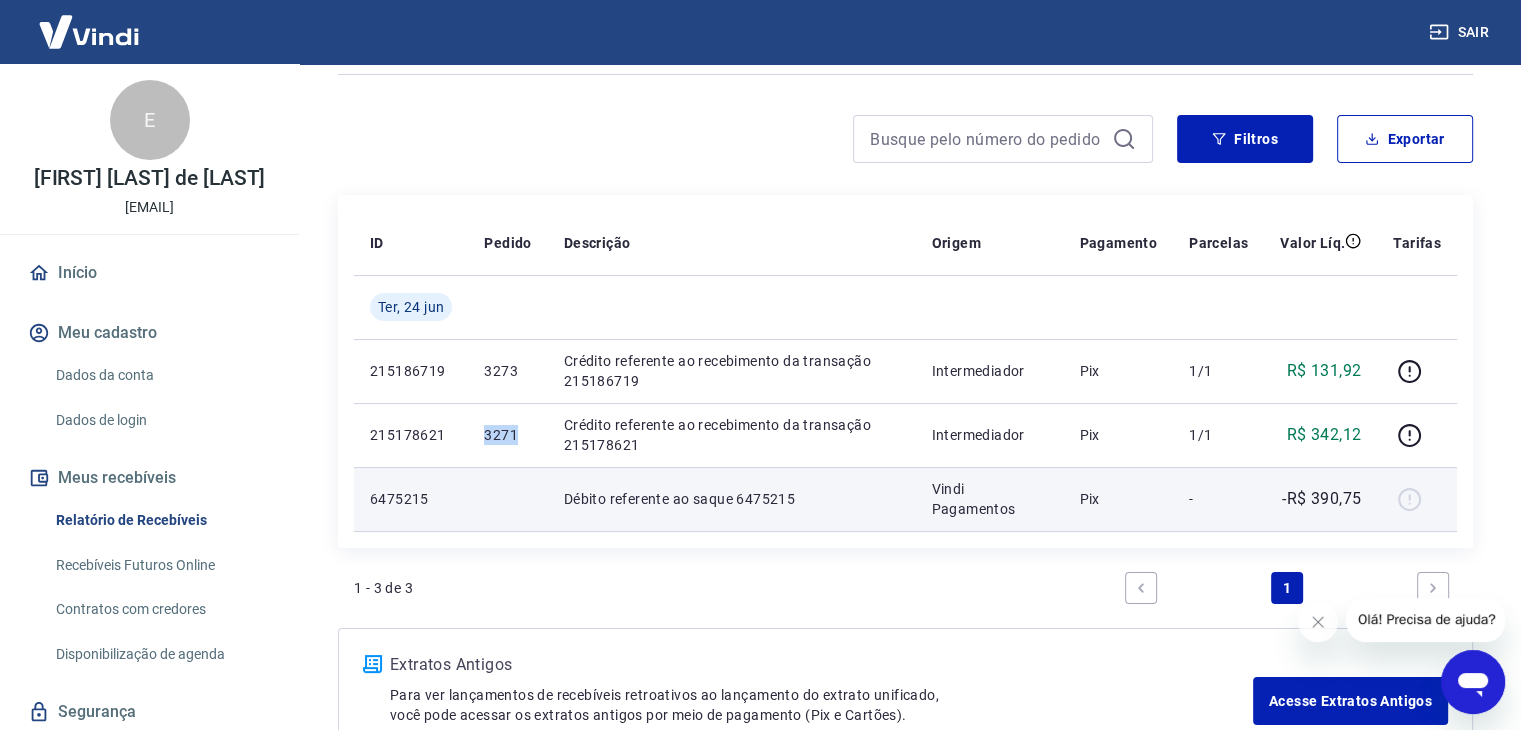 scroll, scrollTop: 100, scrollLeft: 0, axis: vertical 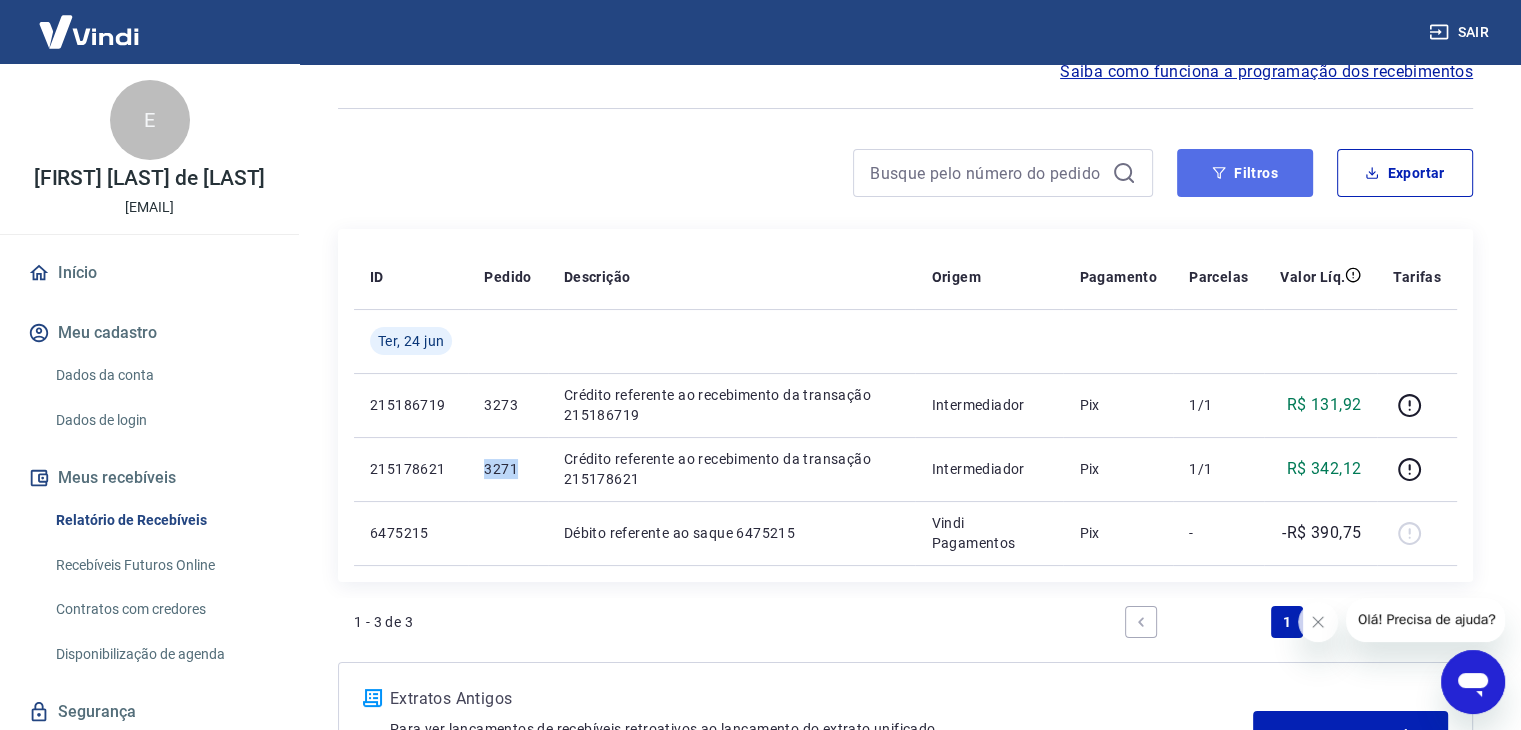 click on "Filtros" at bounding box center [1245, 173] 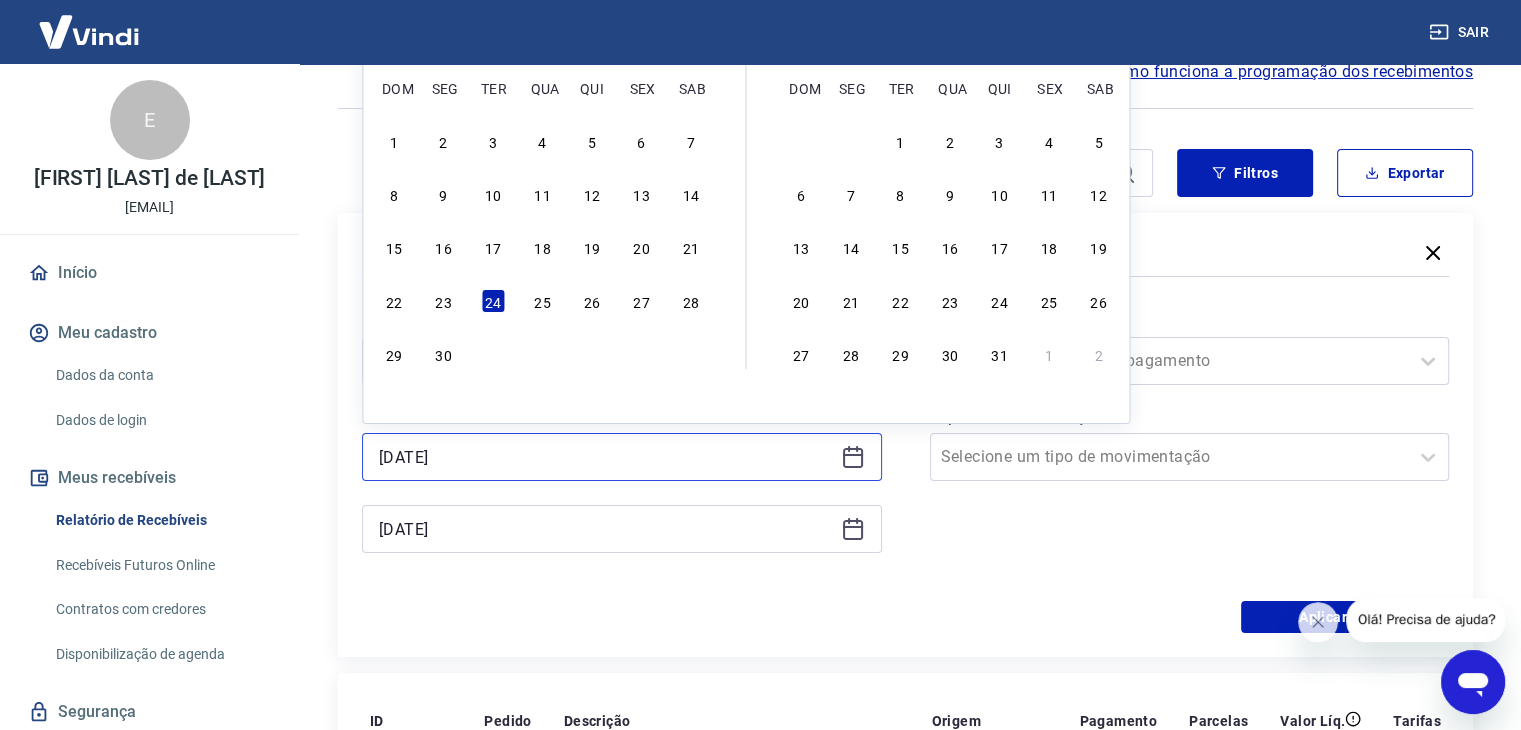click on "24/06/2025" at bounding box center [606, 457] 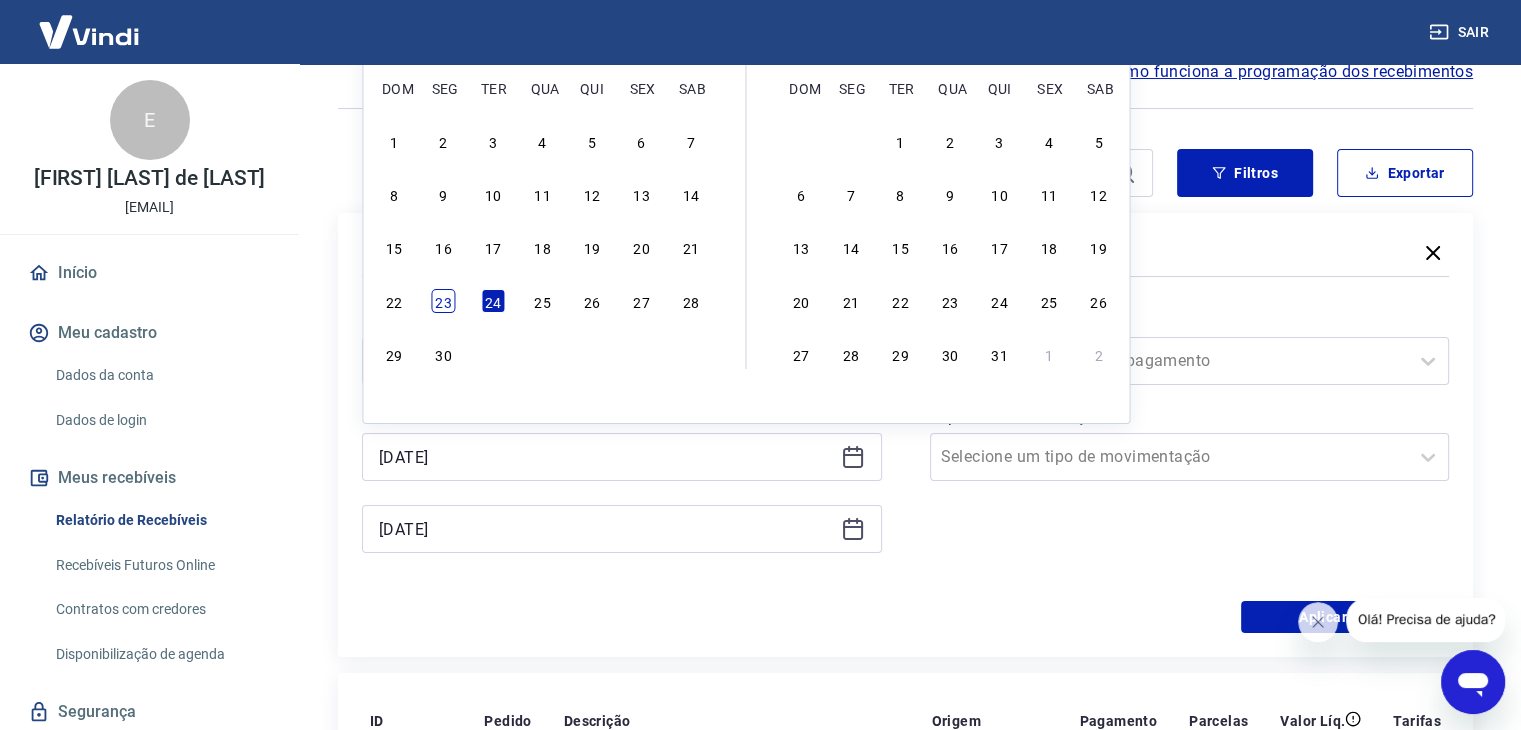 click on "23" at bounding box center (444, 301) 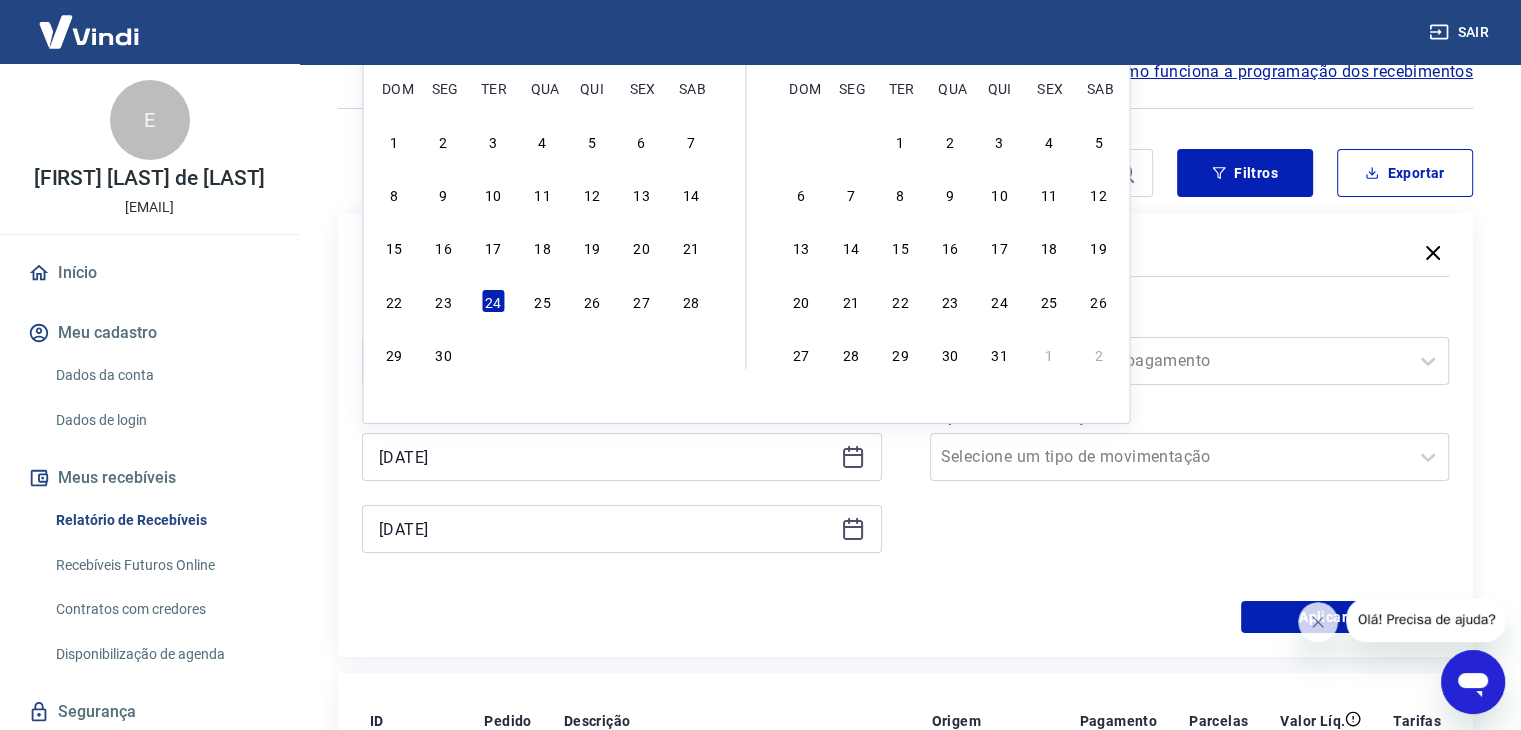 type on "23/06/2025" 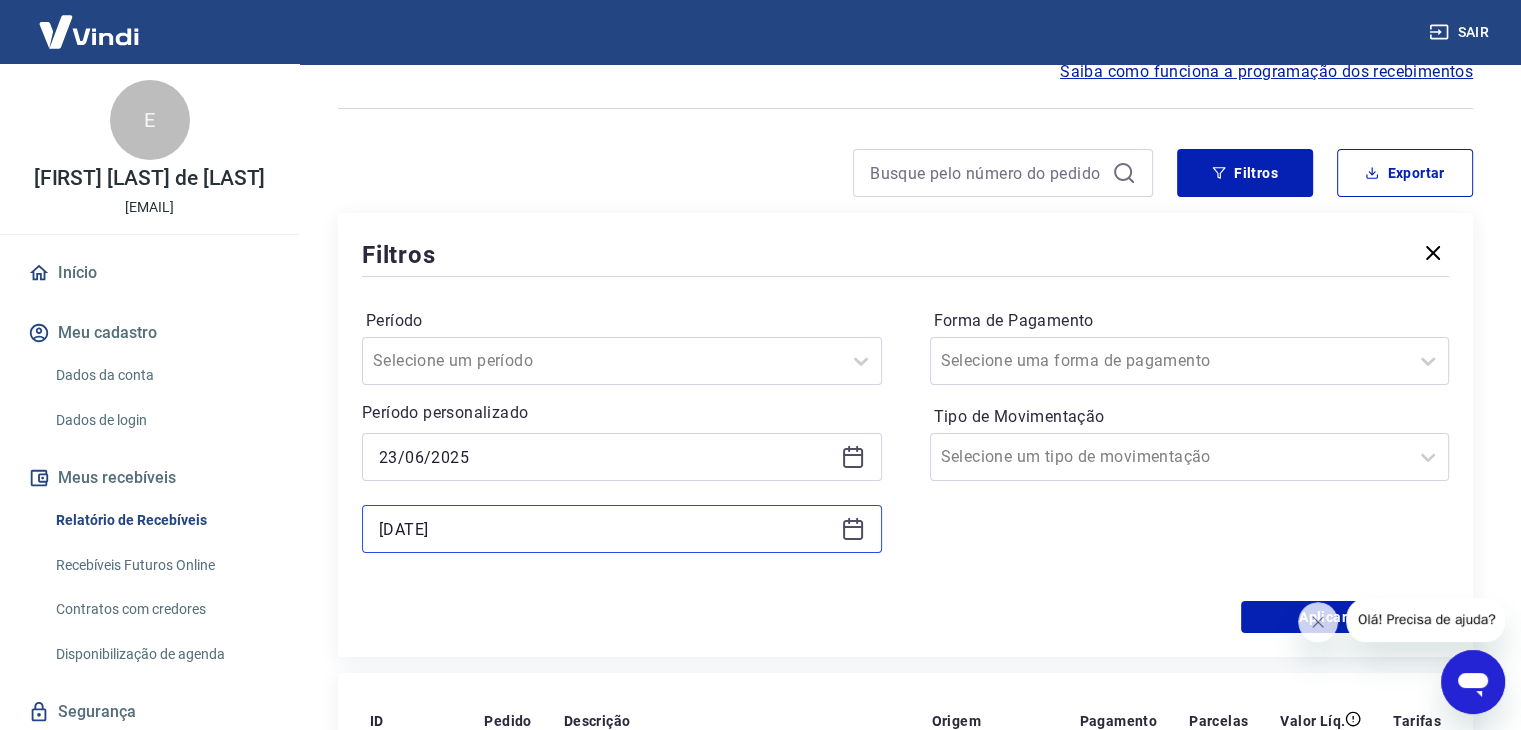 click on "24/06/2025" at bounding box center (606, 529) 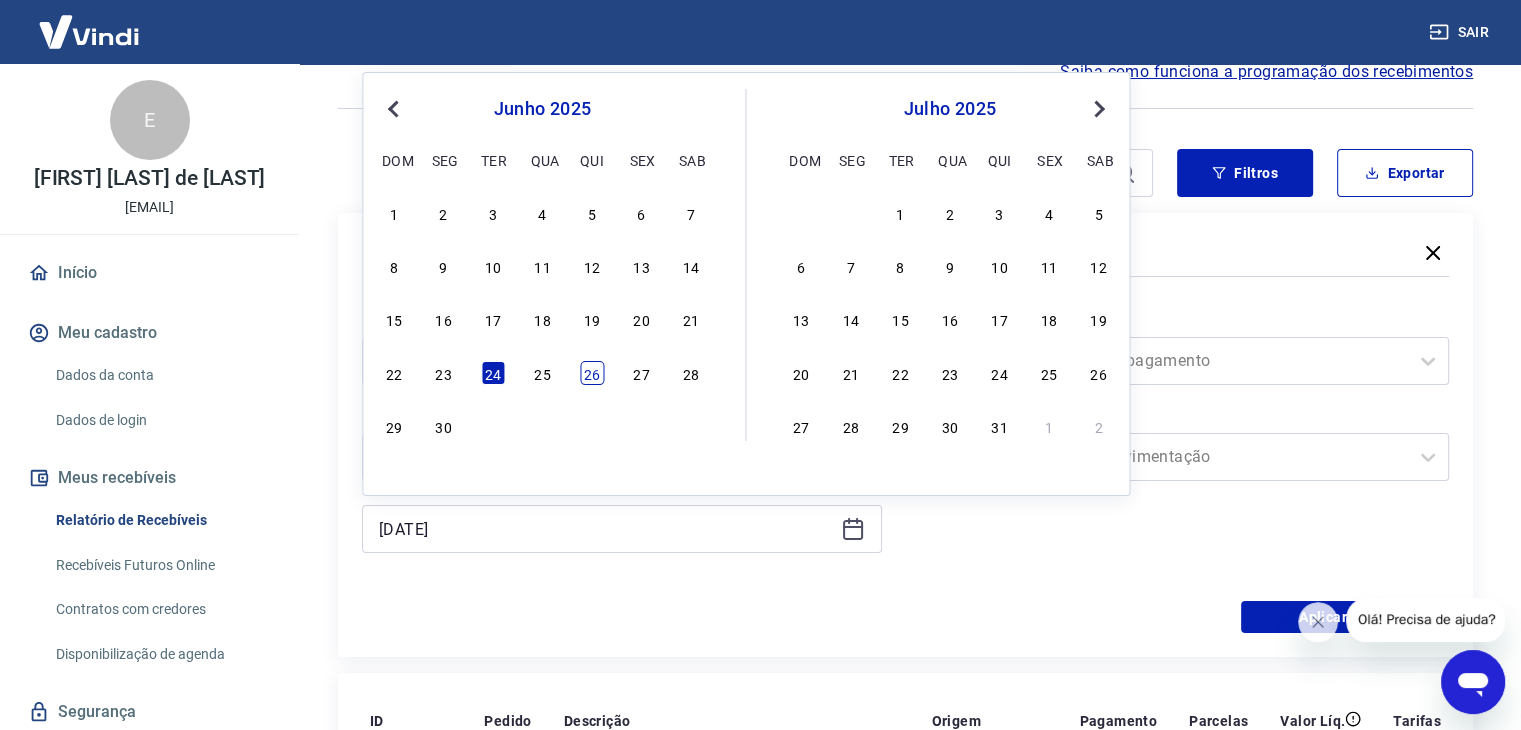click on "26" at bounding box center (592, 373) 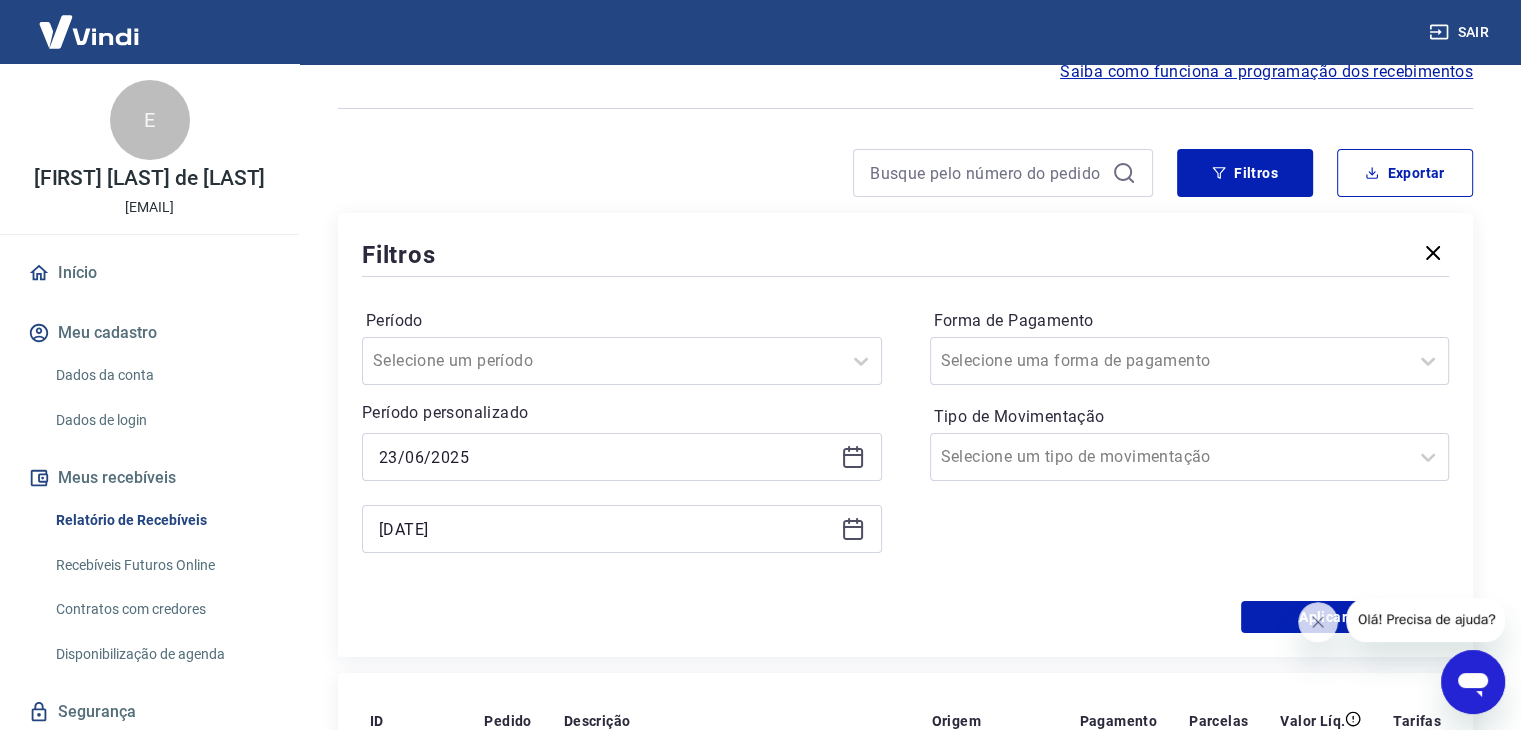 type on "26/06/2025" 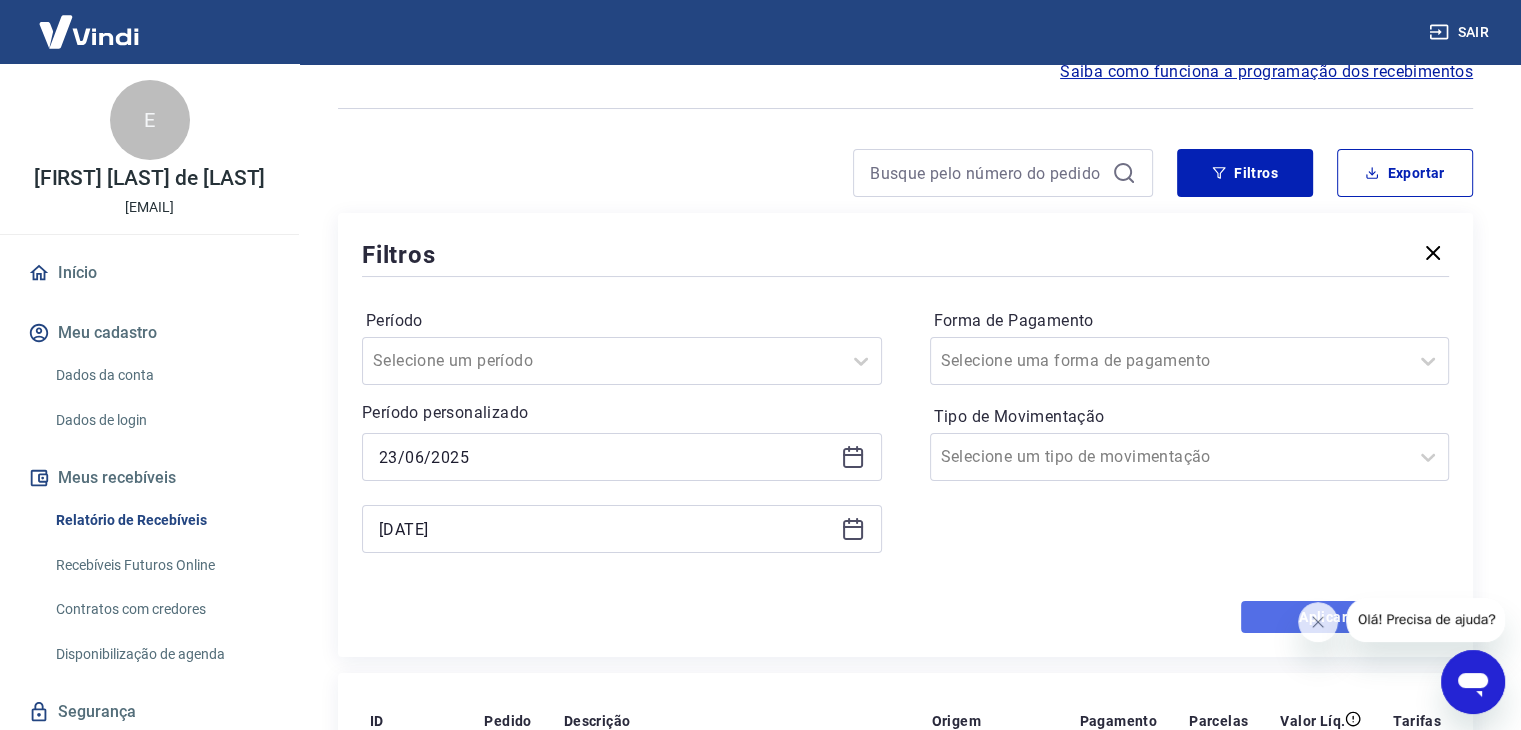 click on "Aplicar filtros" at bounding box center [1345, 617] 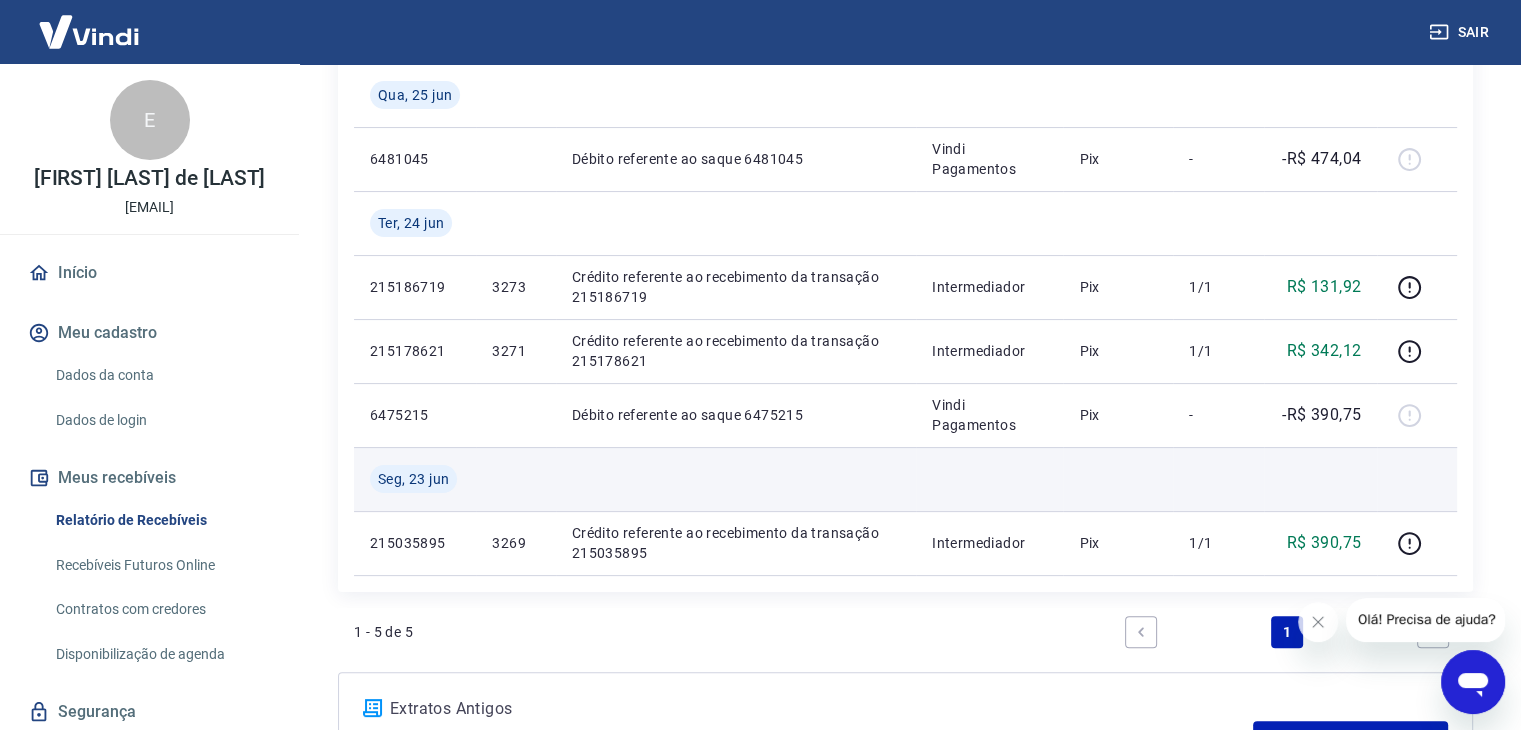 scroll, scrollTop: 300, scrollLeft: 0, axis: vertical 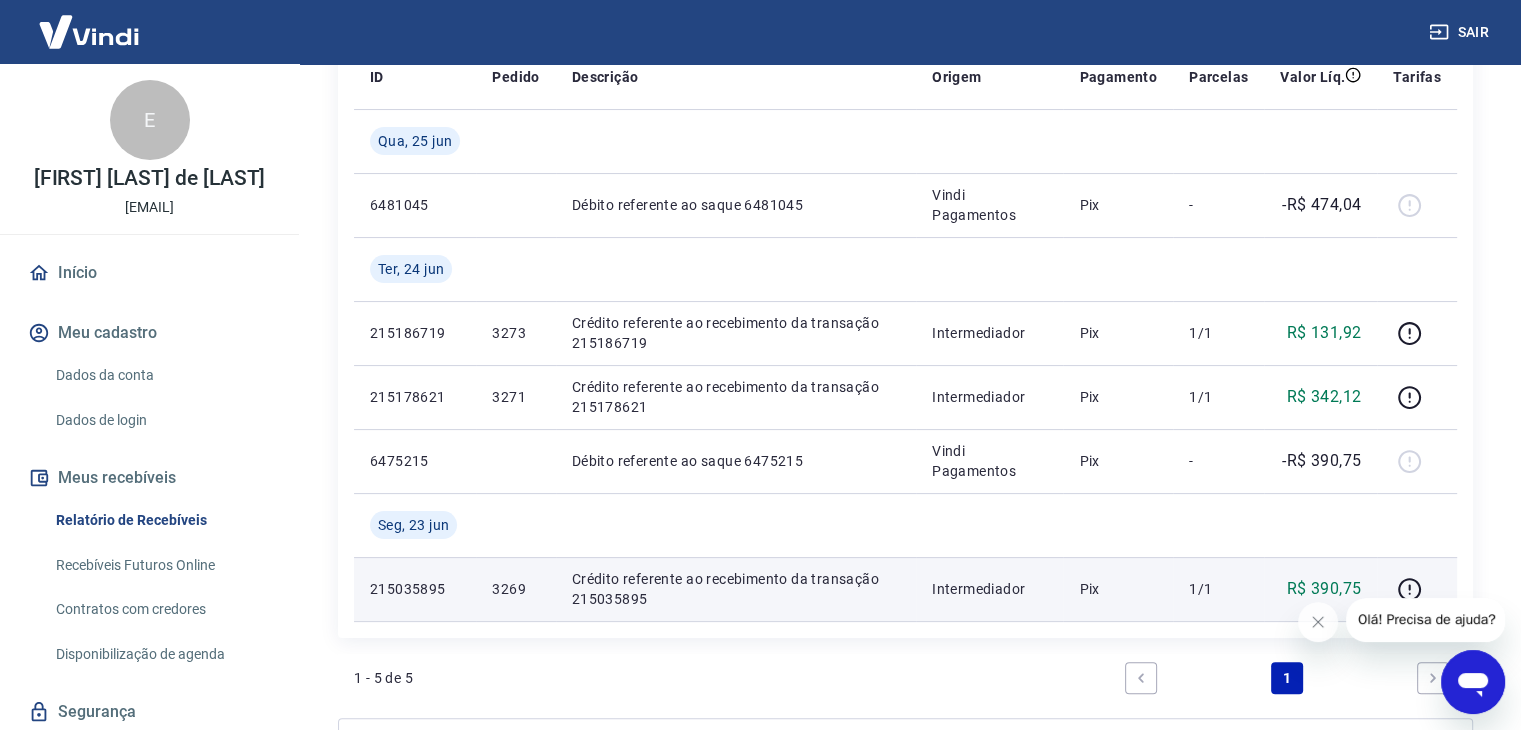 click on "3269" at bounding box center (515, 589) 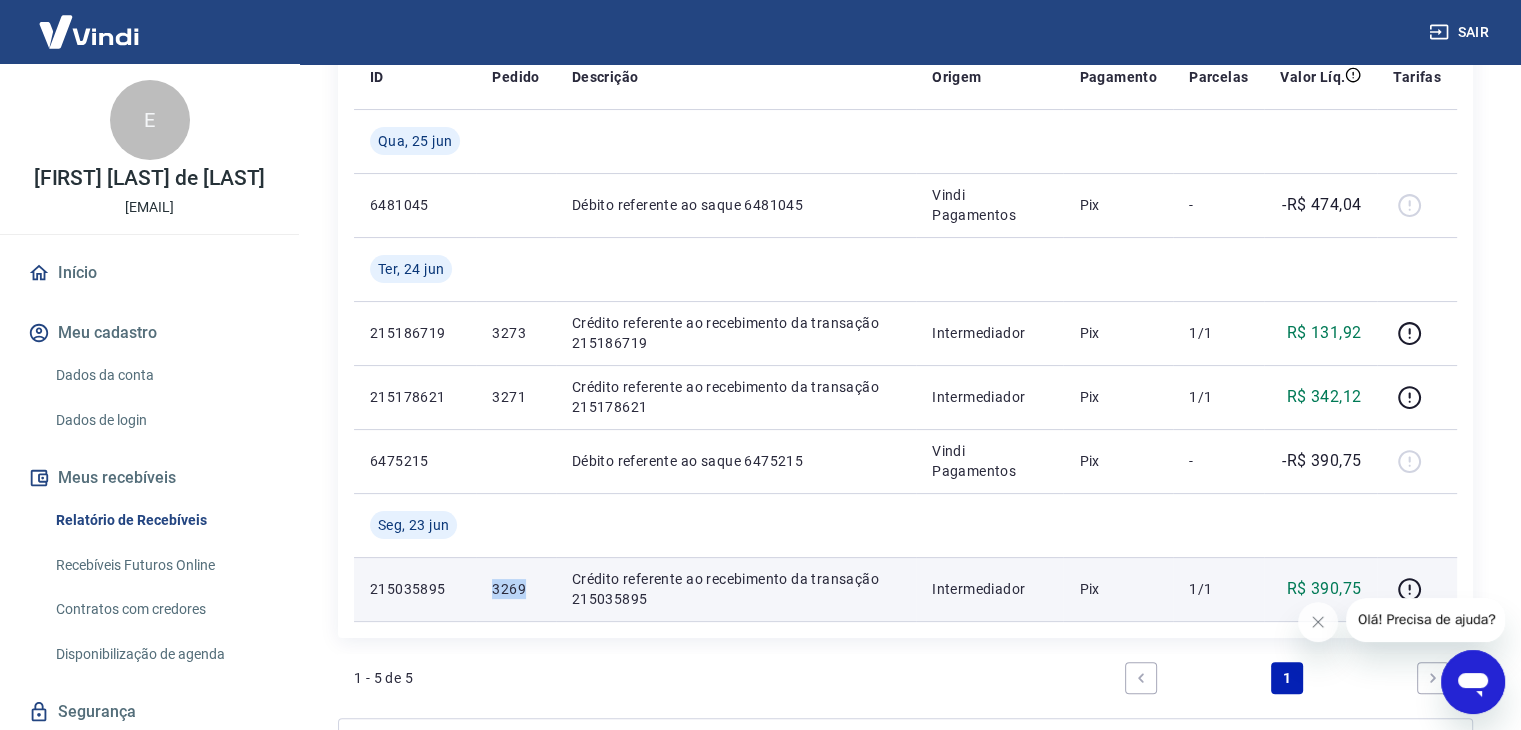 click on "3269" at bounding box center (515, 589) 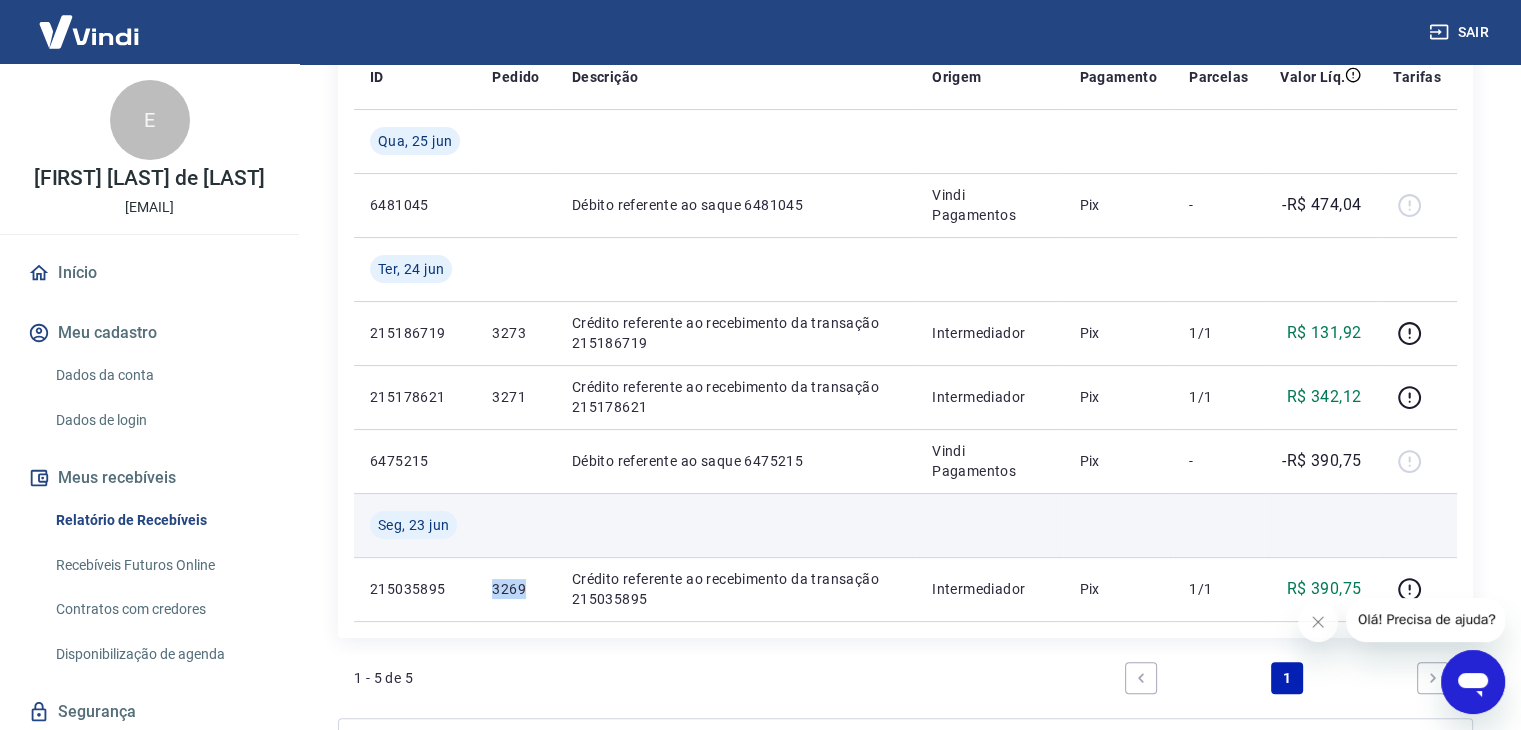 copy on "3269" 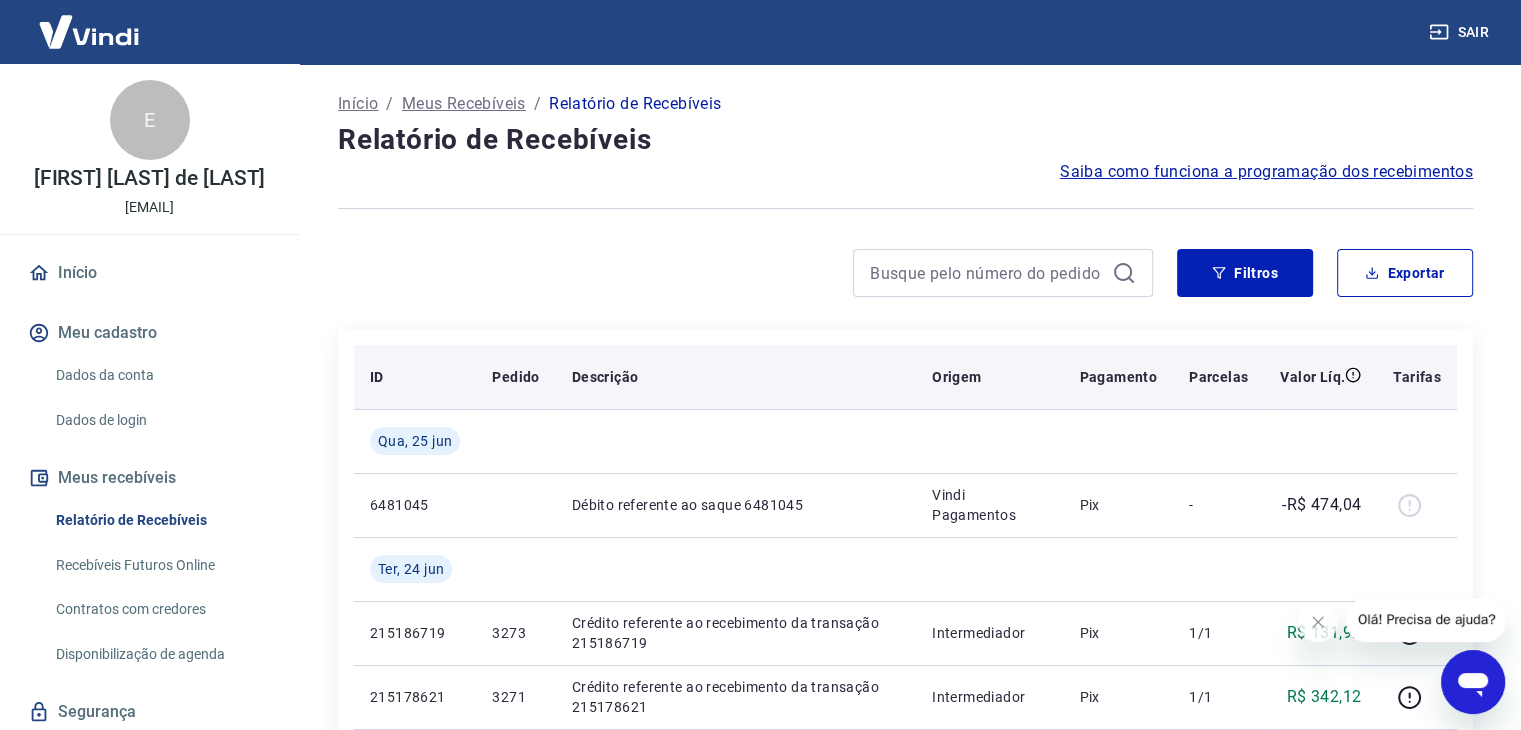 scroll, scrollTop: 0, scrollLeft: 0, axis: both 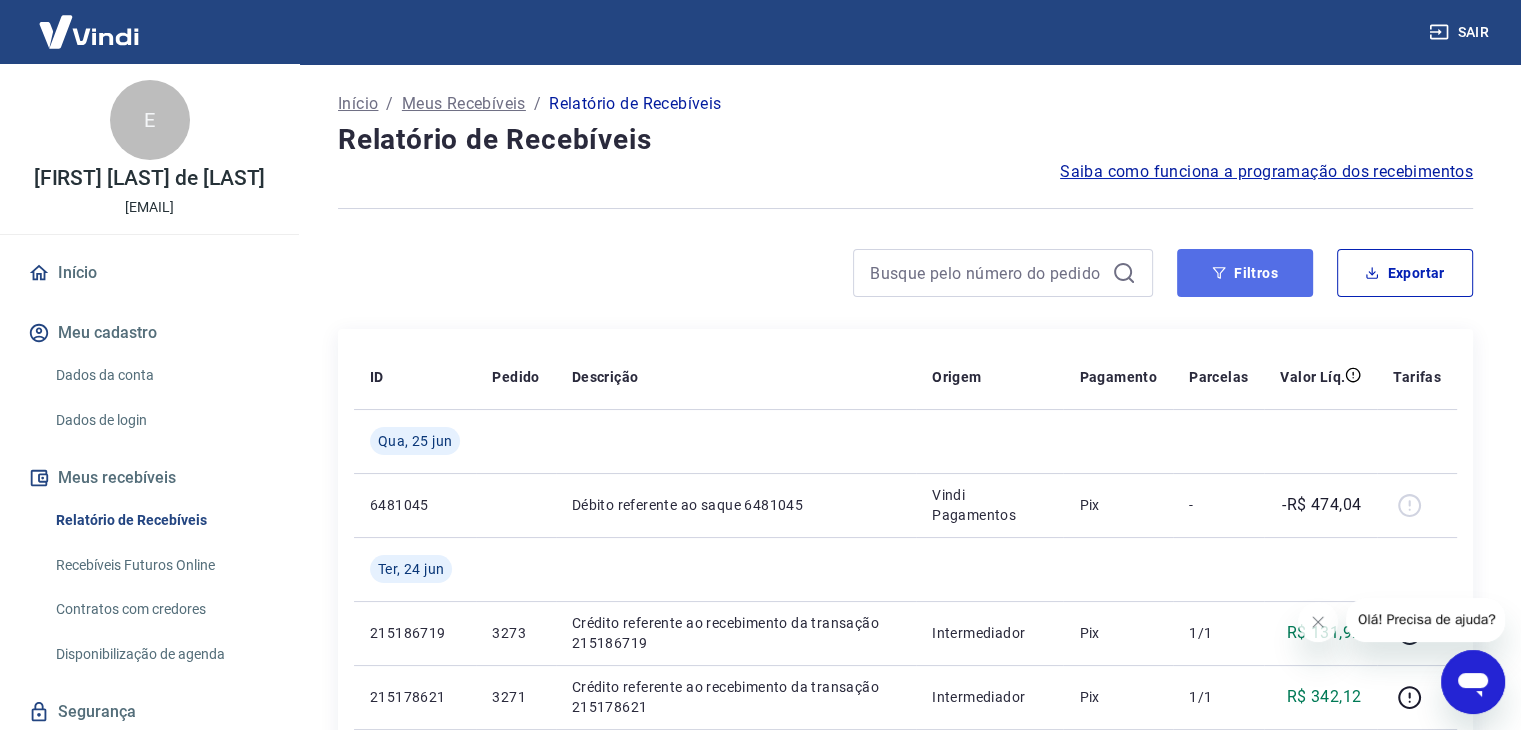 click on "Filtros" at bounding box center (1245, 273) 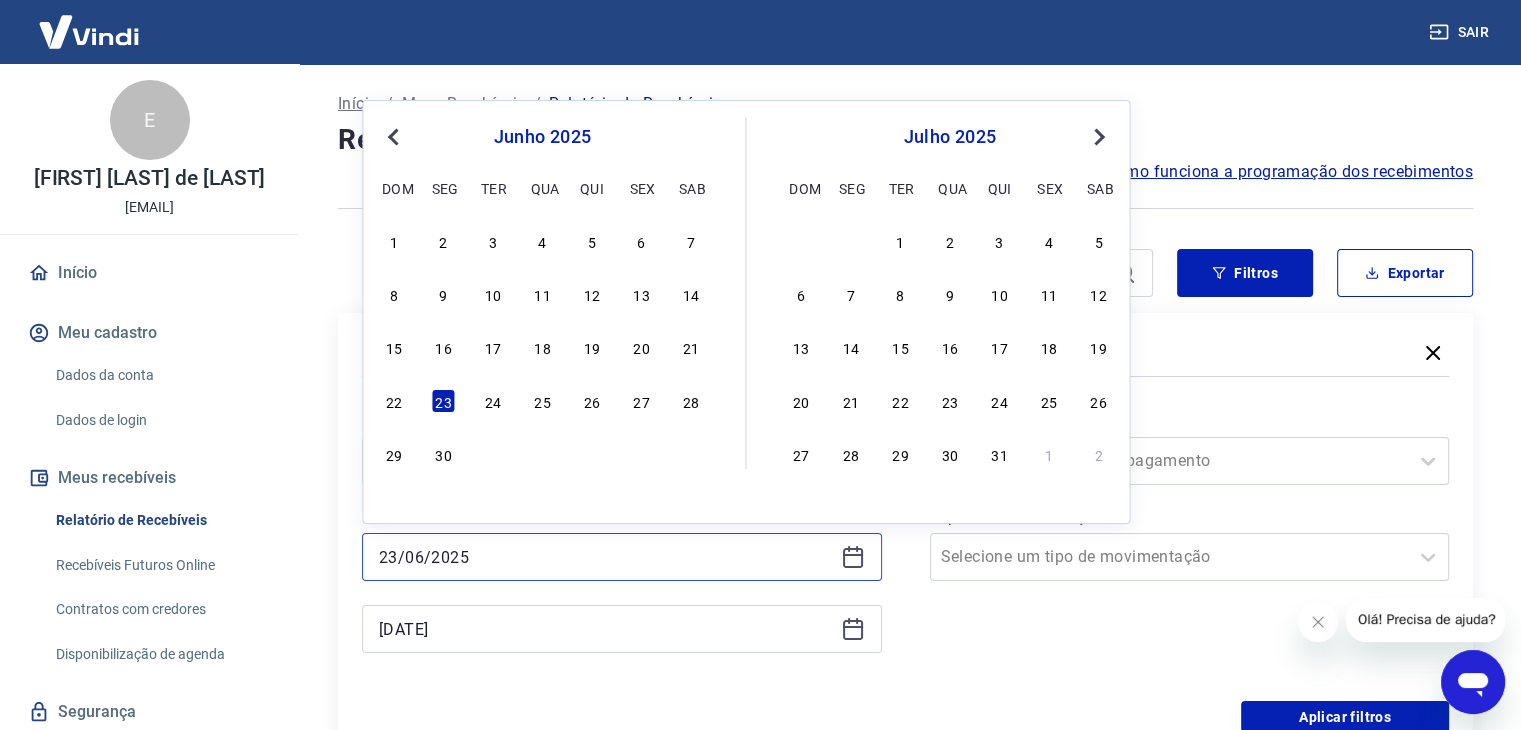 click on "23/06/2025" at bounding box center (606, 557) 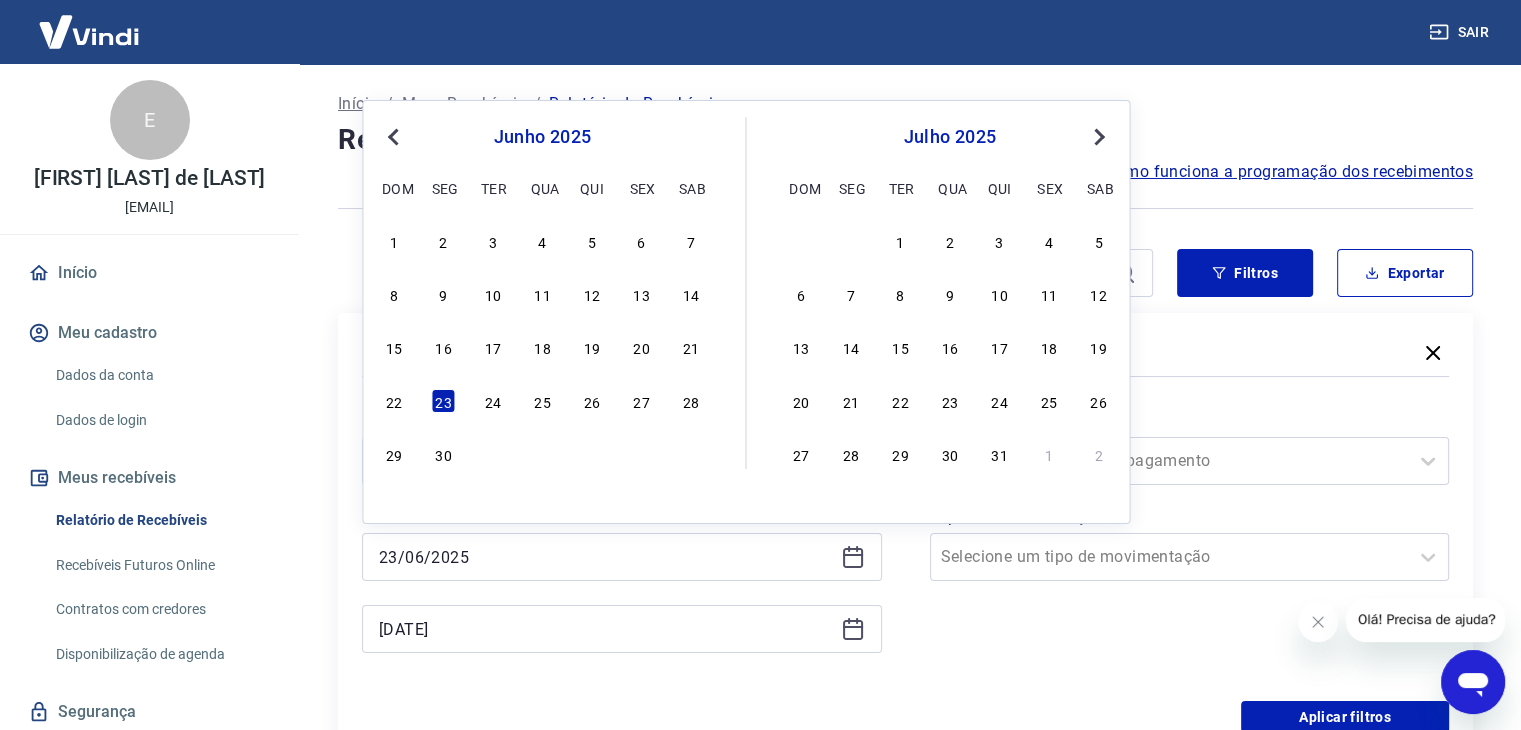 click on "26" at bounding box center [592, 401] 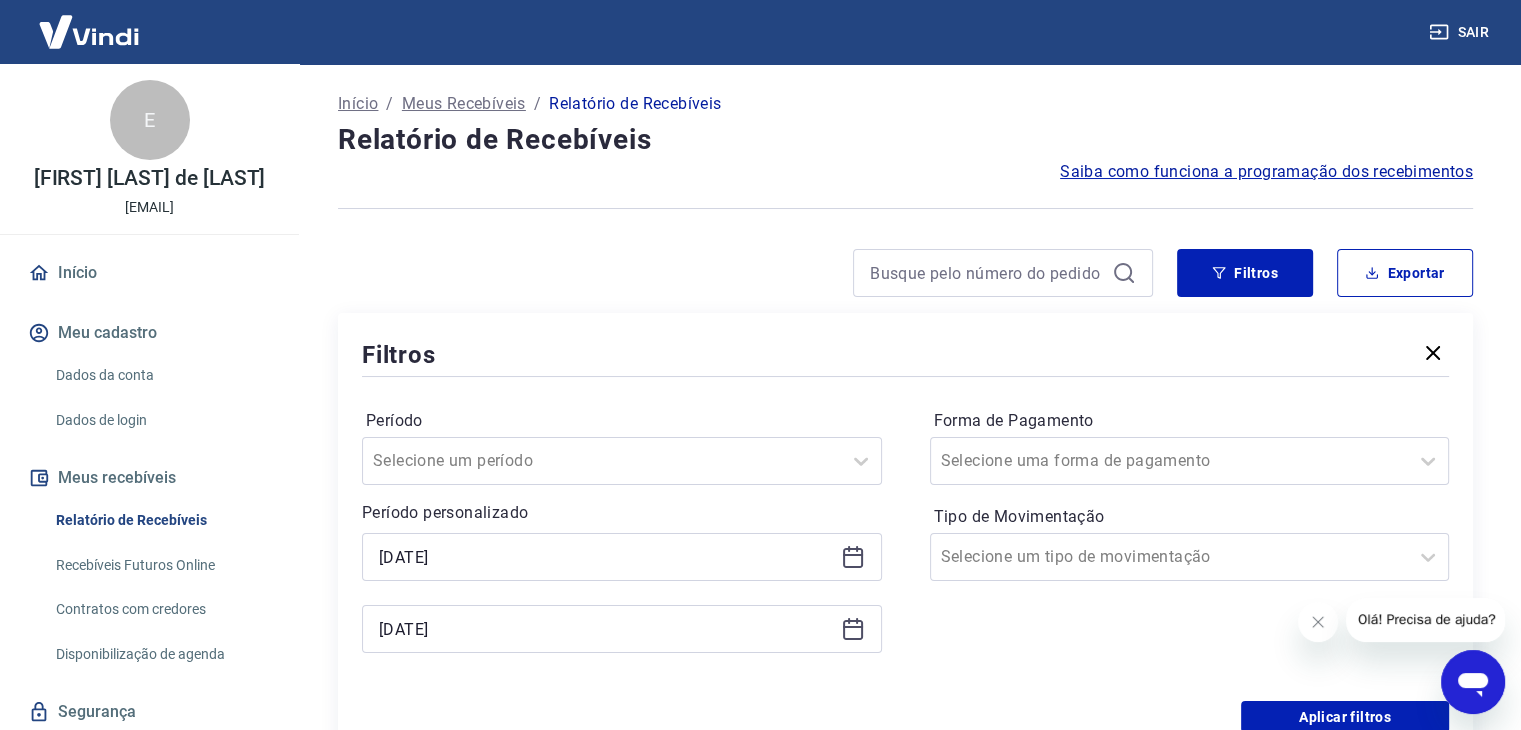 click on "26/06/2025" at bounding box center [622, 629] 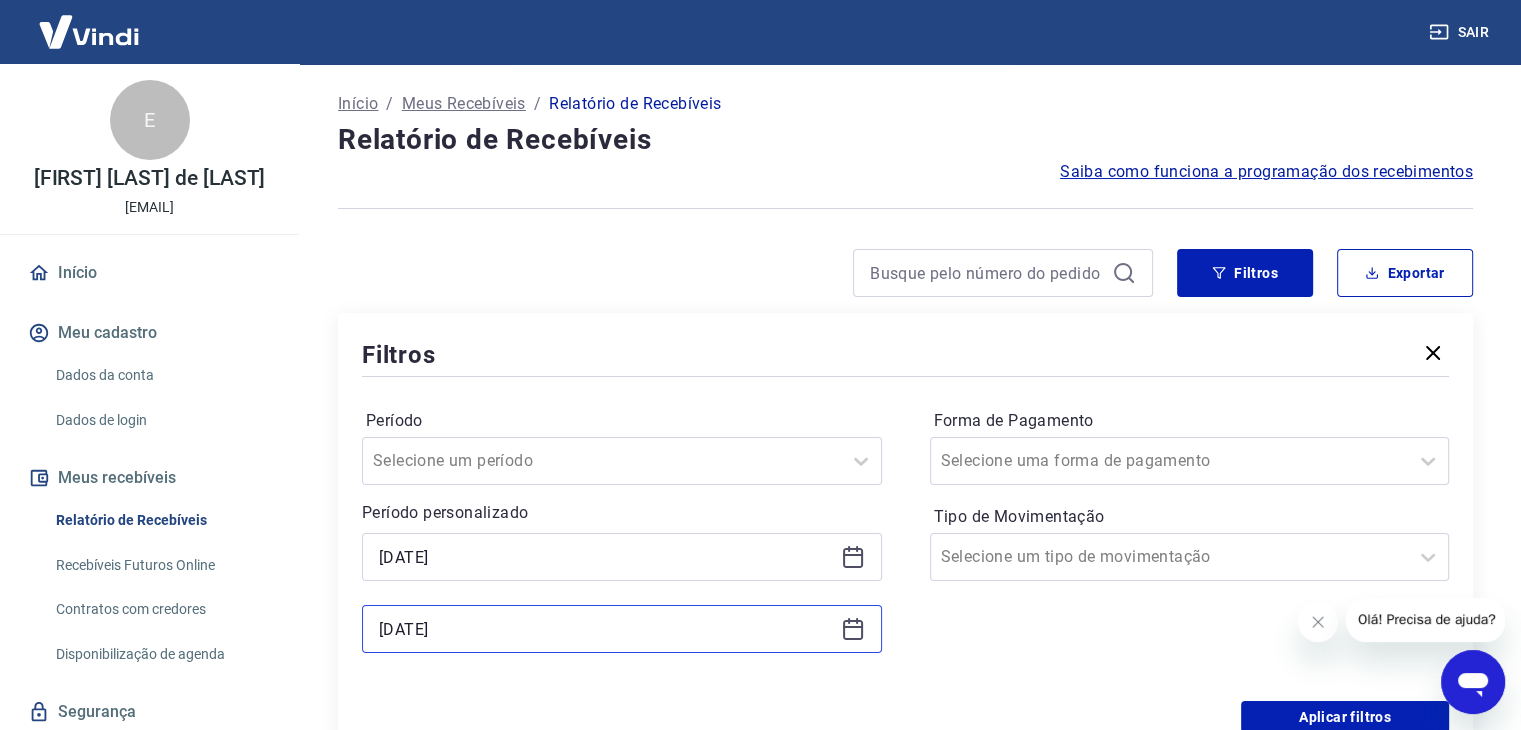 click on "26/06/2025" at bounding box center [606, 629] 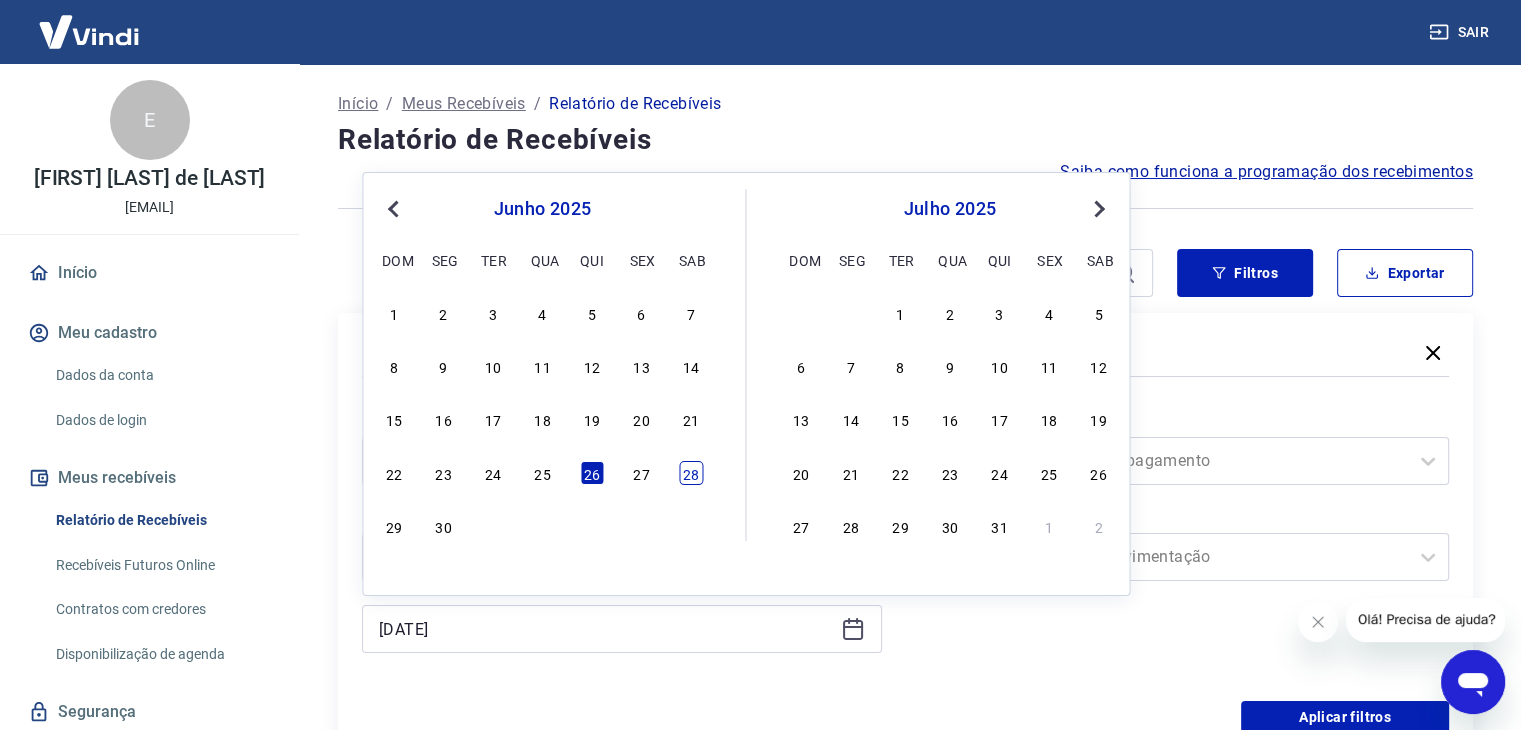 click on "28" at bounding box center (691, 473) 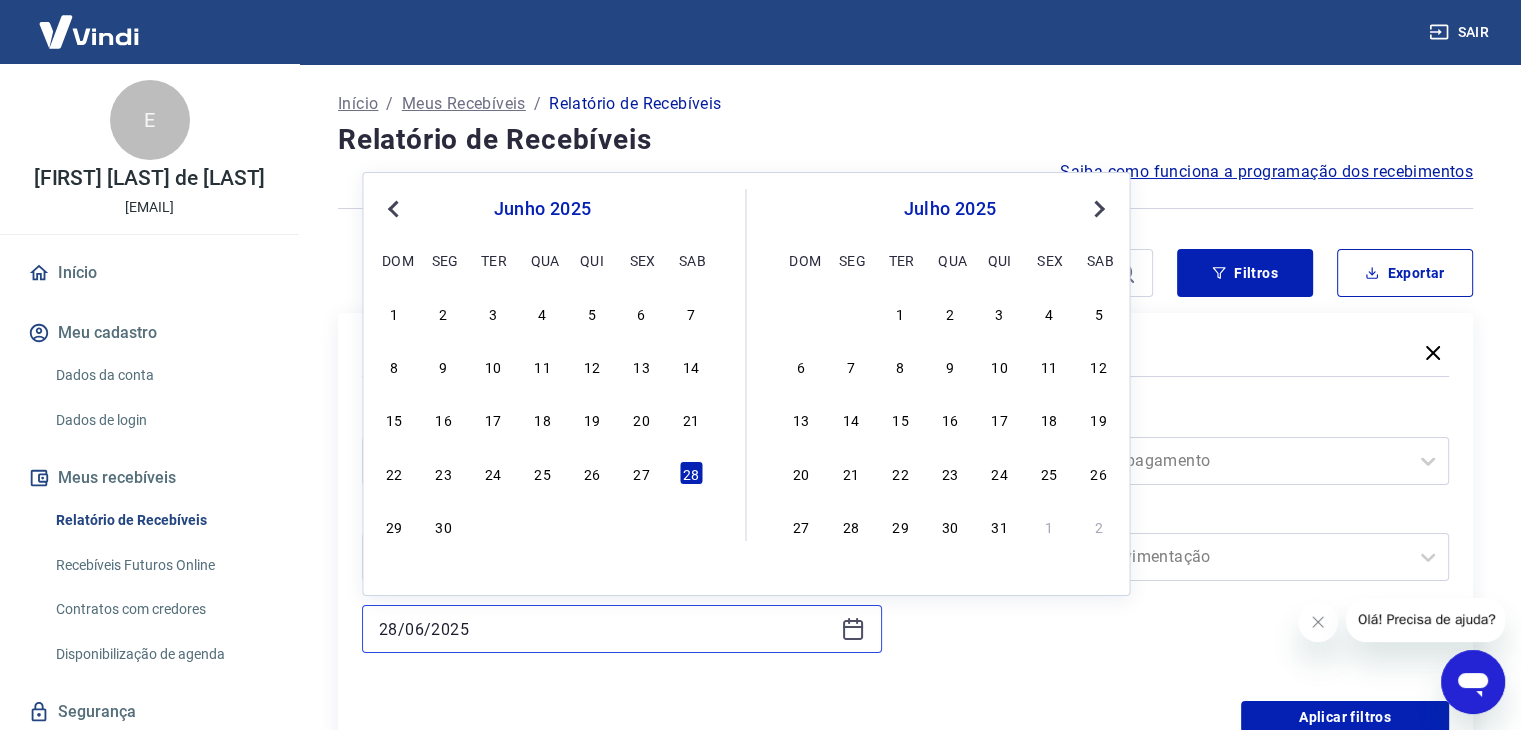 click on "28/06/2025" at bounding box center [606, 629] 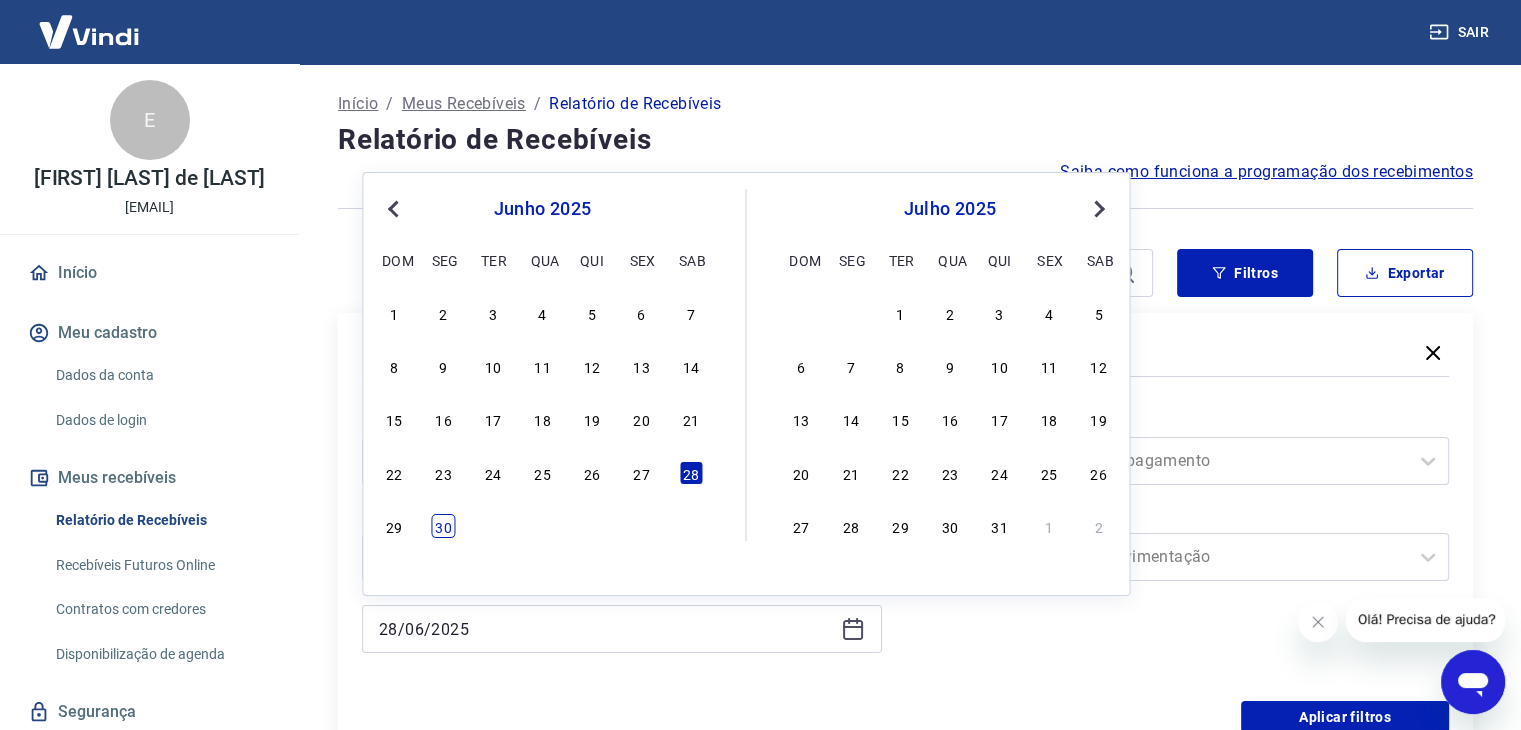 click on "30" at bounding box center [444, 526] 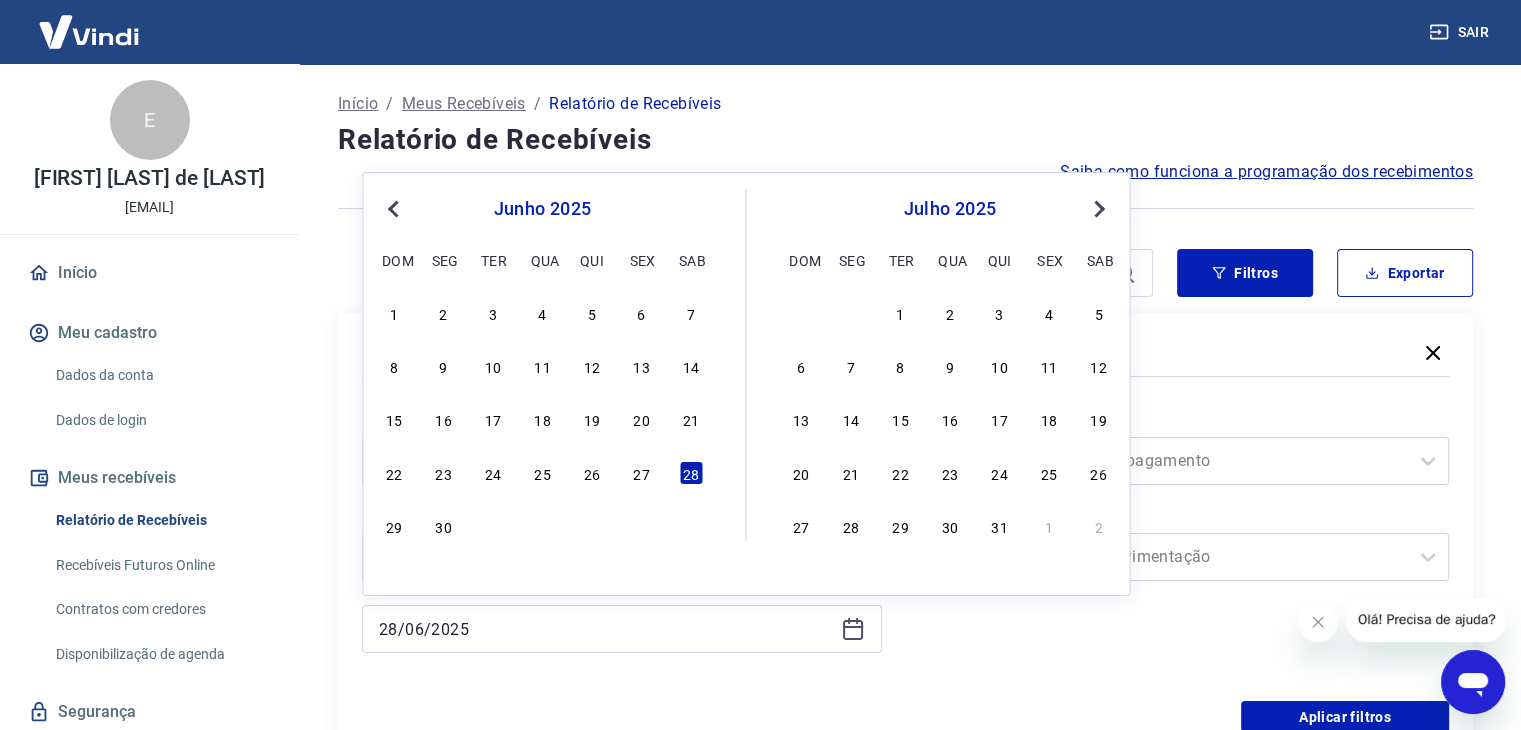 type on "30/06/2025" 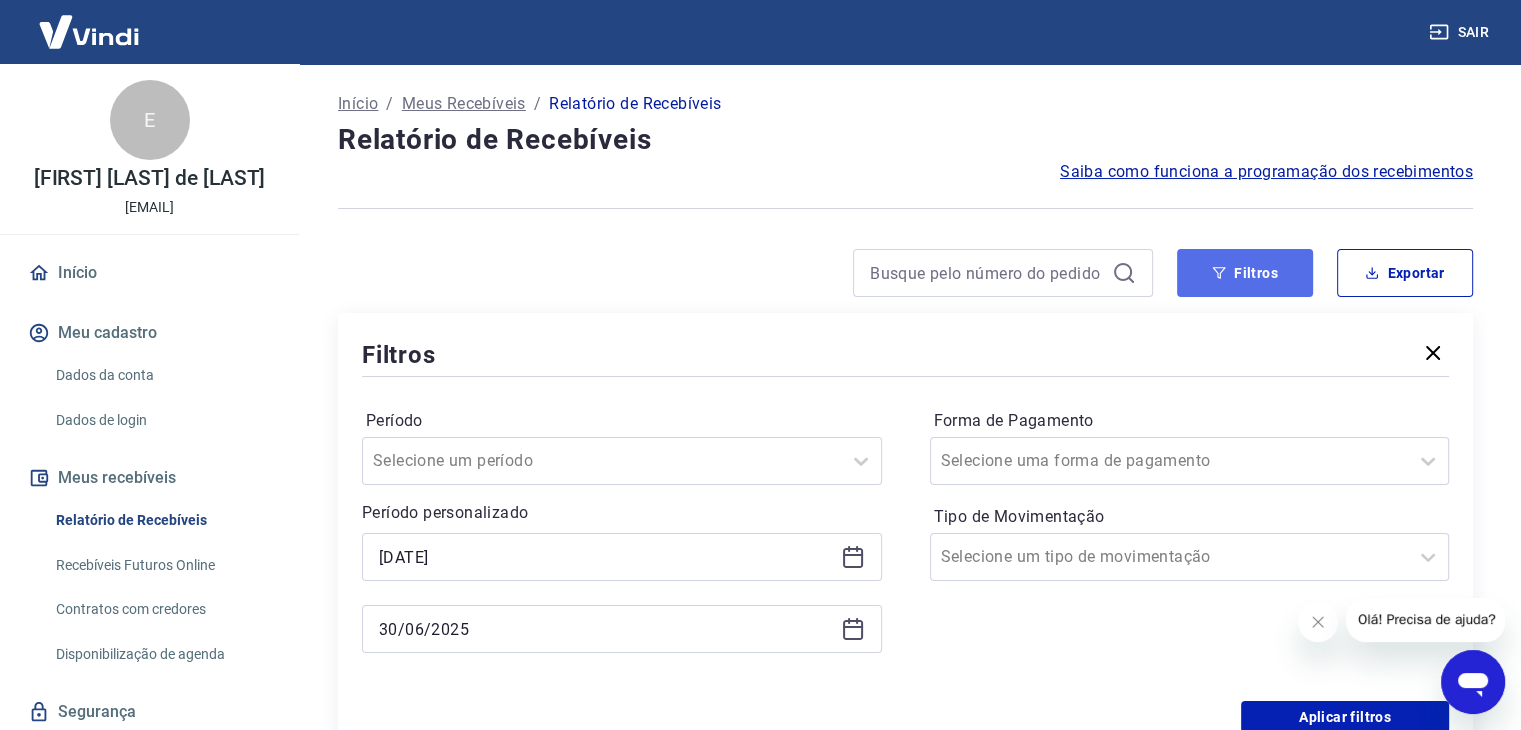 click on "Filtros" at bounding box center [1245, 273] 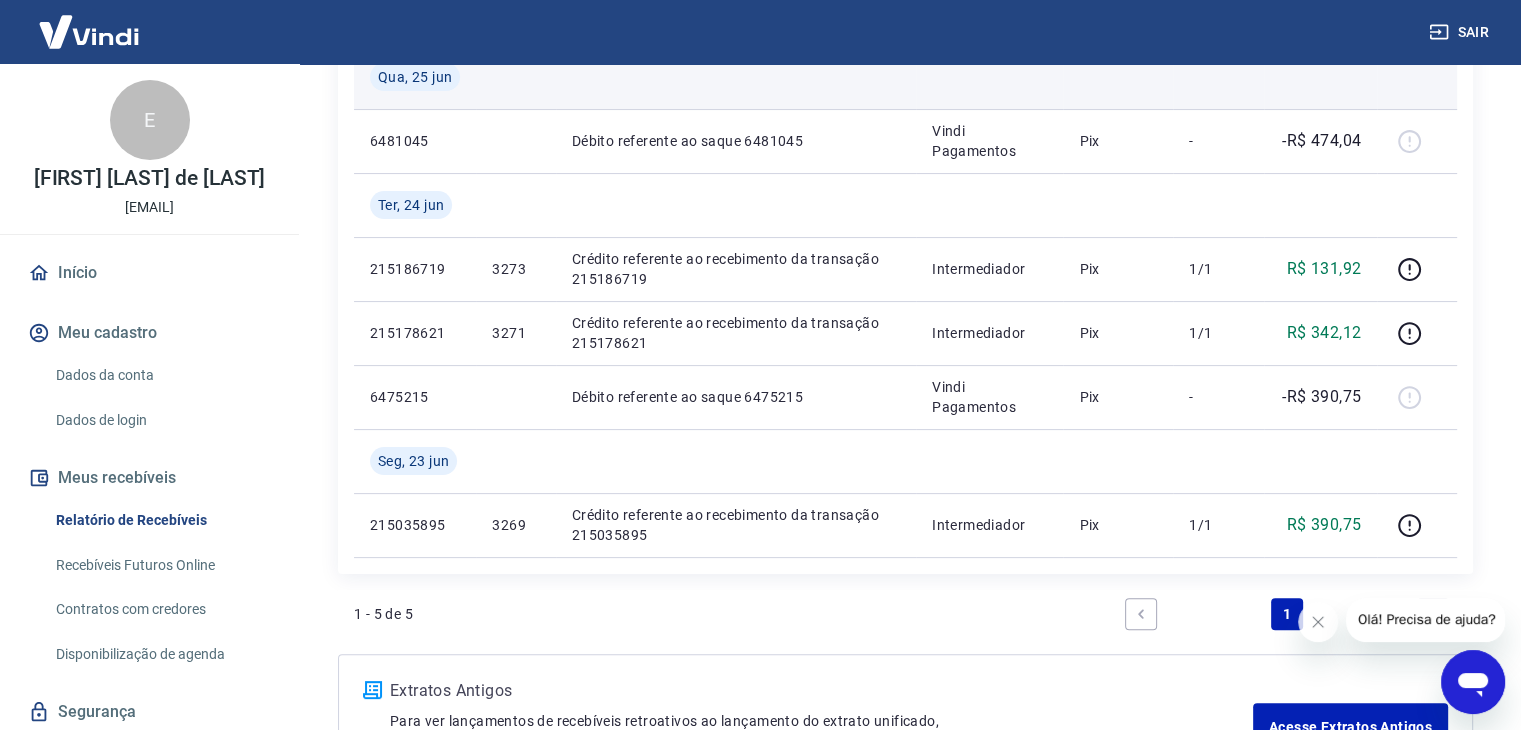 scroll, scrollTop: 400, scrollLeft: 0, axis: vertical 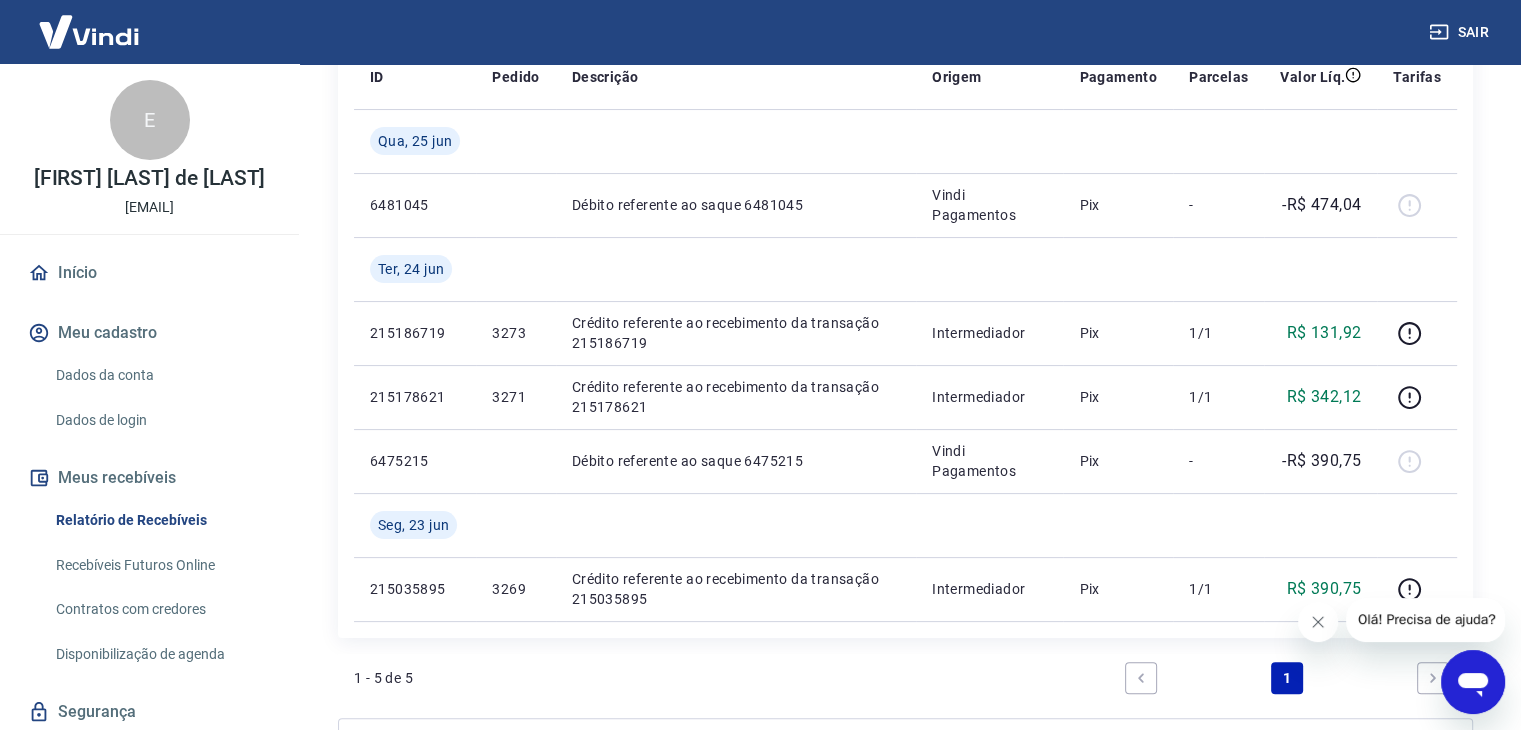 click 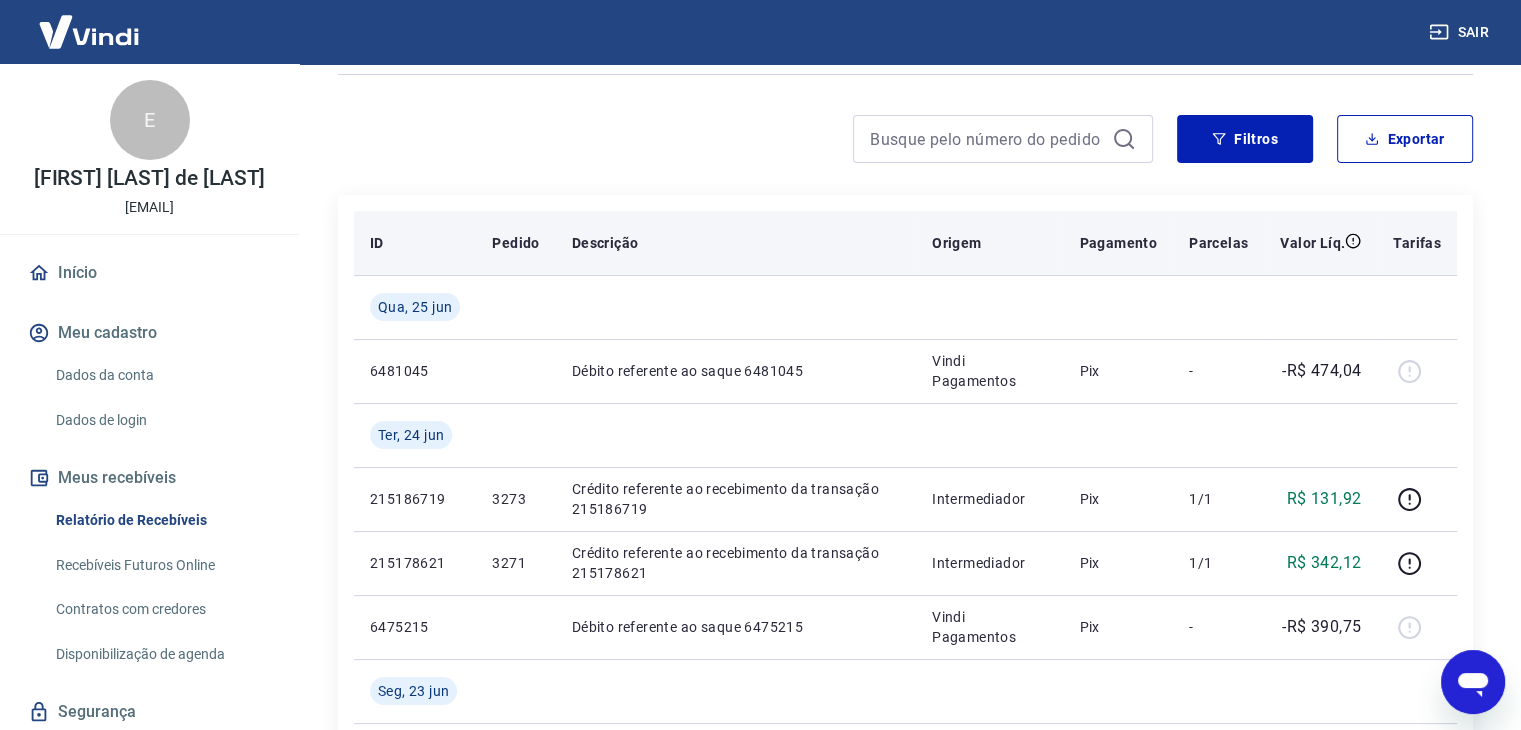 scroll, scrollTop: 100, scrollLeft: 0, axis: vertical 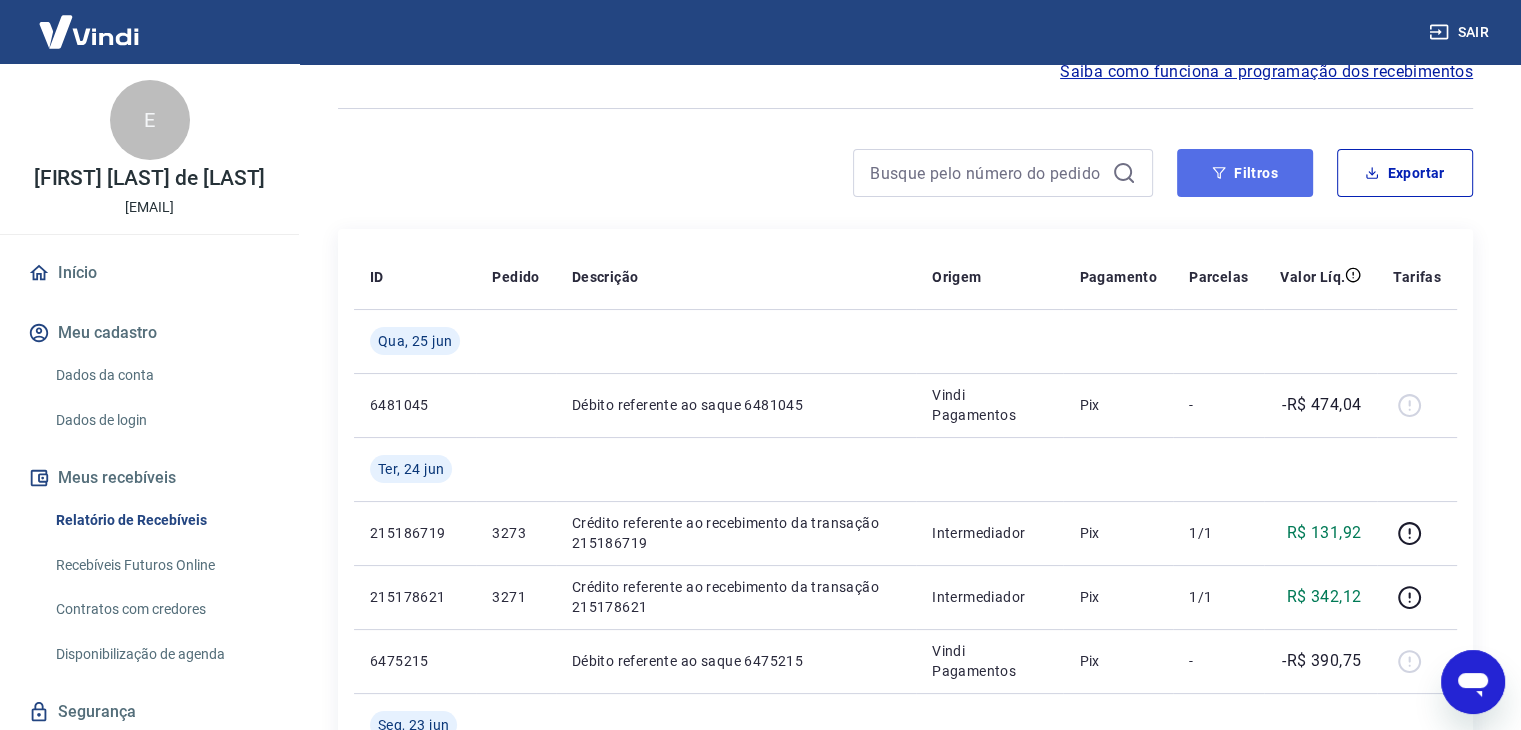 click 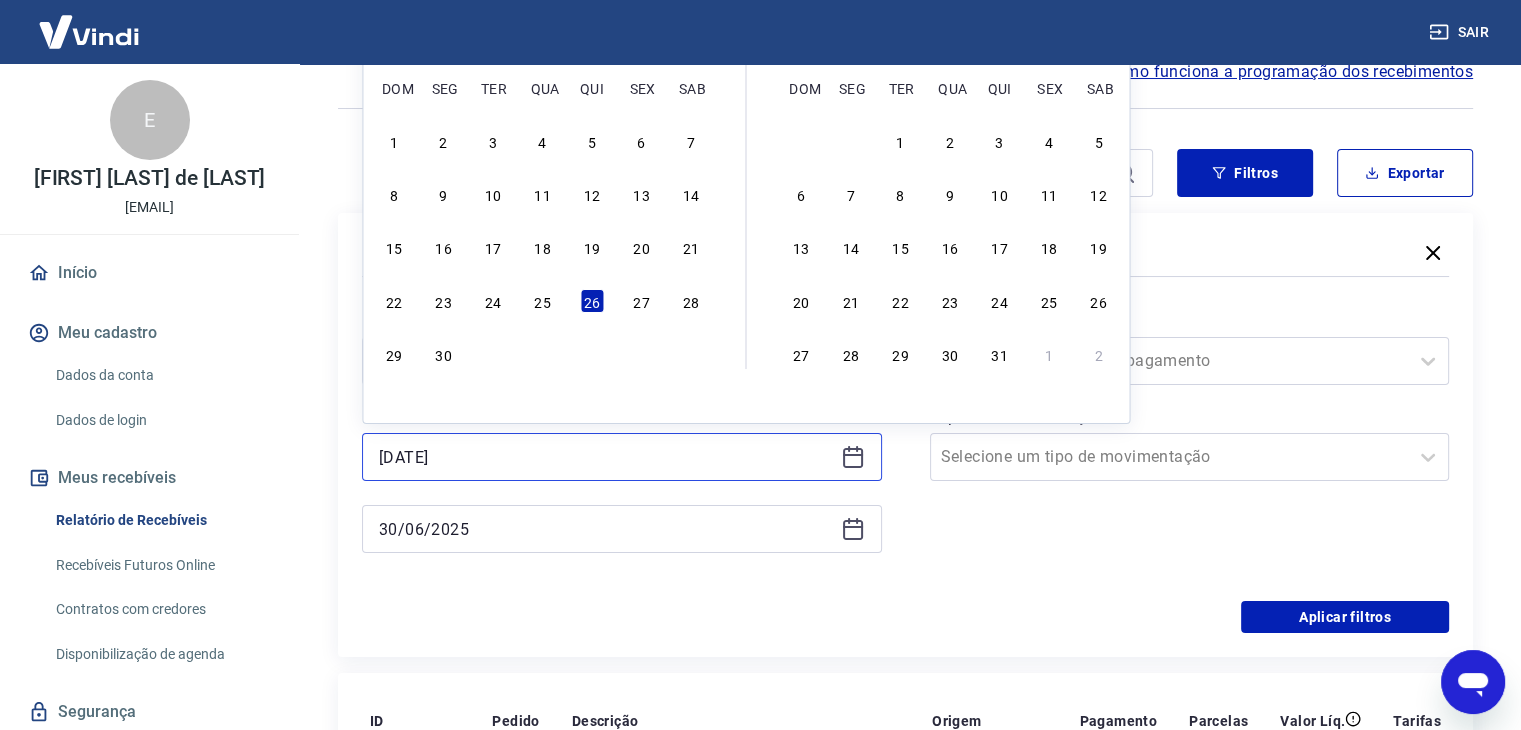 click on "26/06/2025" at bounding box center [606, 457] 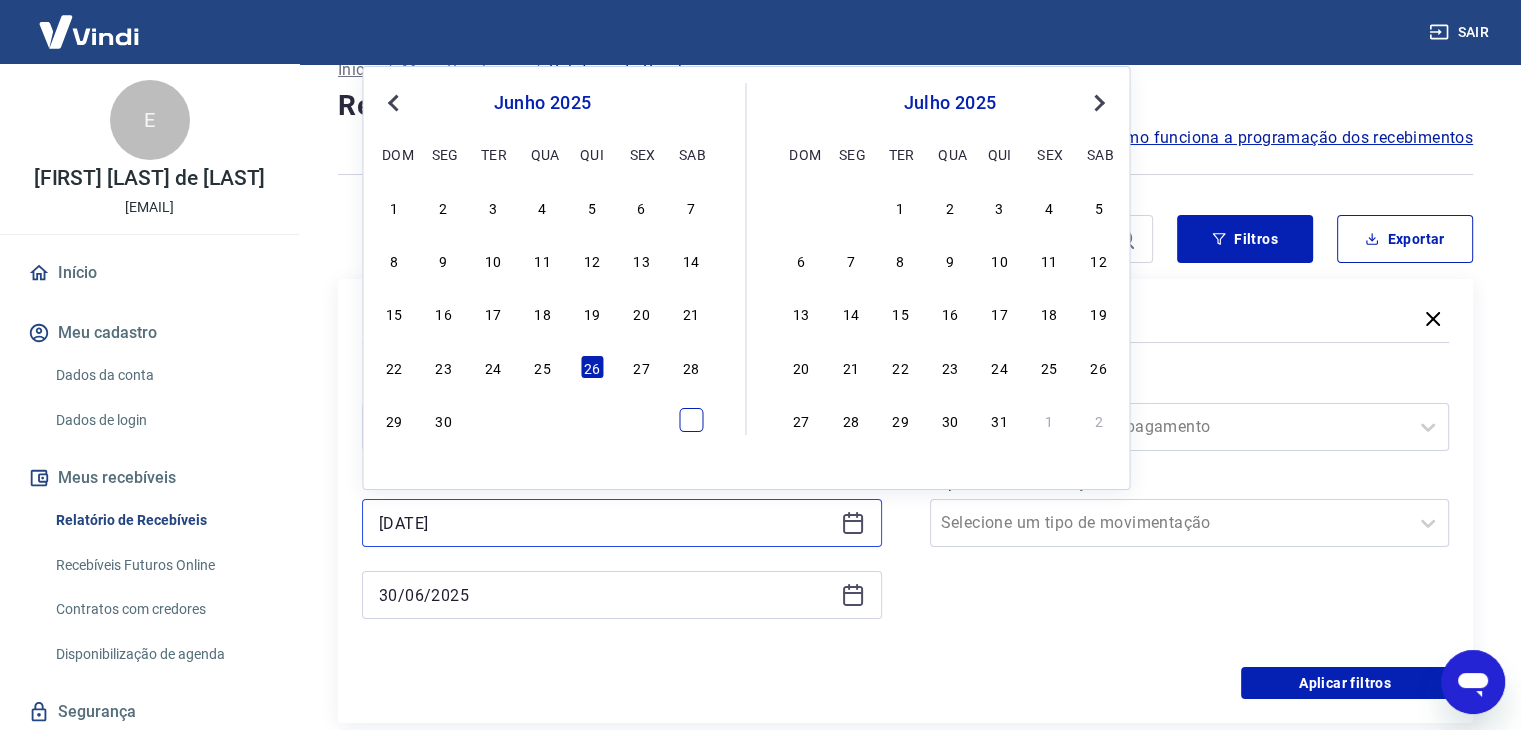 scroll, scrollTop: 0, scrollLeft: 0, axis: both 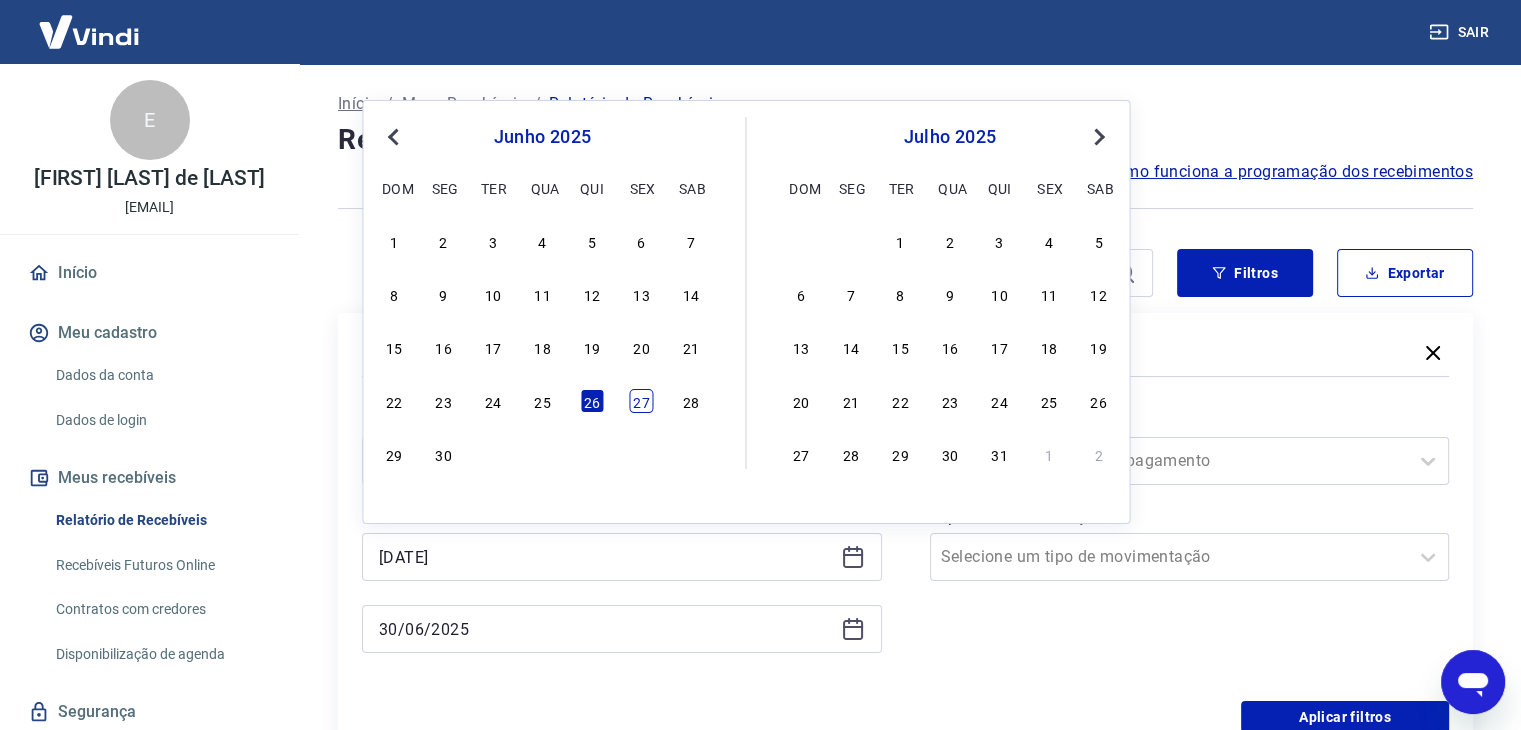 click on "27" at bounding box center (641, 401) 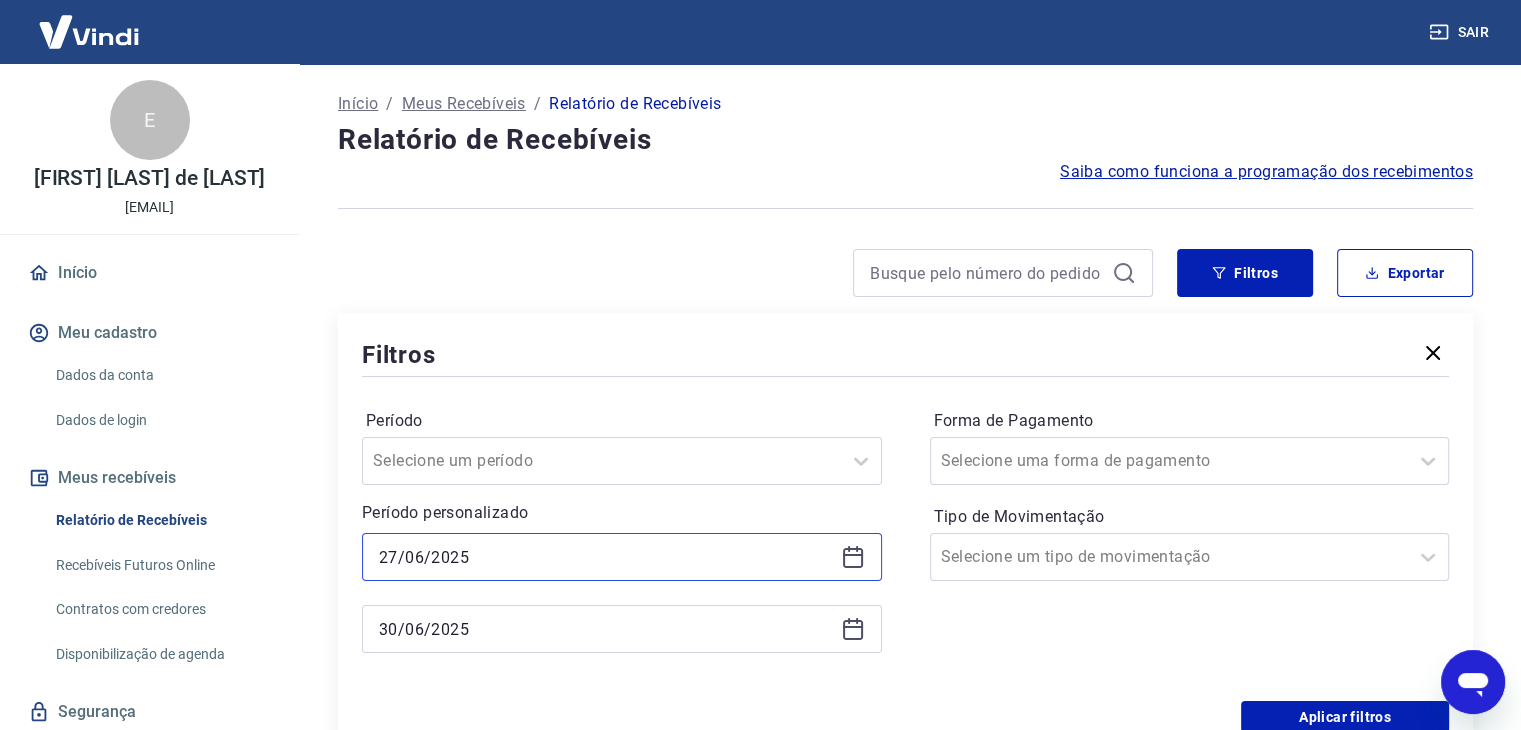 click on "27/06/2025" at bounding box center (606, 557) 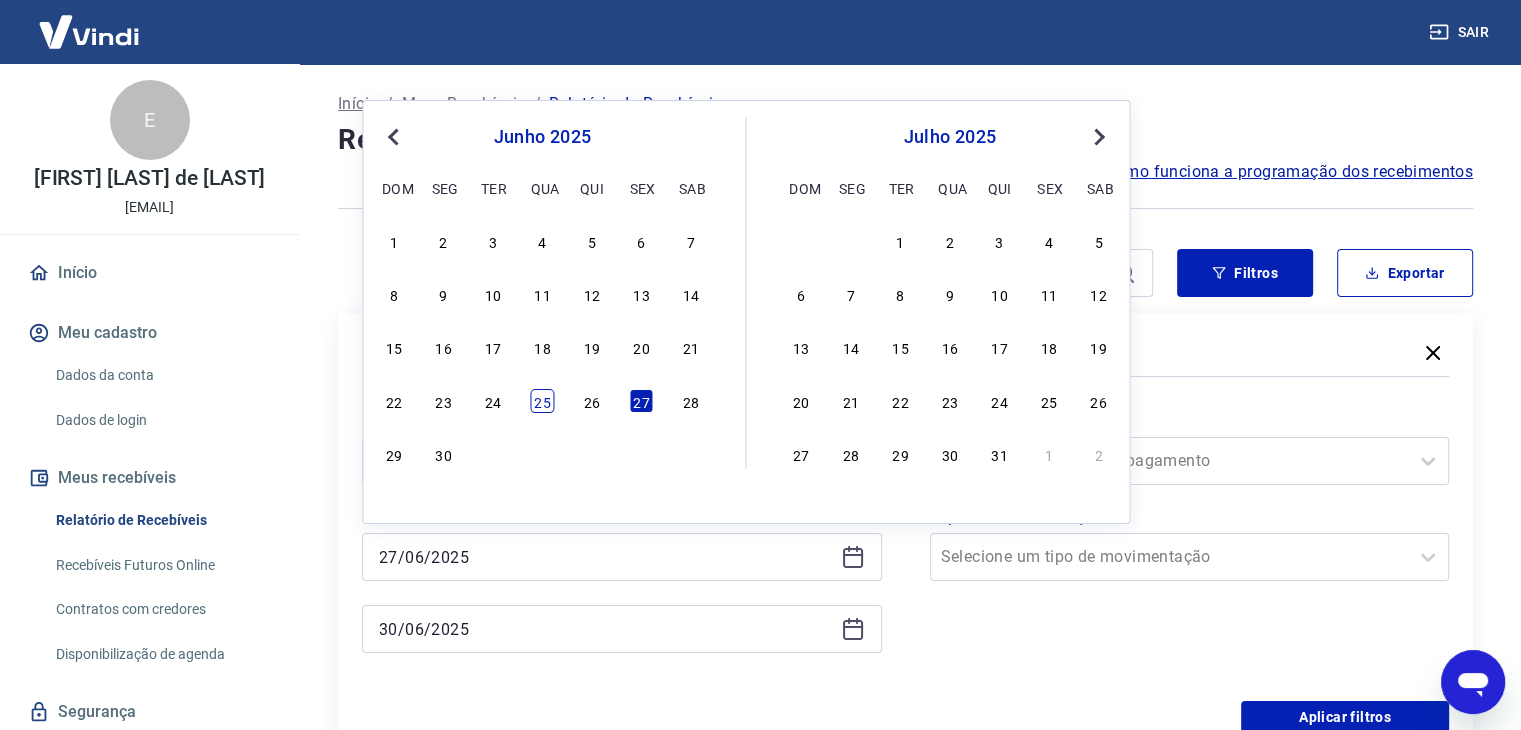 click on "25" at bounding box center [542, 401] 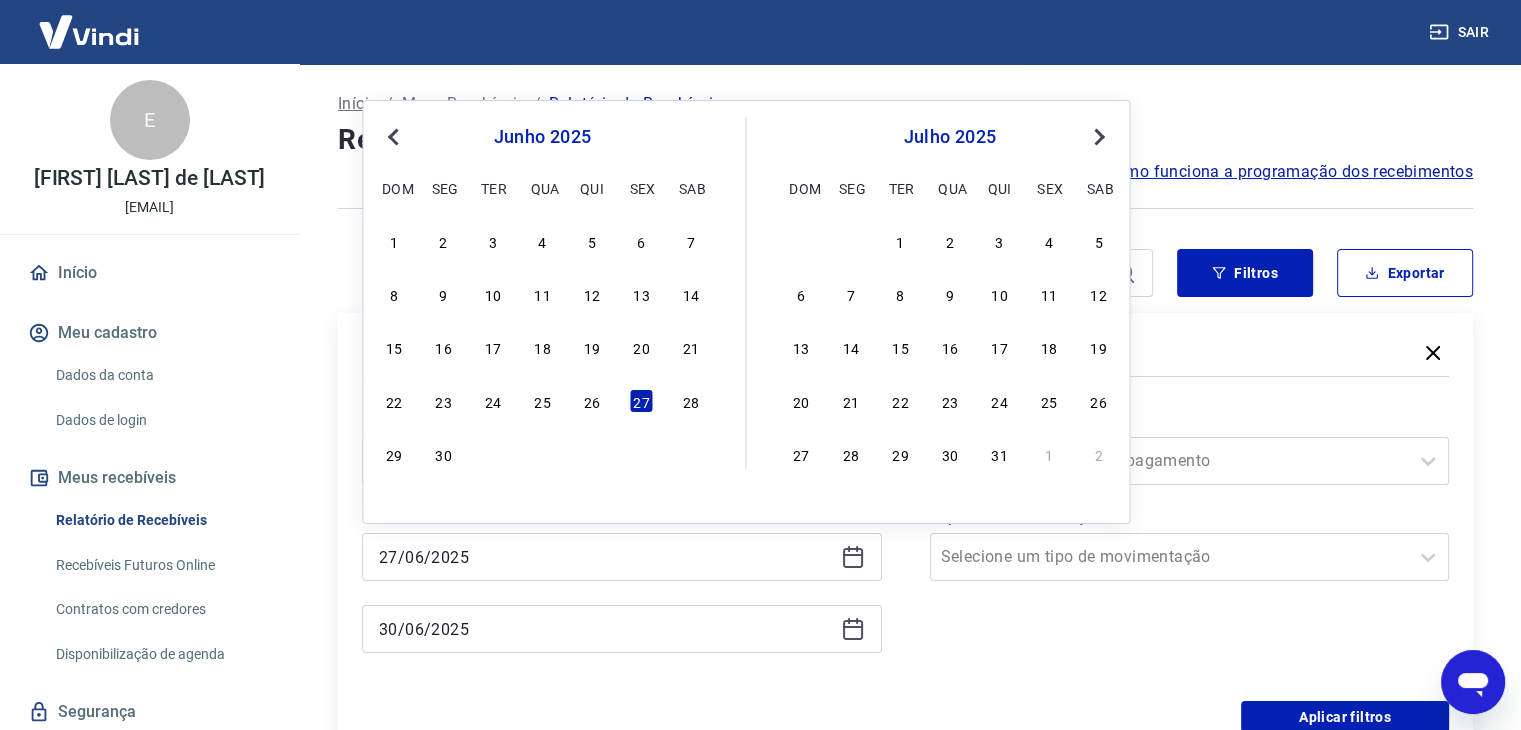 type on "[DD]/[MM]/[YYYY]" 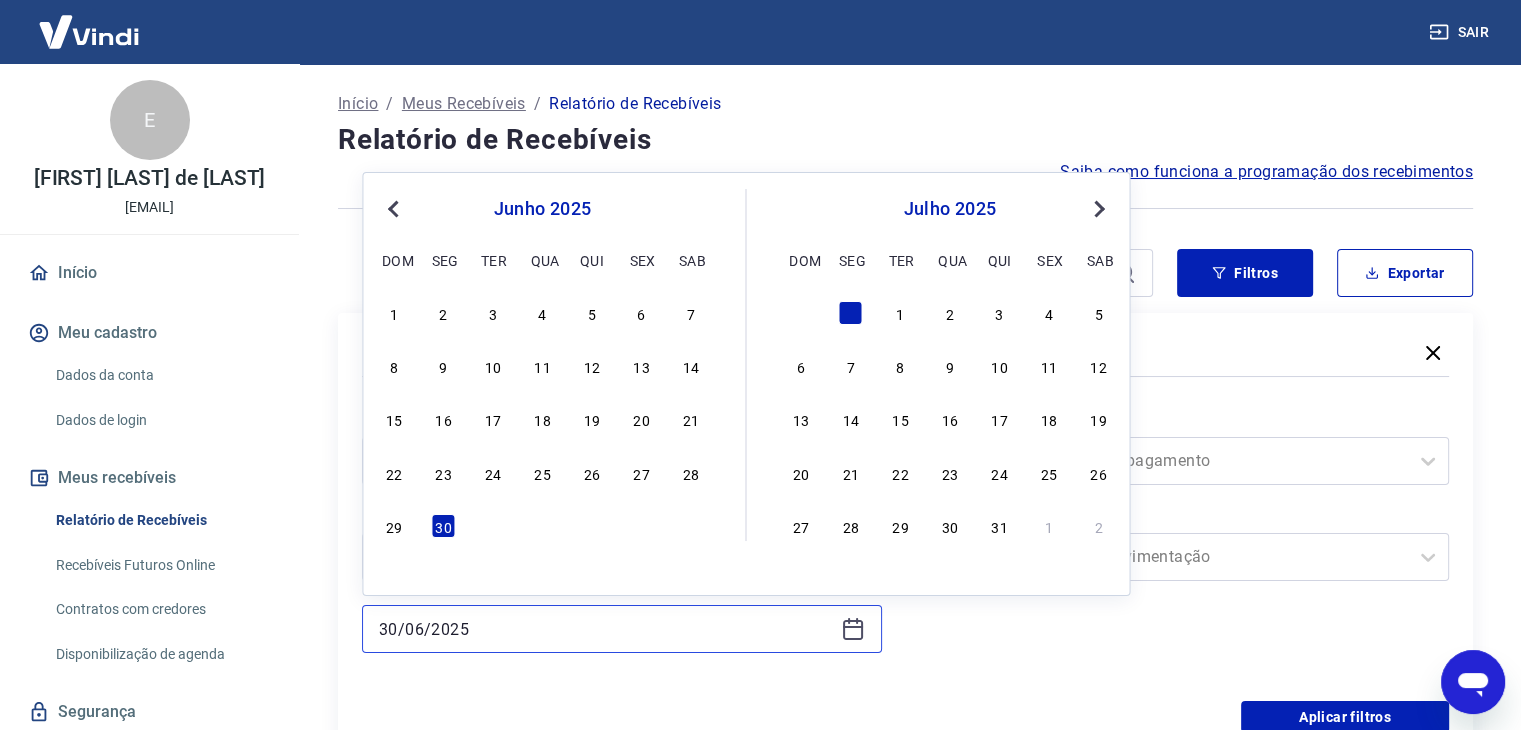 click on "30/06/2025" at bounding box center (606, 629) 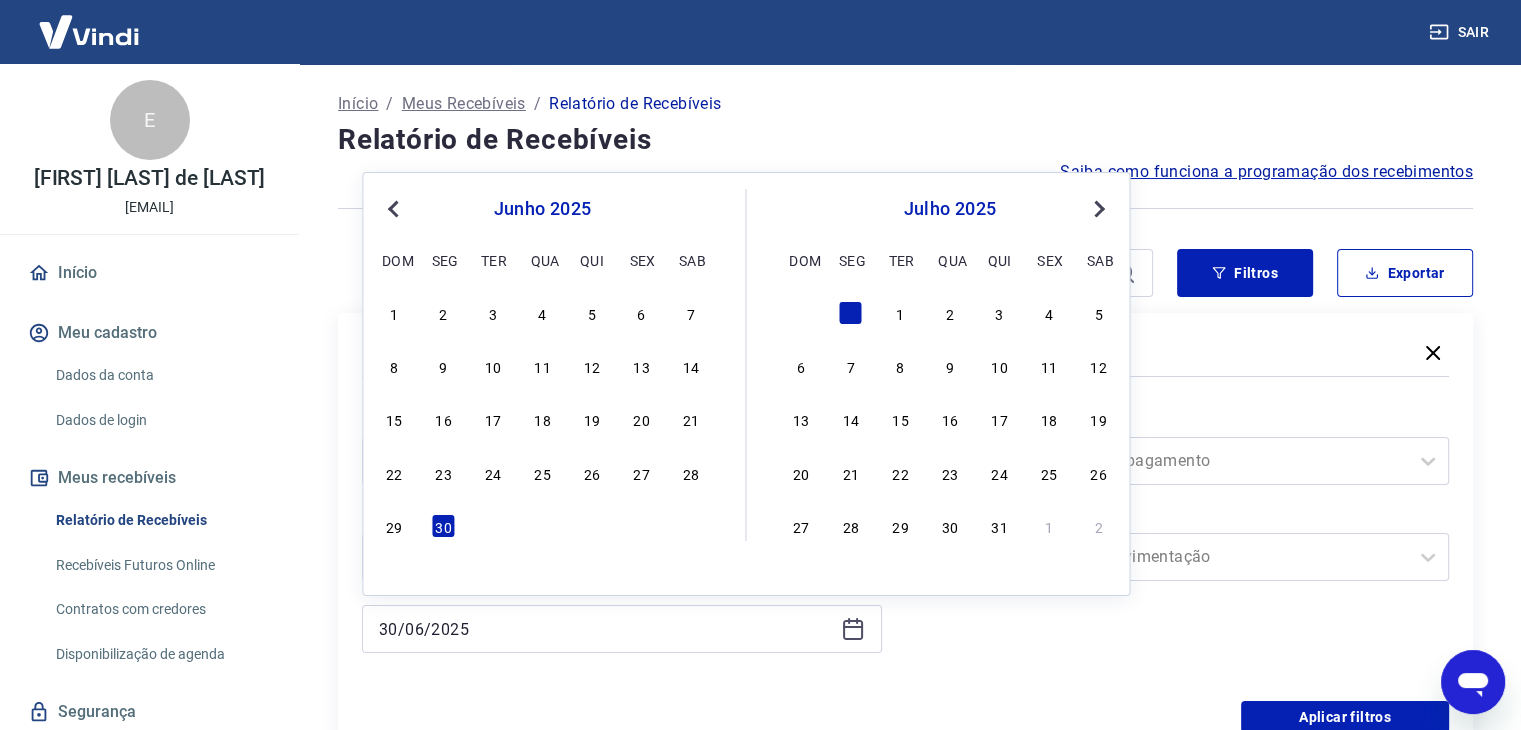 click on "Forma de Pagamento Selecione uma forma de pagamento Tipo de Movimentação Selecione um tipo de movimentação" at bounding box center (1190, 541) 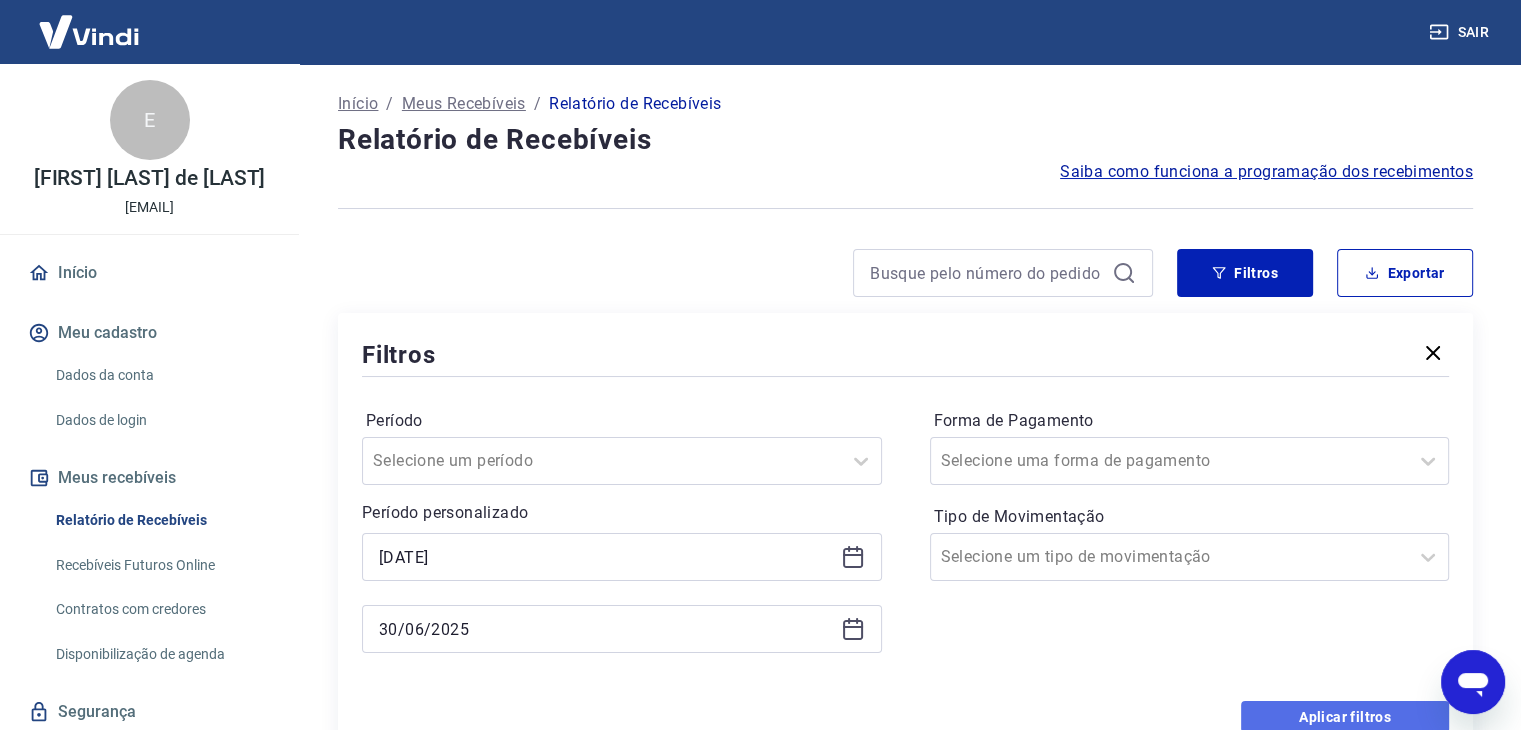 click on "Aplicar filtros" at bounding box center (1345, 717) 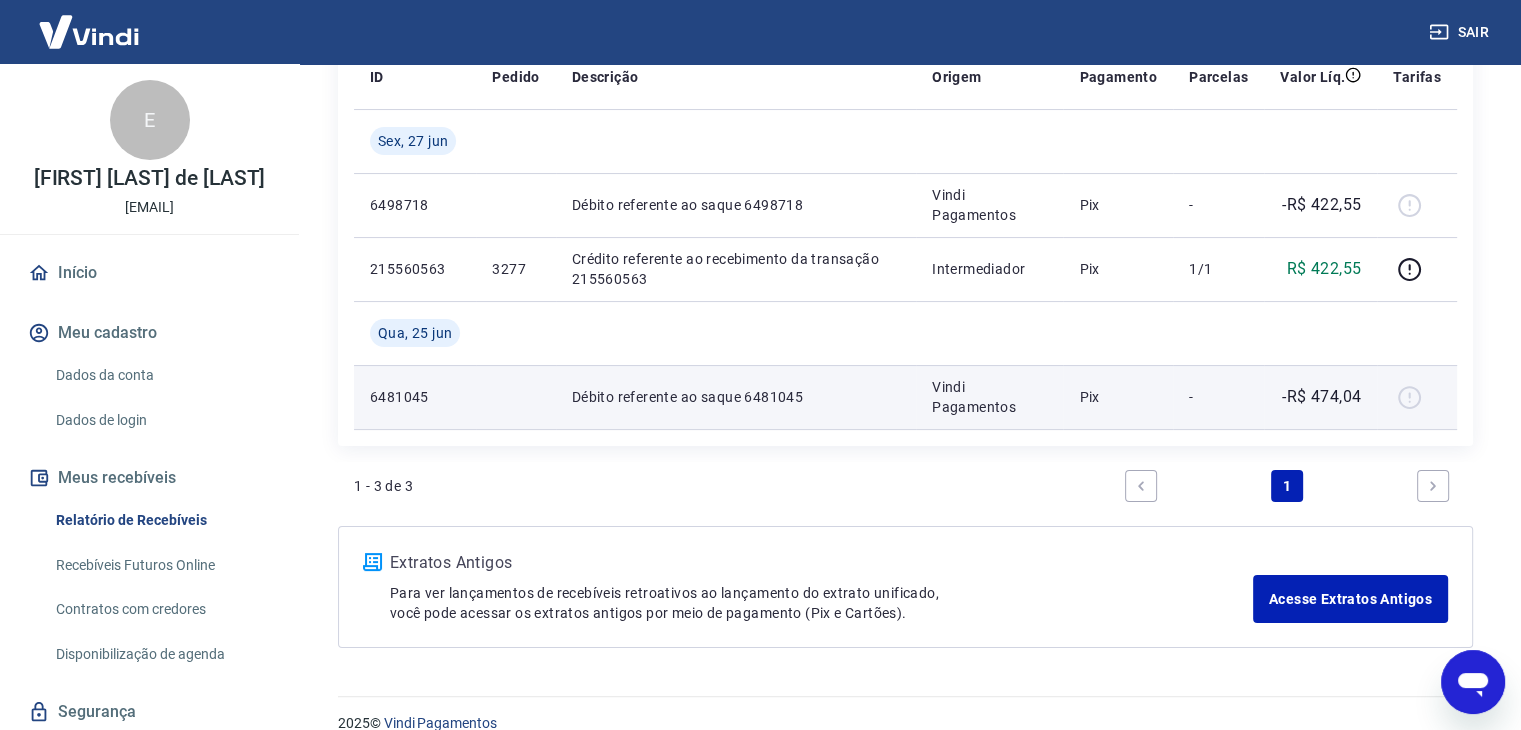 scroll, scrollTop: 200, scrollLeft: 0, axis: vertical 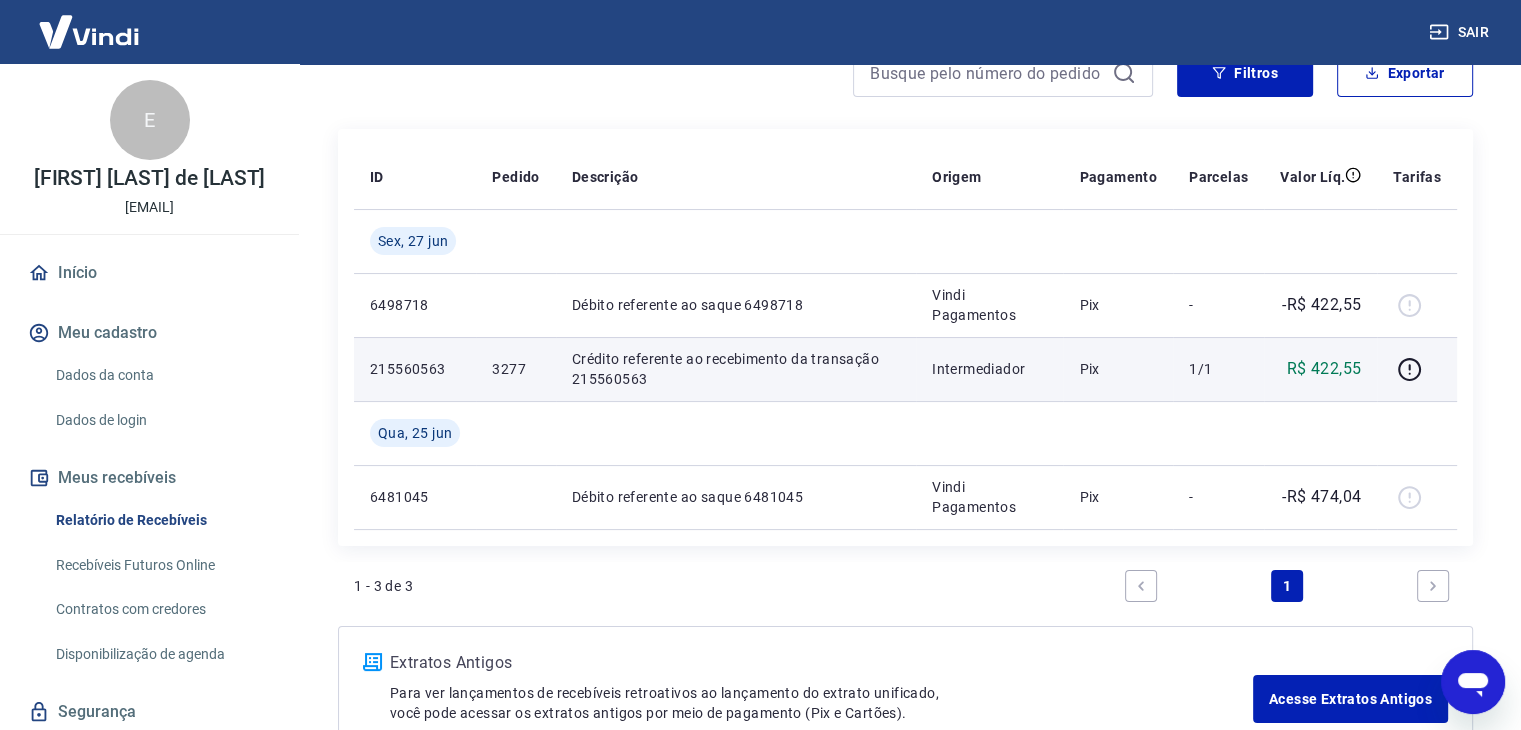 click on "3277" at bounding box center (515, 369) 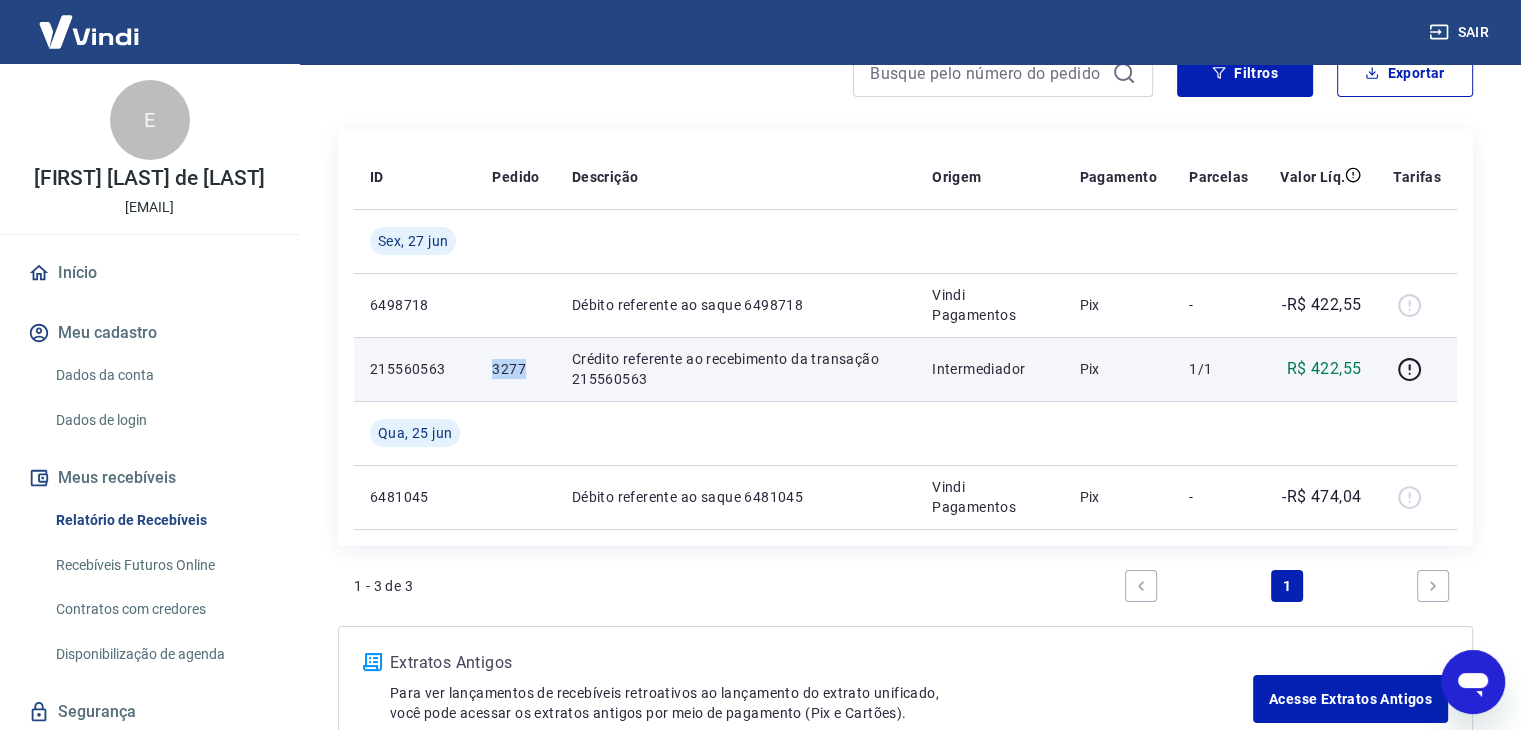 click on "3277" at bounding box center [515, 369] 